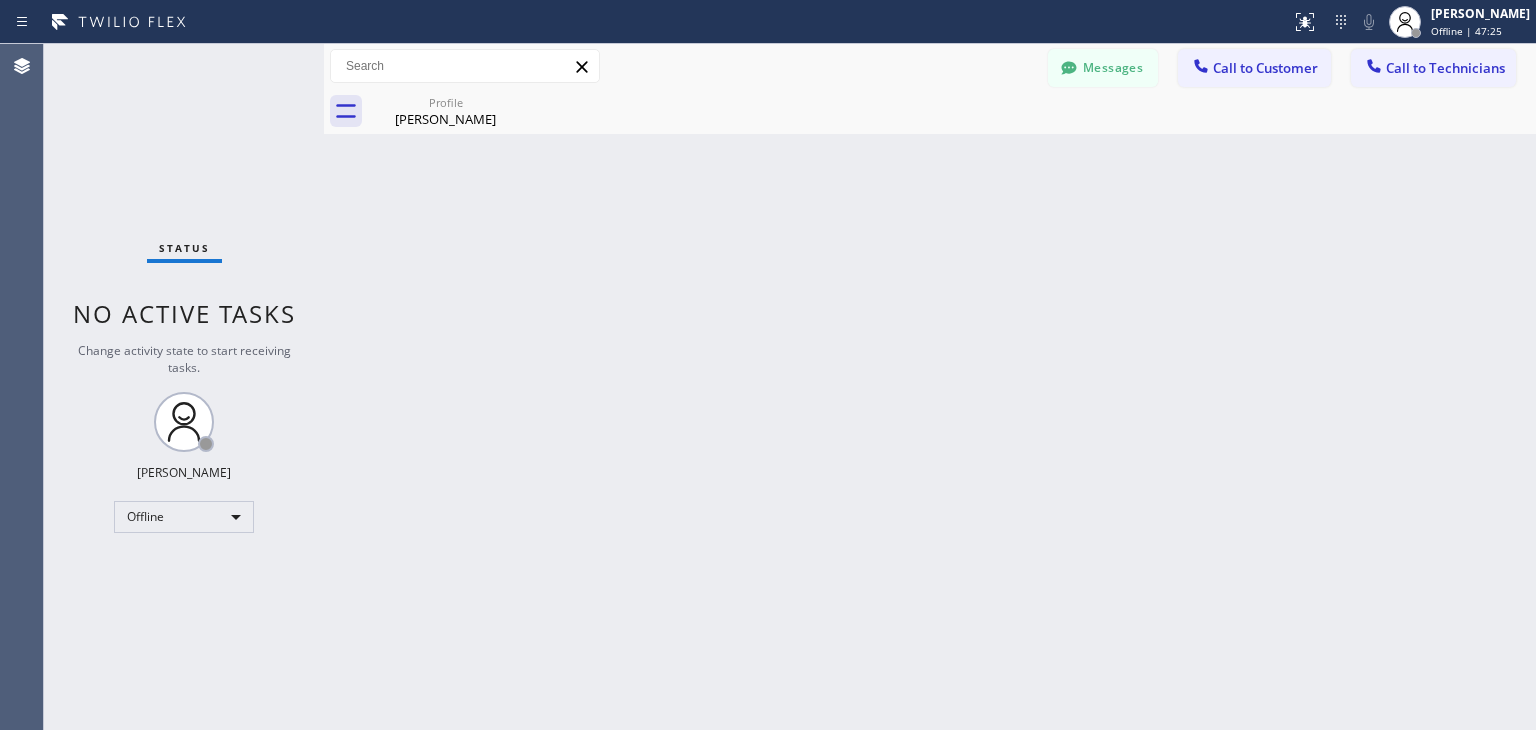 scroll, scrollTop: 0, scrollLeft: 0, axis: both 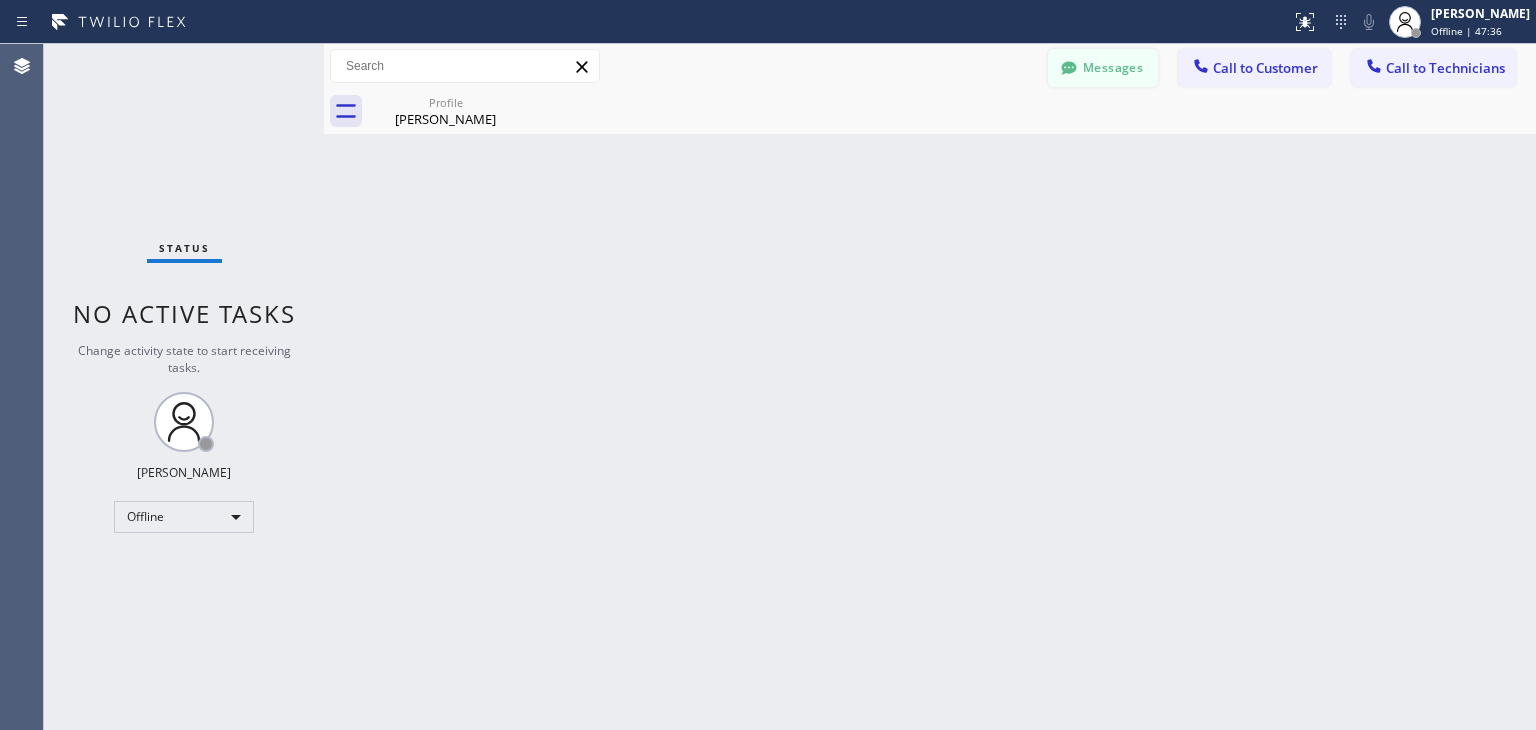 click on "Messages Call to Customer Call to Technicians Outbound call Location Search location Your caller id phone number Customer number Call Outbound call Technician Search Technician Your caller id phone number Your caller id phone number [PHONE_NUMBER] Call" at bounding box center [930, 66] 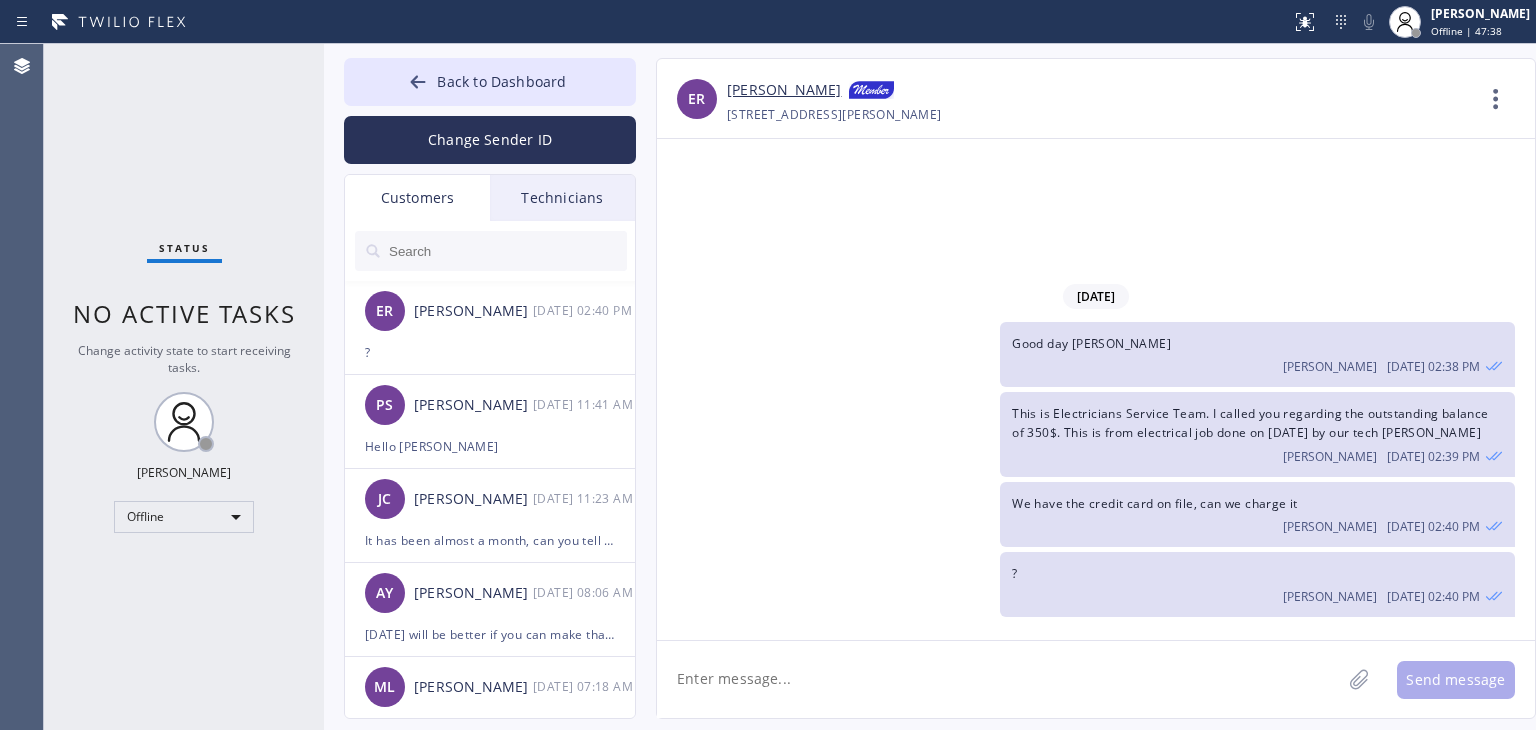click at bounding box center [507, 251] 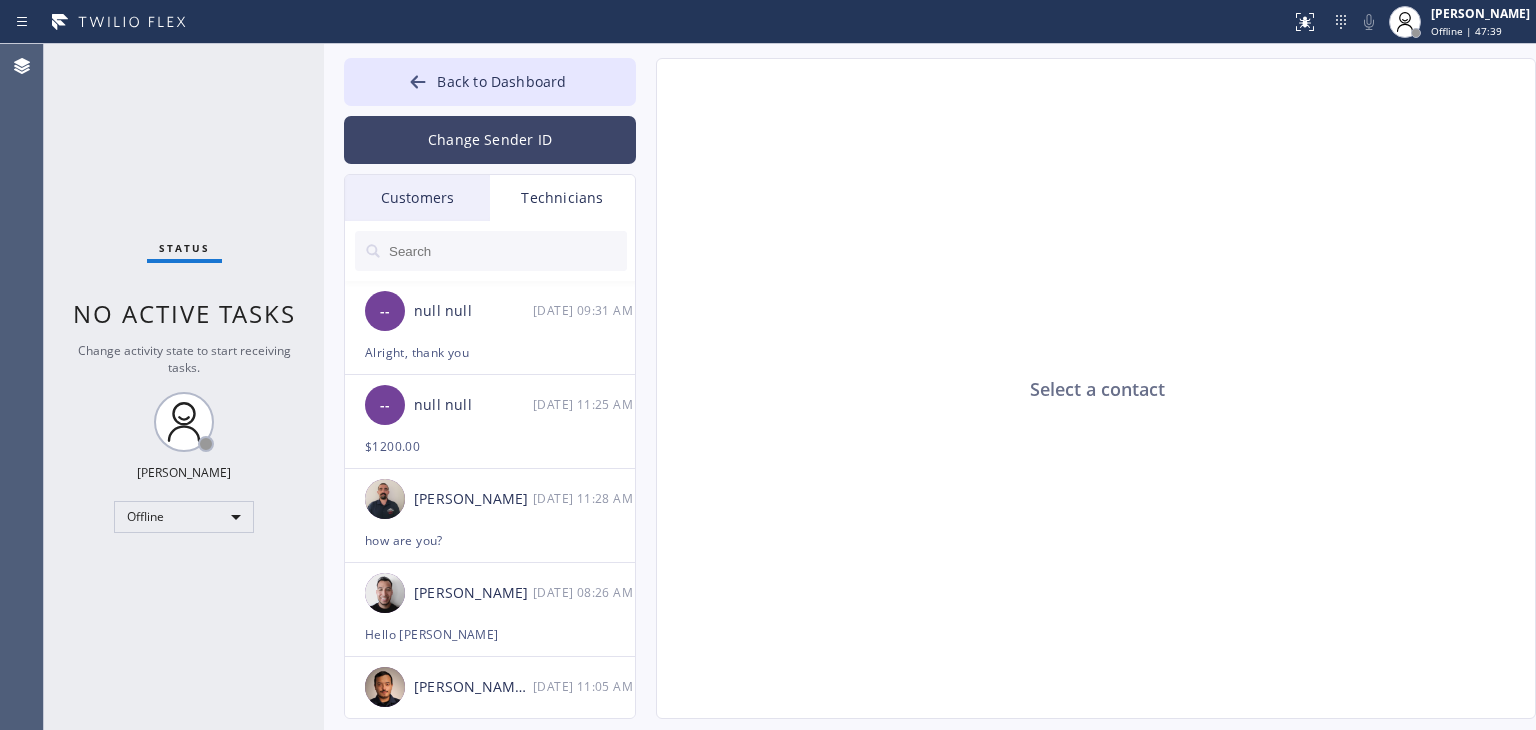 click on "Change Sender ID" at bounding box center (490, 140) 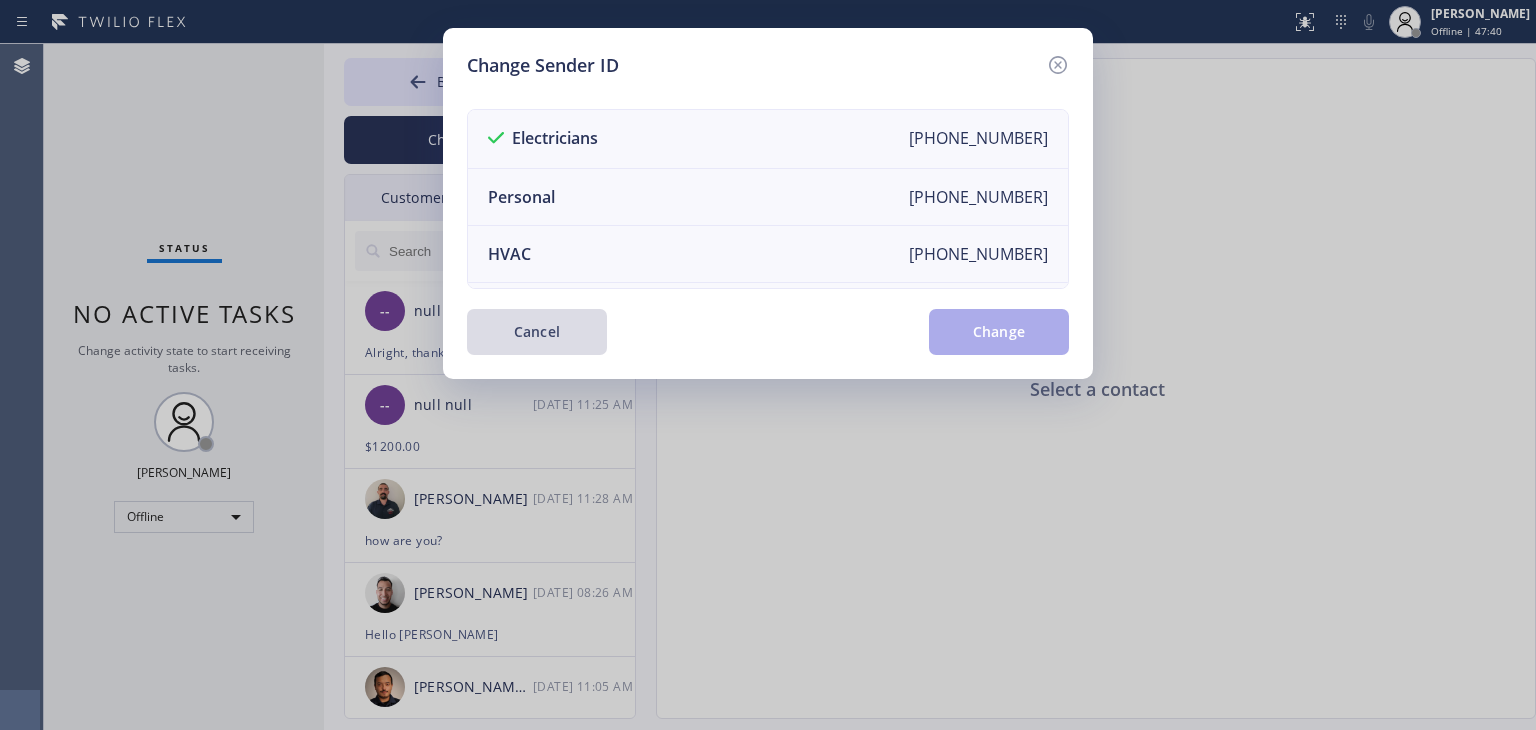 click on "Cancel" at bounding box center (537, 332) 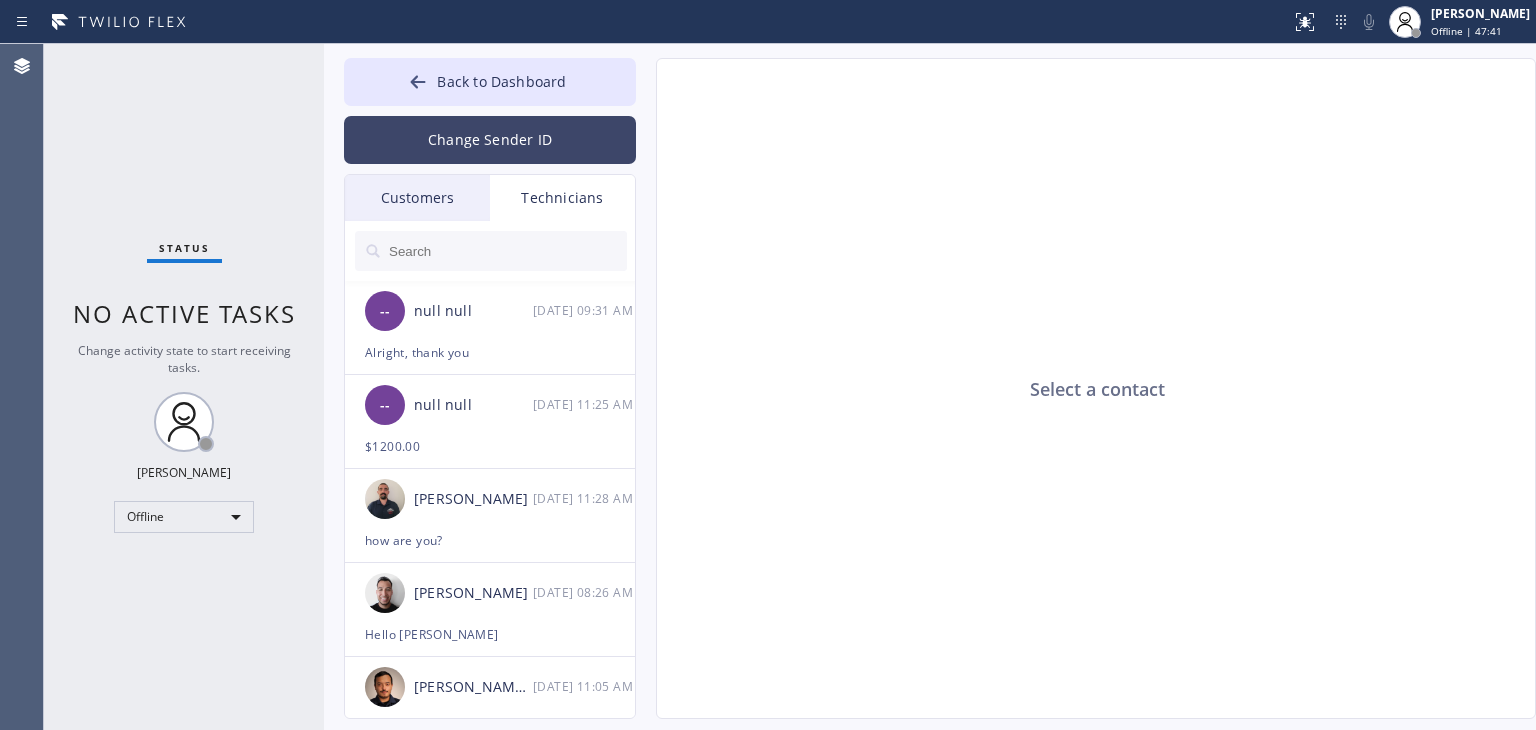 click on "Change Sender ID" at bounding box center (490, 140) 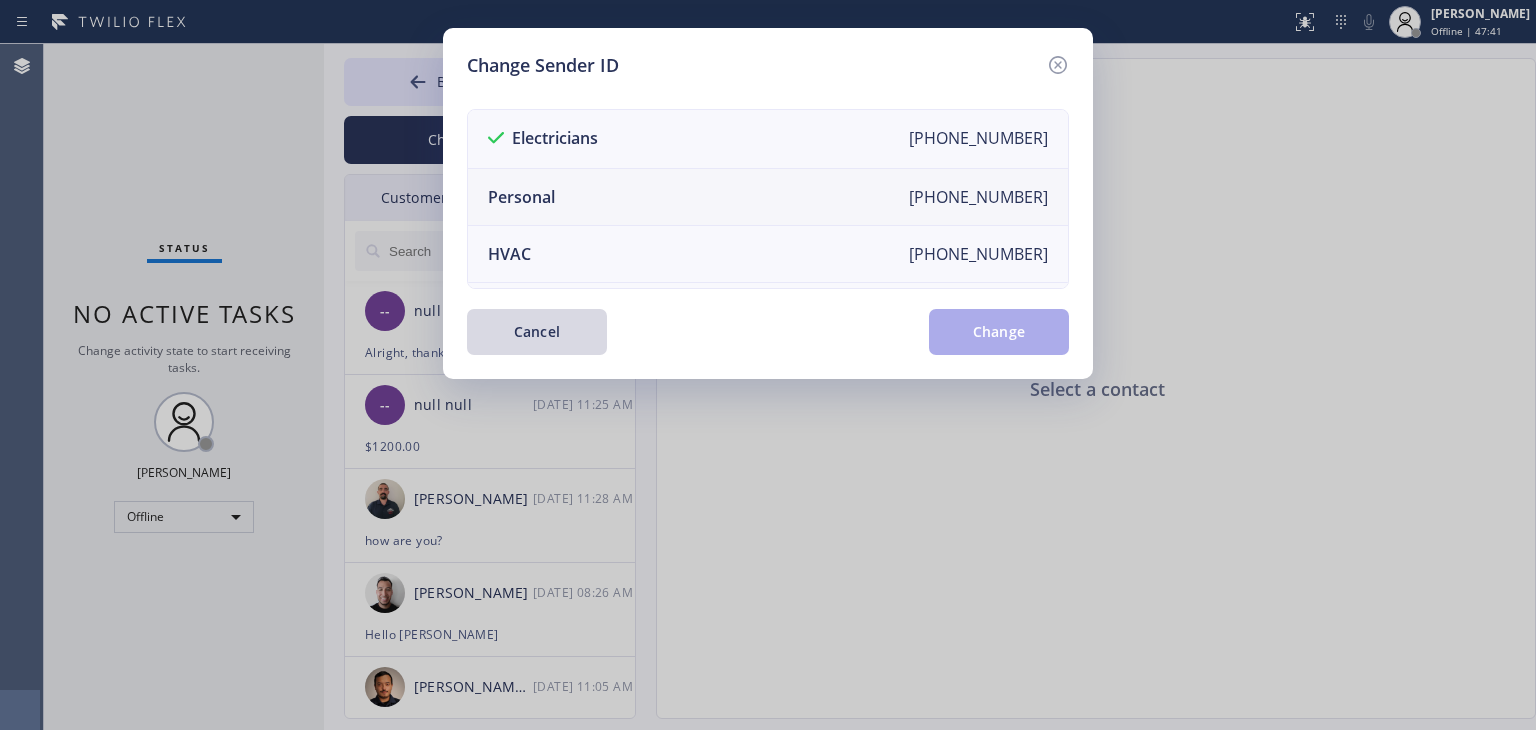 click on "Personal [PHONE_NUMBER]" at bounding box center (768, 197) 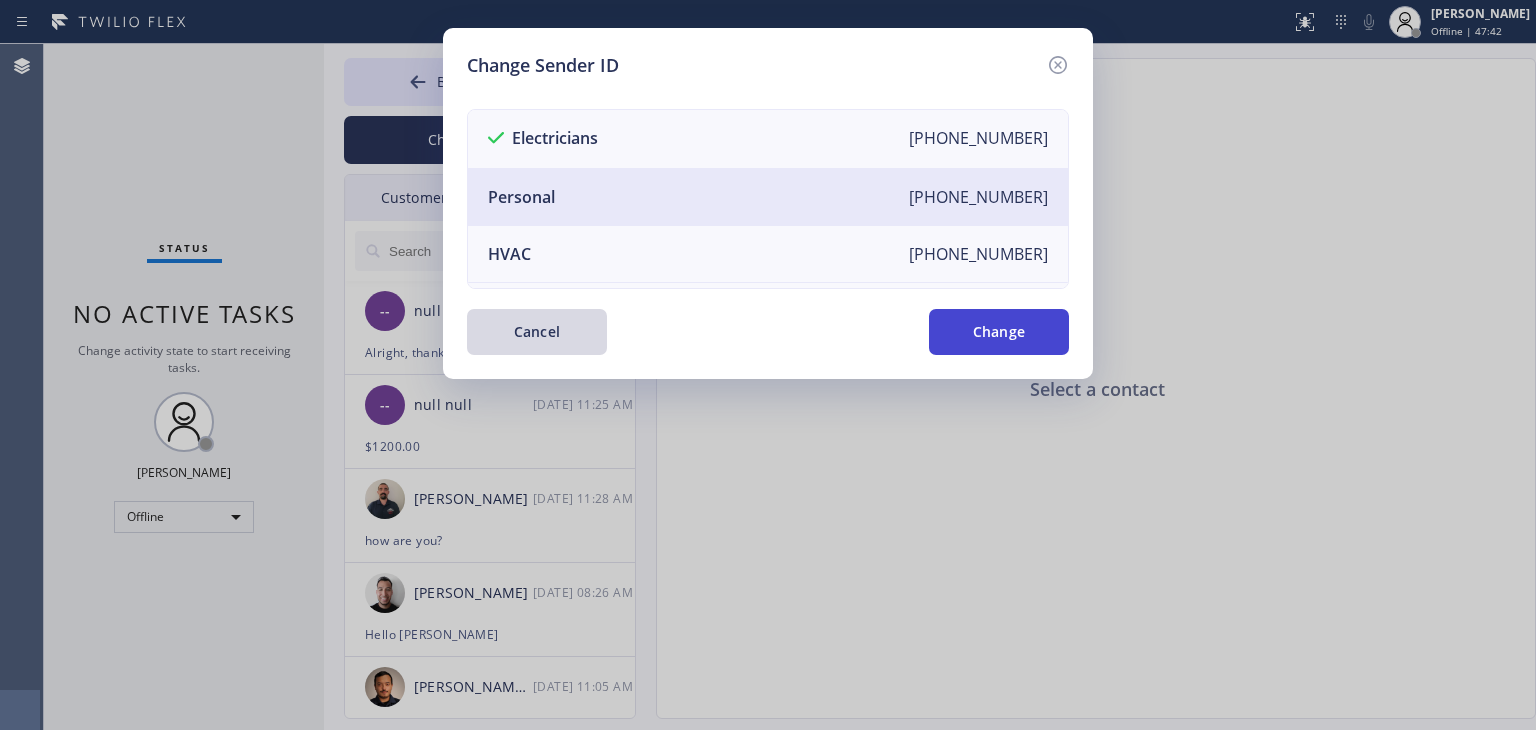 click on "Change" at bounding box center (999, 332) 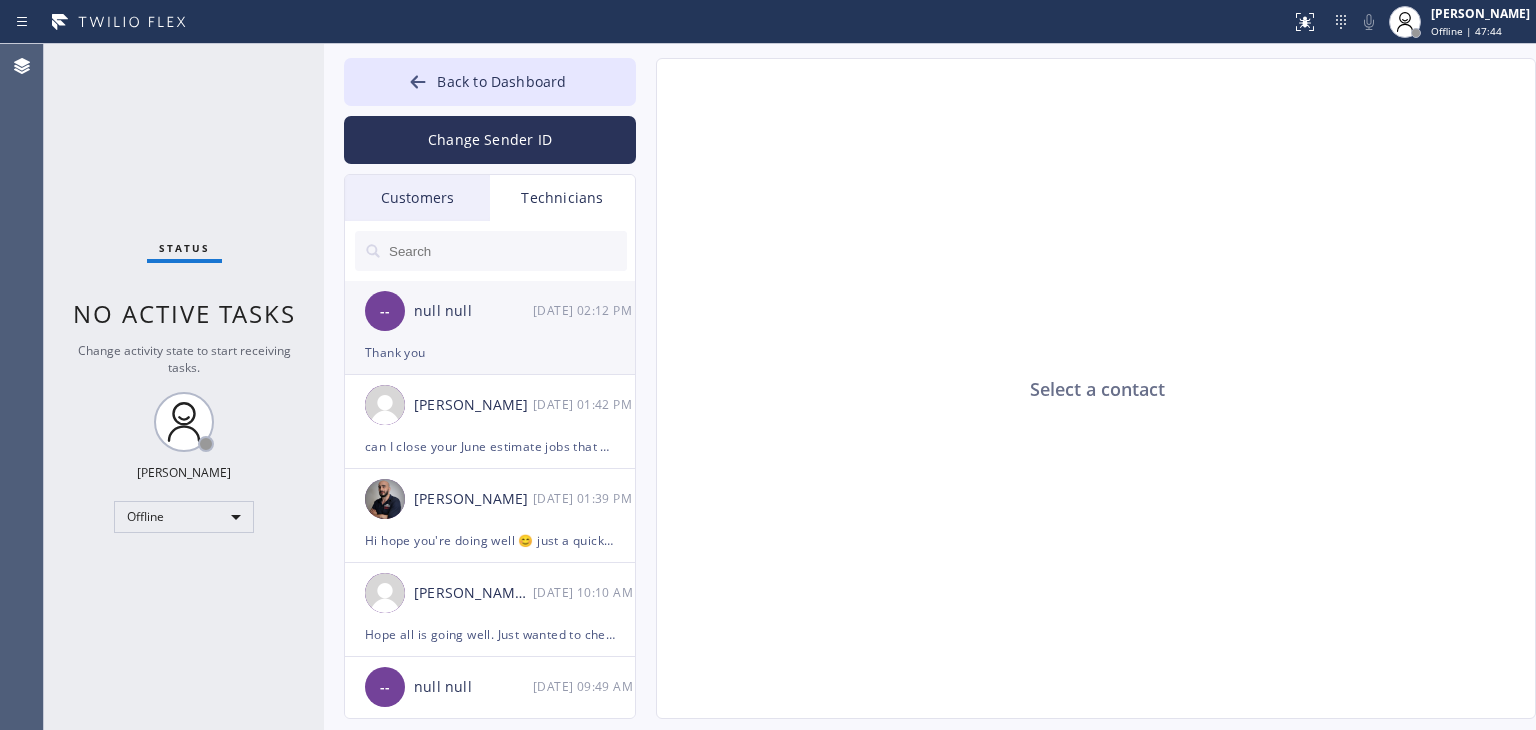 click on "[DATE] 02:12 PM" at bounding box center (585, 310) 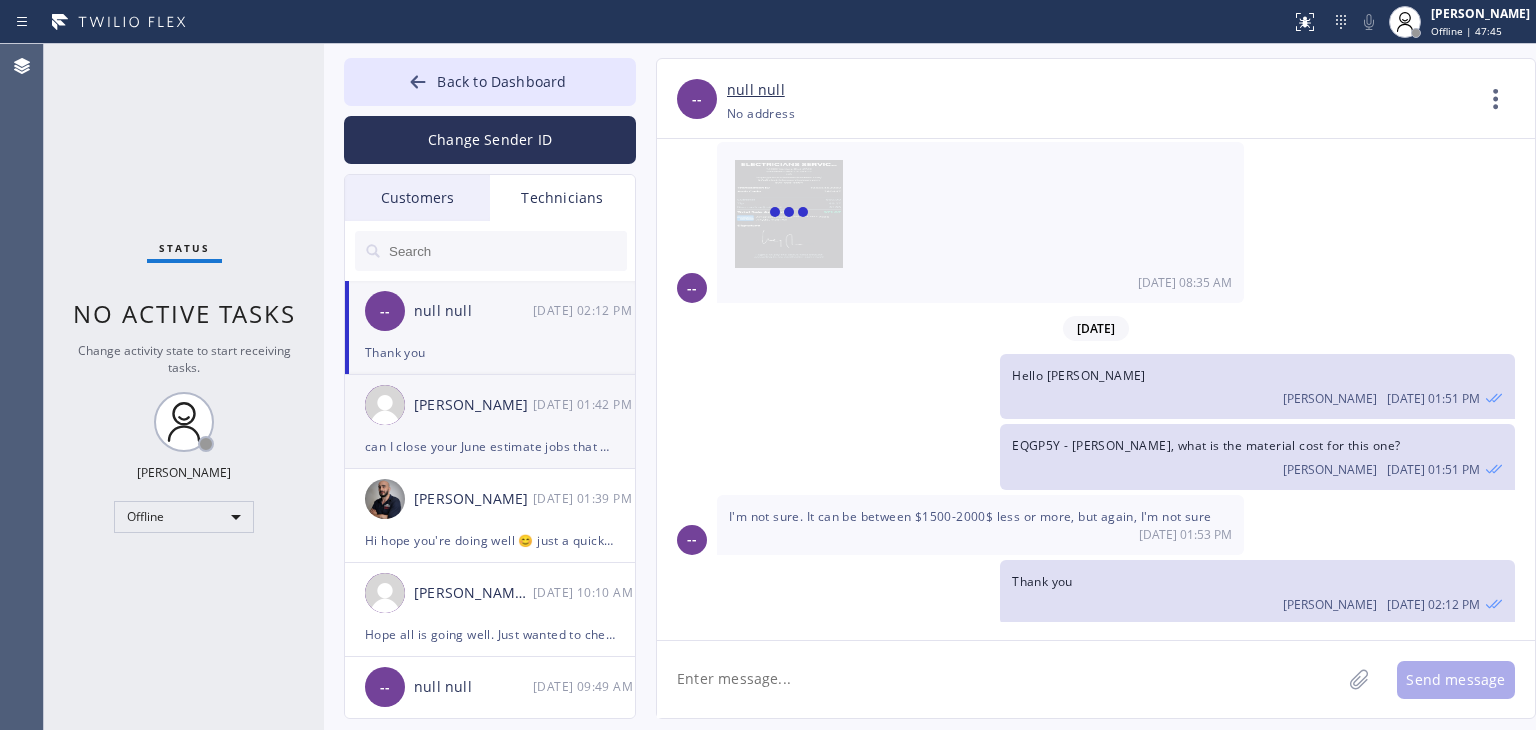 click on "can I close your June estimate jobs that are not sold?" at bounding box center (490, 446) 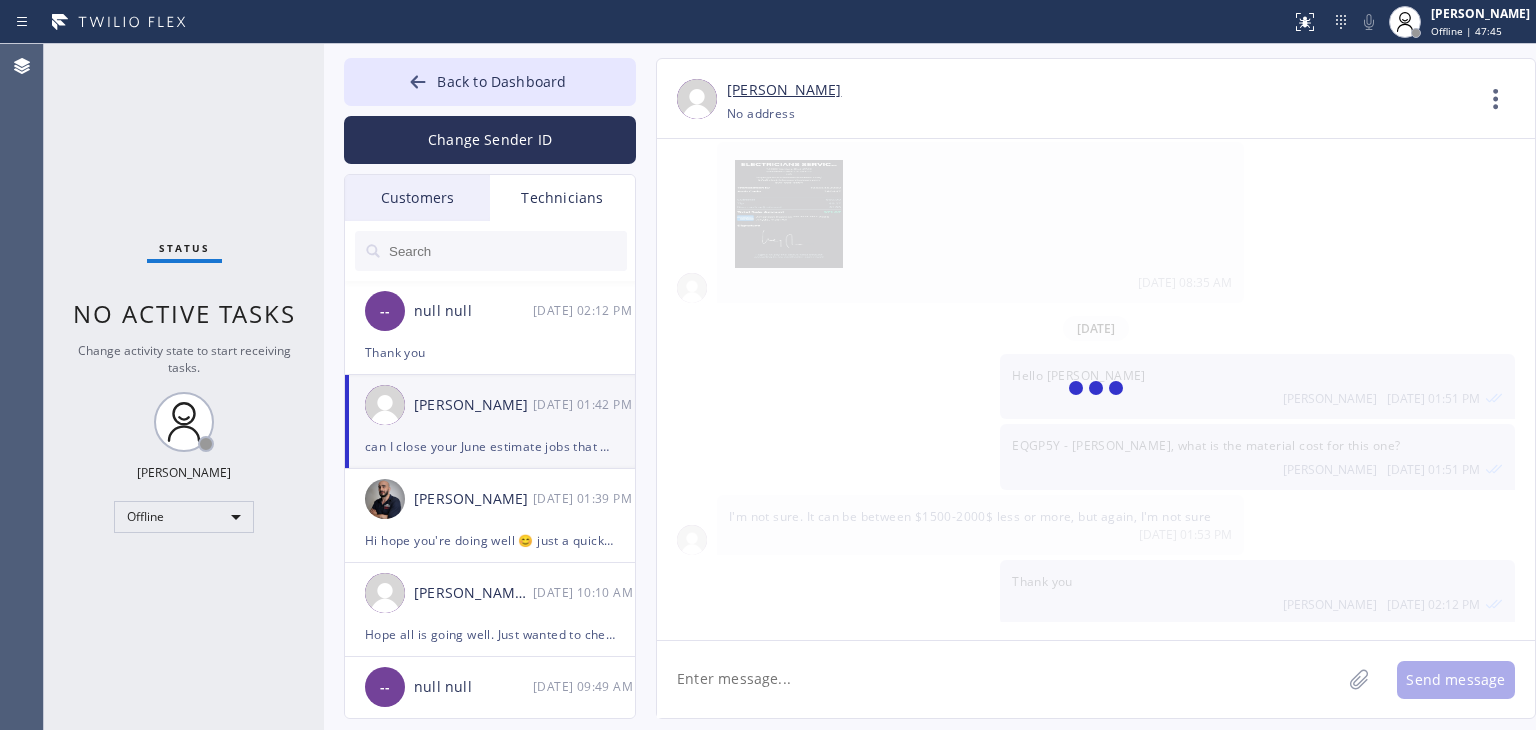 scroll, scrollTop: 8612, scrollLeft: 0, axis: vertical 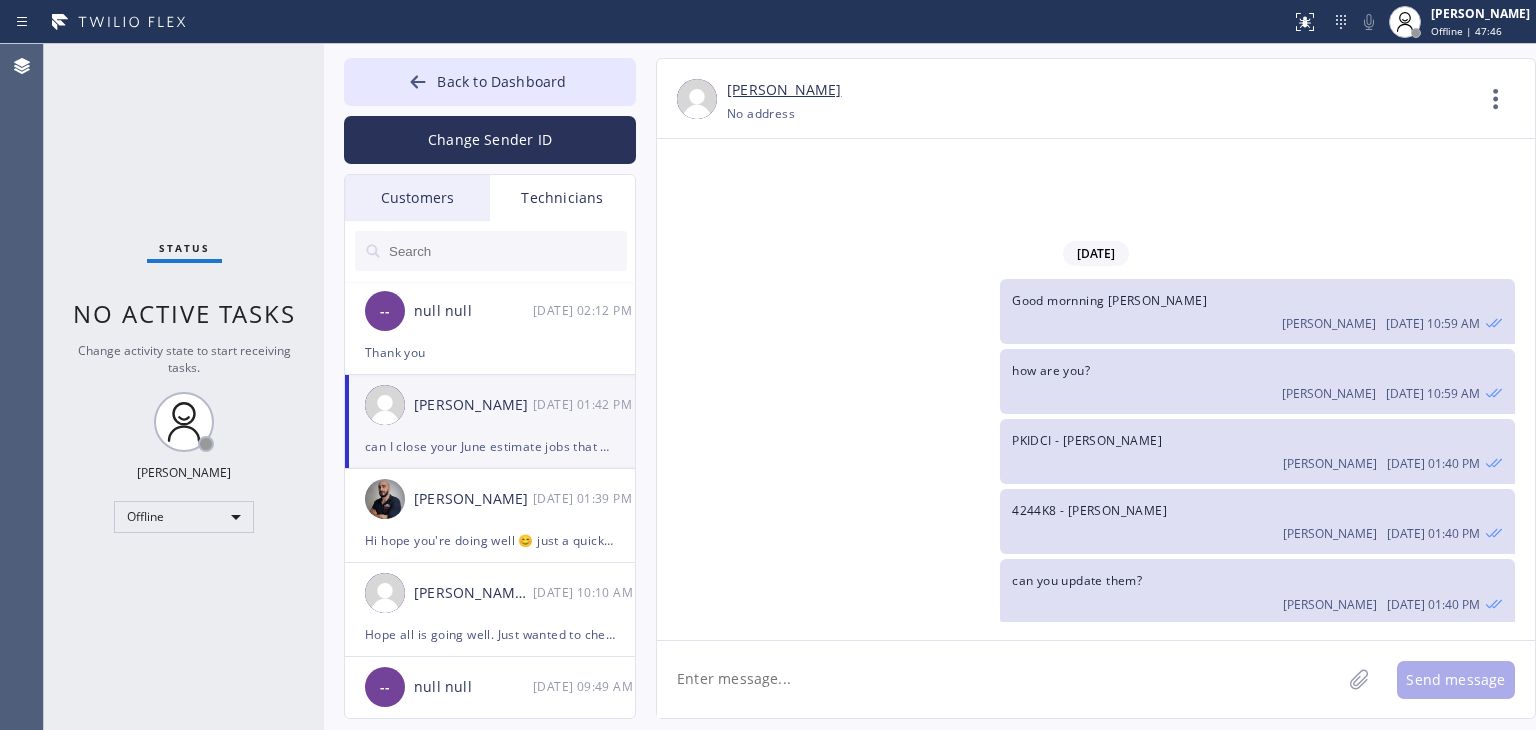 click 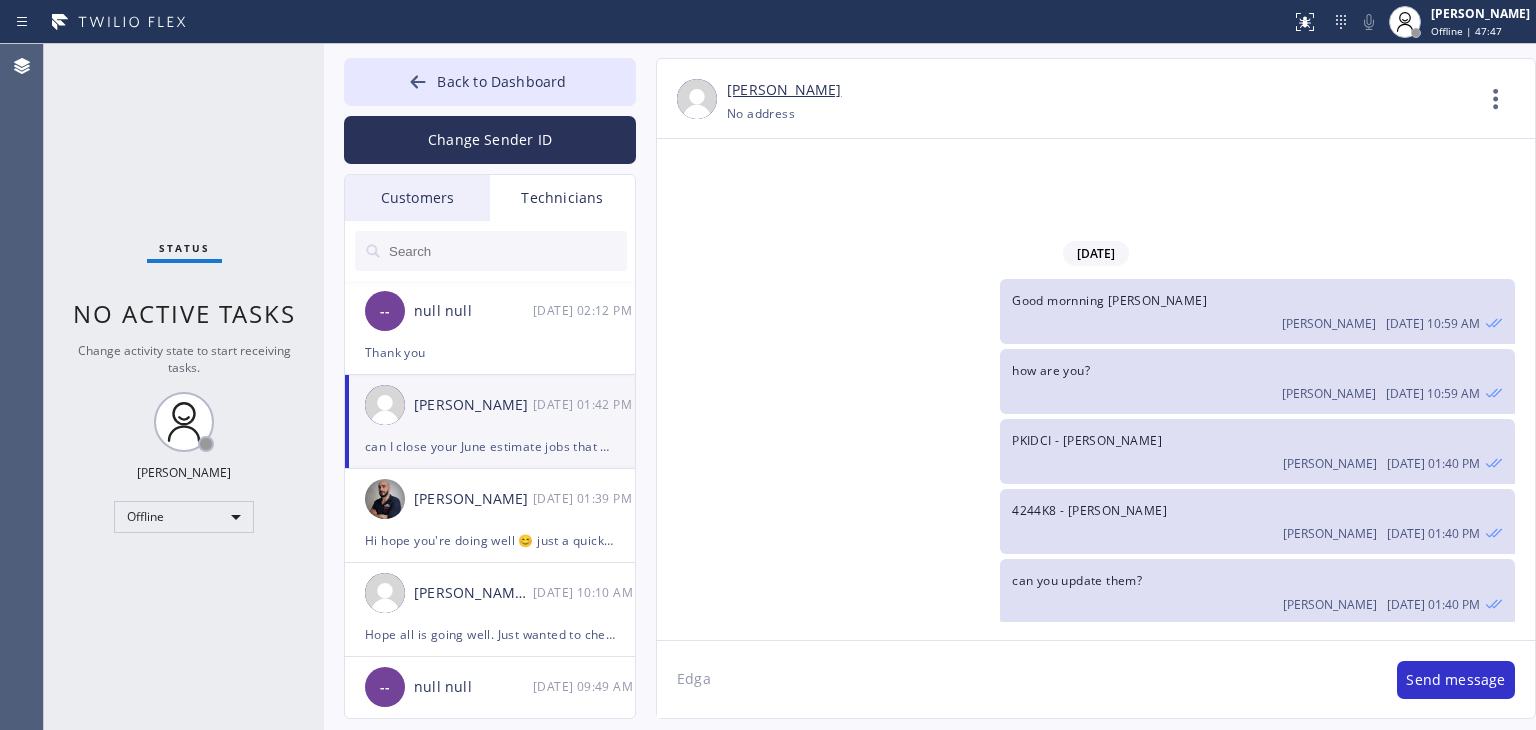 type on "[PERSON_NAME]" 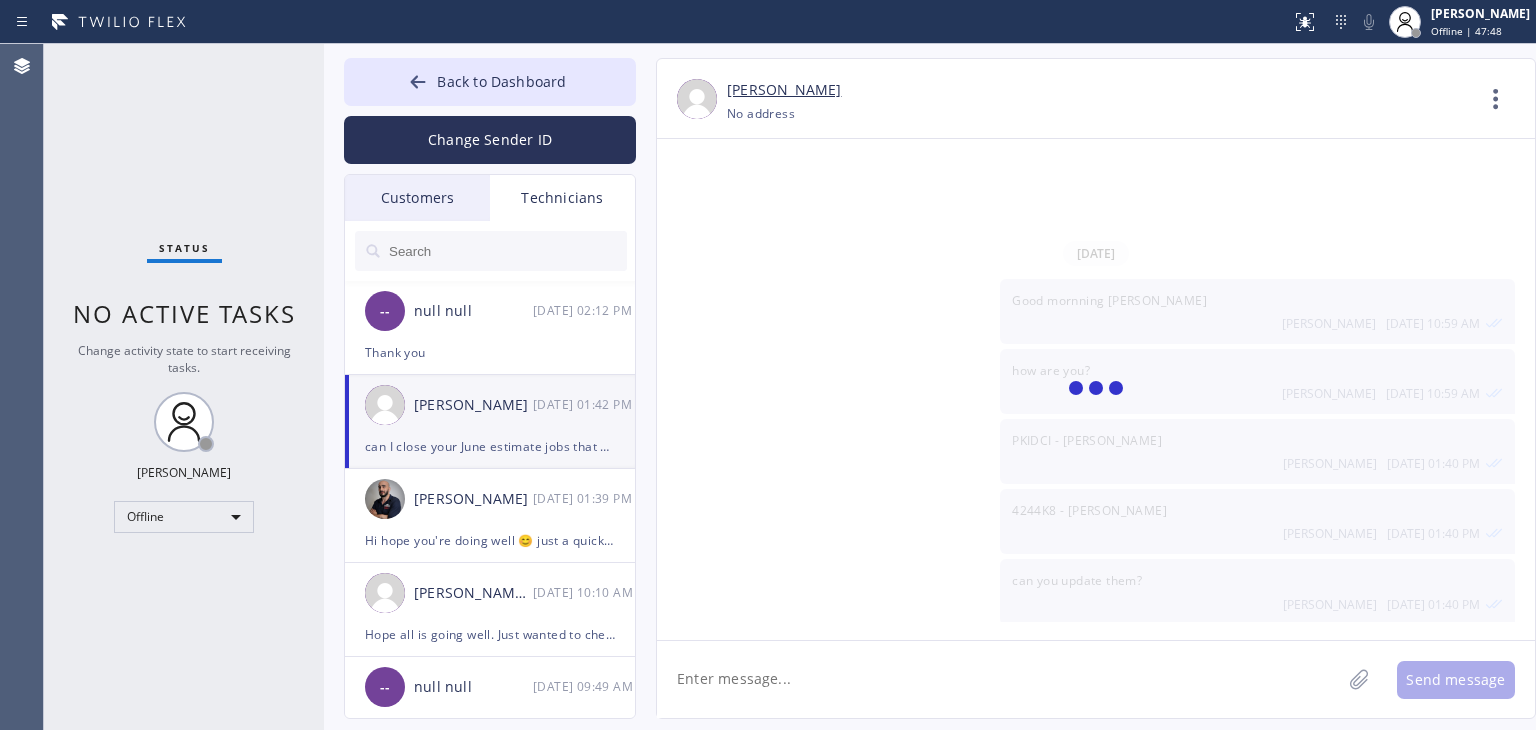 scroll, scrollTop: 8681, scrollLeft: 0, axis: vertical 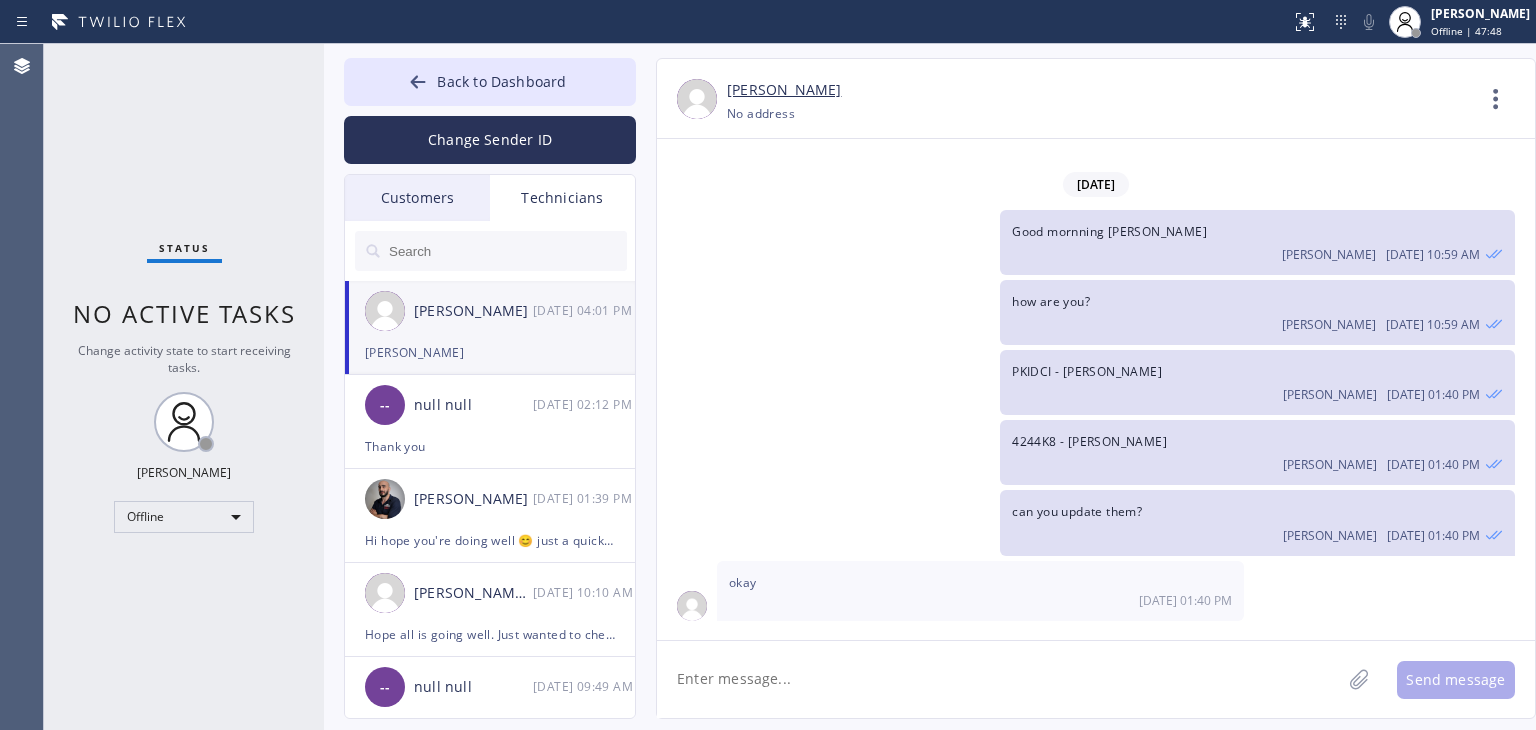 paste on "TLE4HY" 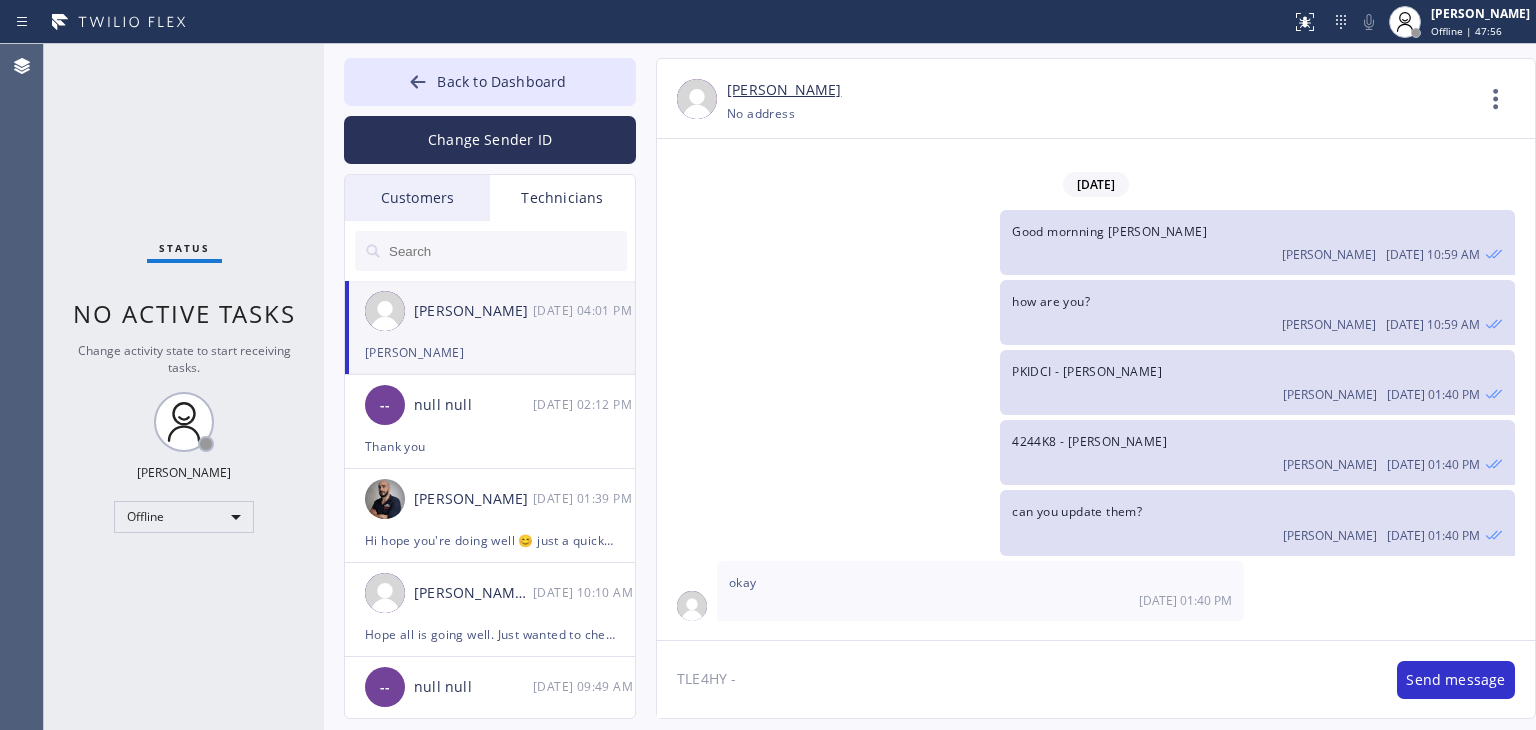 click on "TLE4HY -" 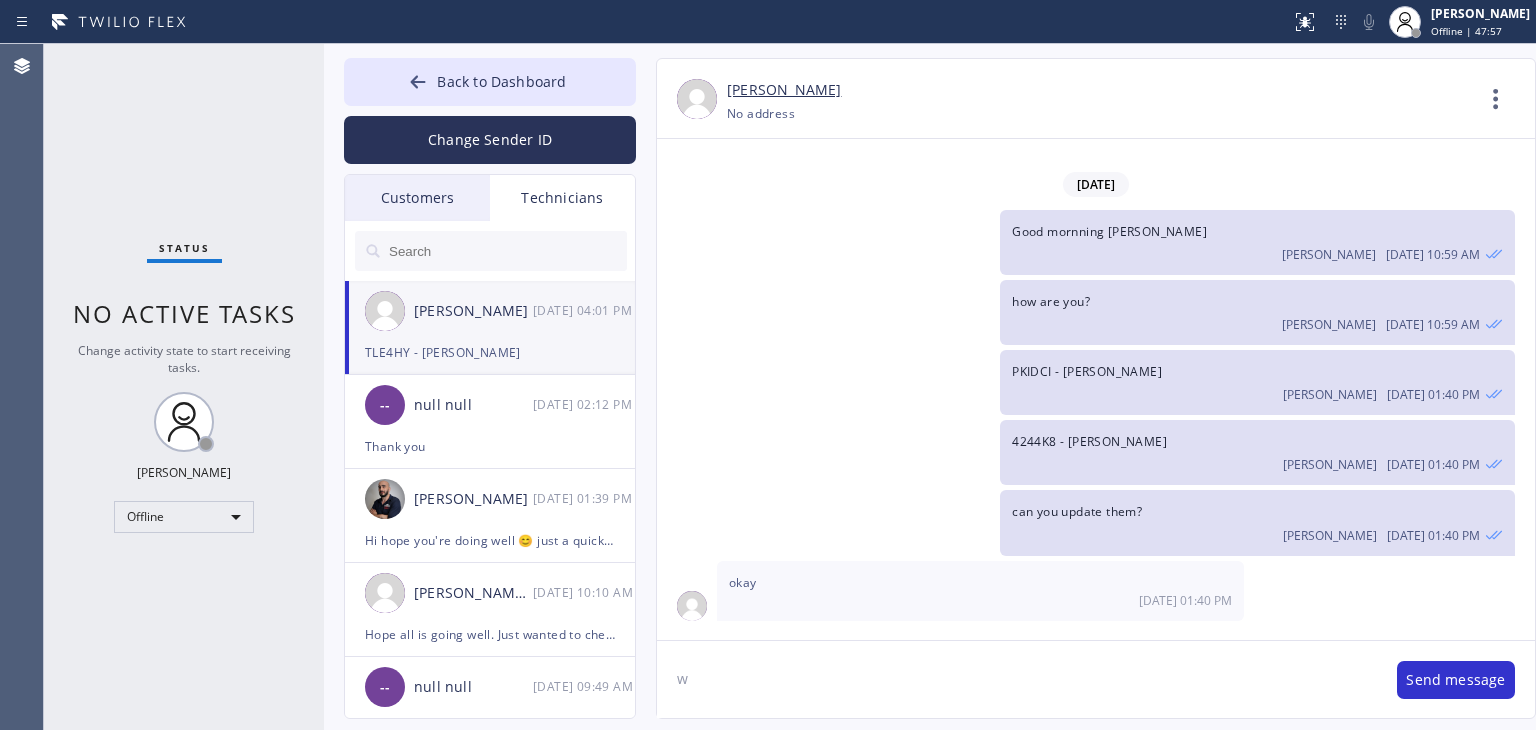 scroll, scrollTop: 8751, scrollLeft: 0, axis: vertical 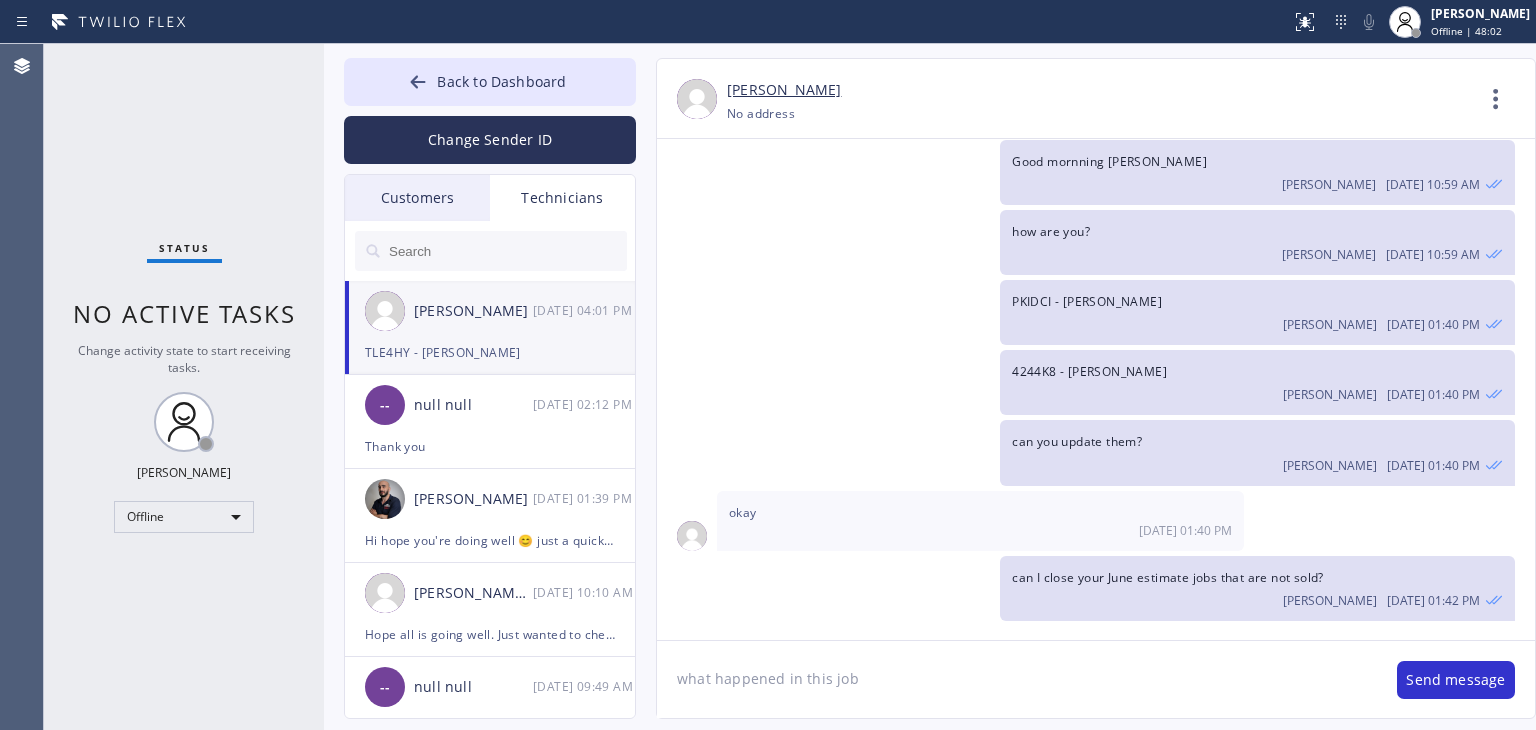 type on "what happened in this job?" 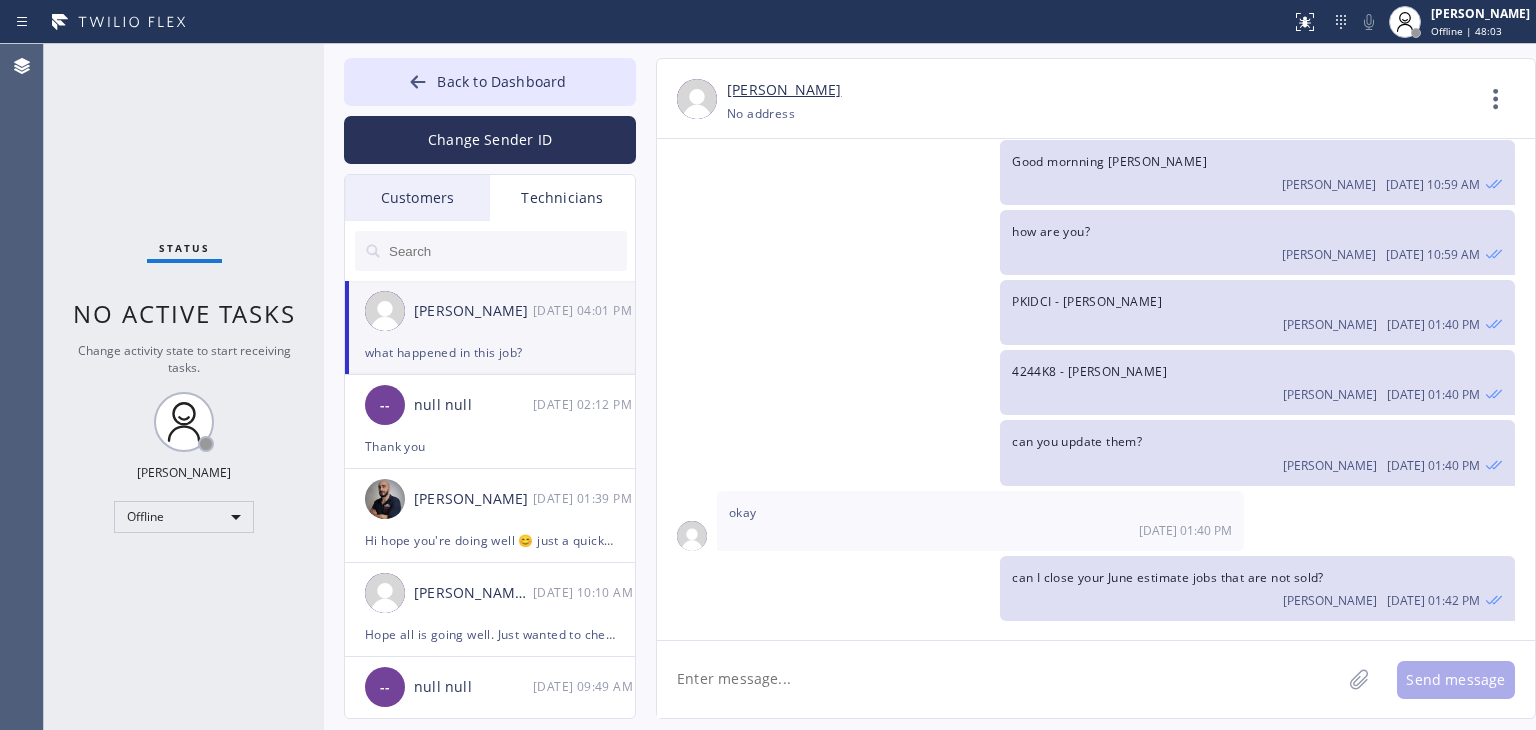 scroll, scrollTop: 8820, scrollLeft: 0, axis: vertical 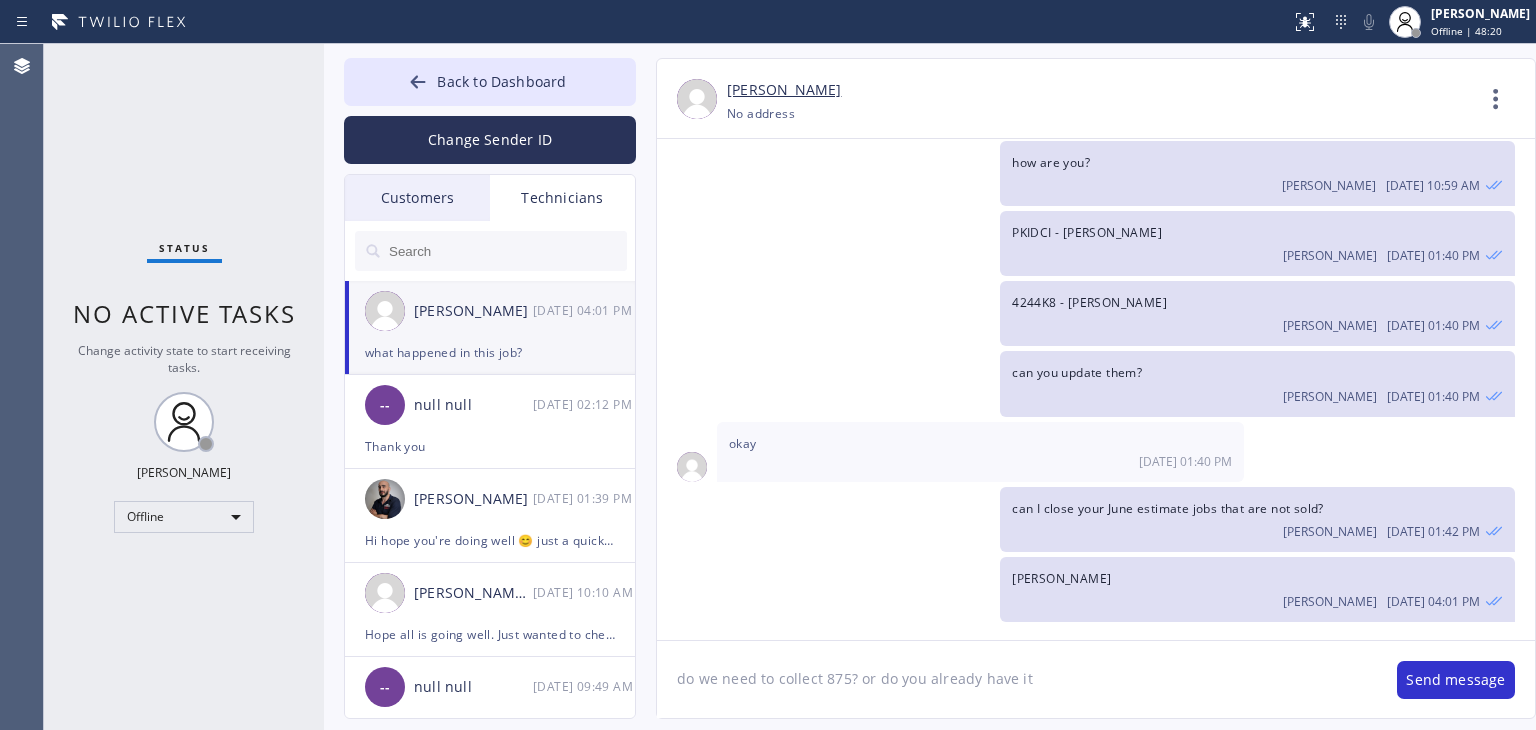 type on "do we need to collect 875? or do you already have it?" 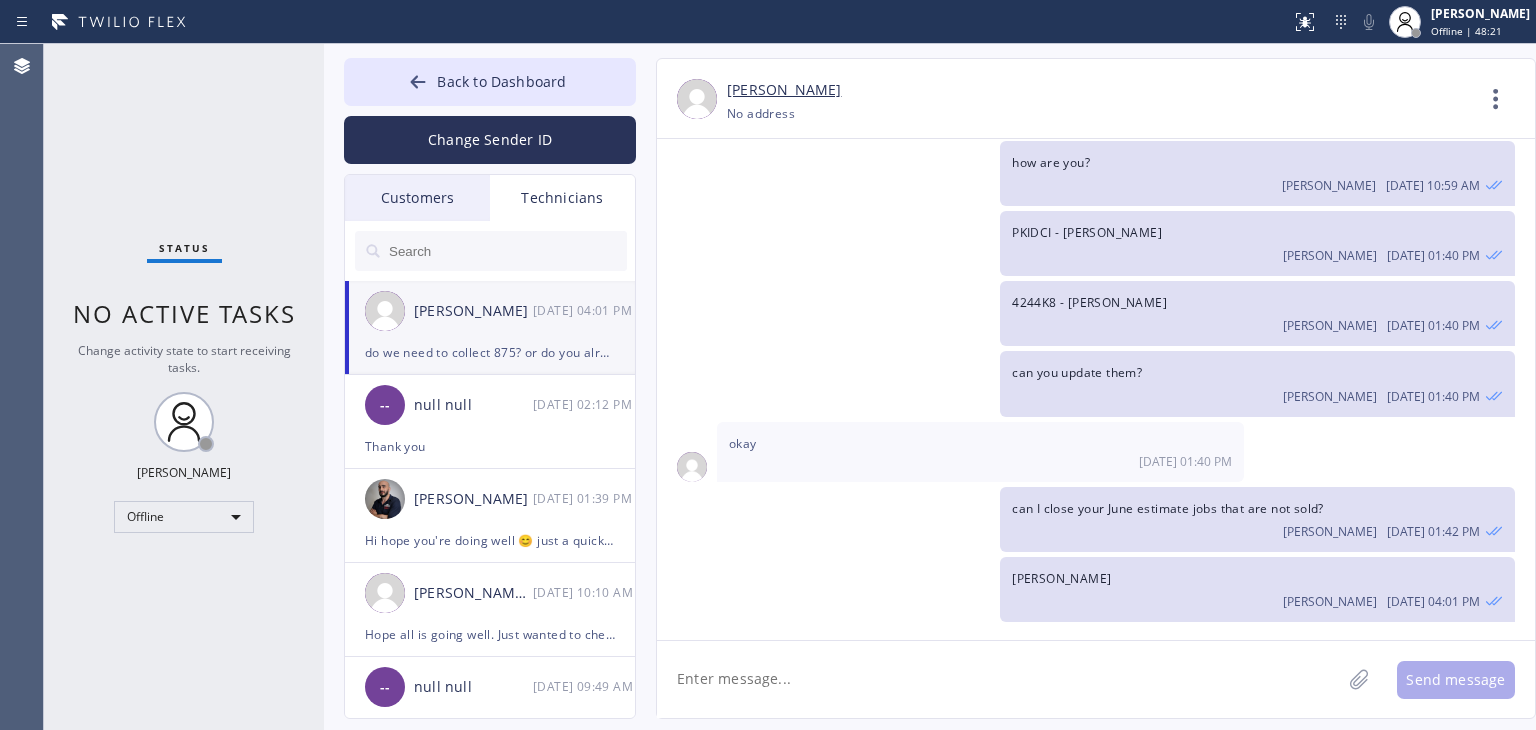 scroll, scrollTop: 8890, scrollLeft: 0, axis: vertical 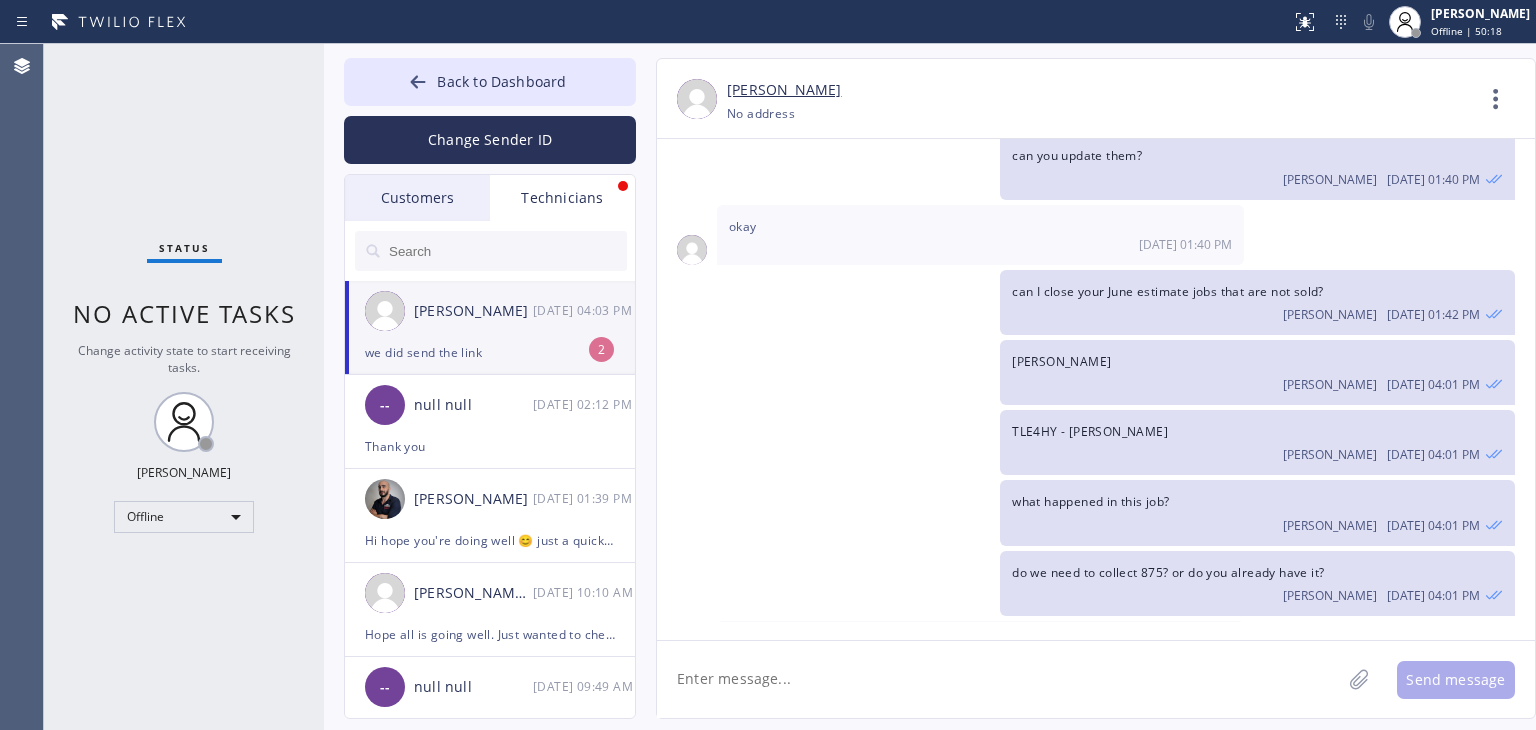 click 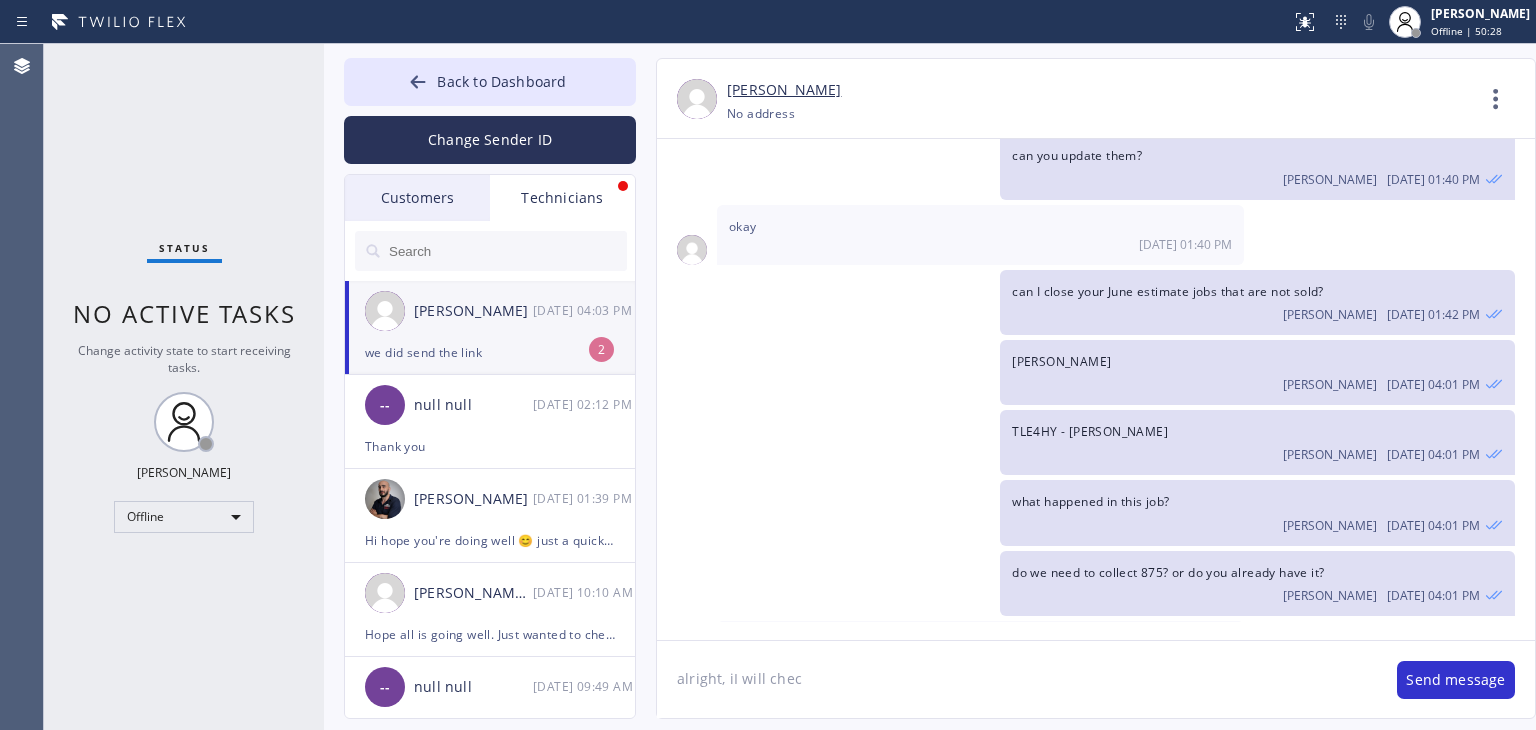 type on "alright, iI will check" 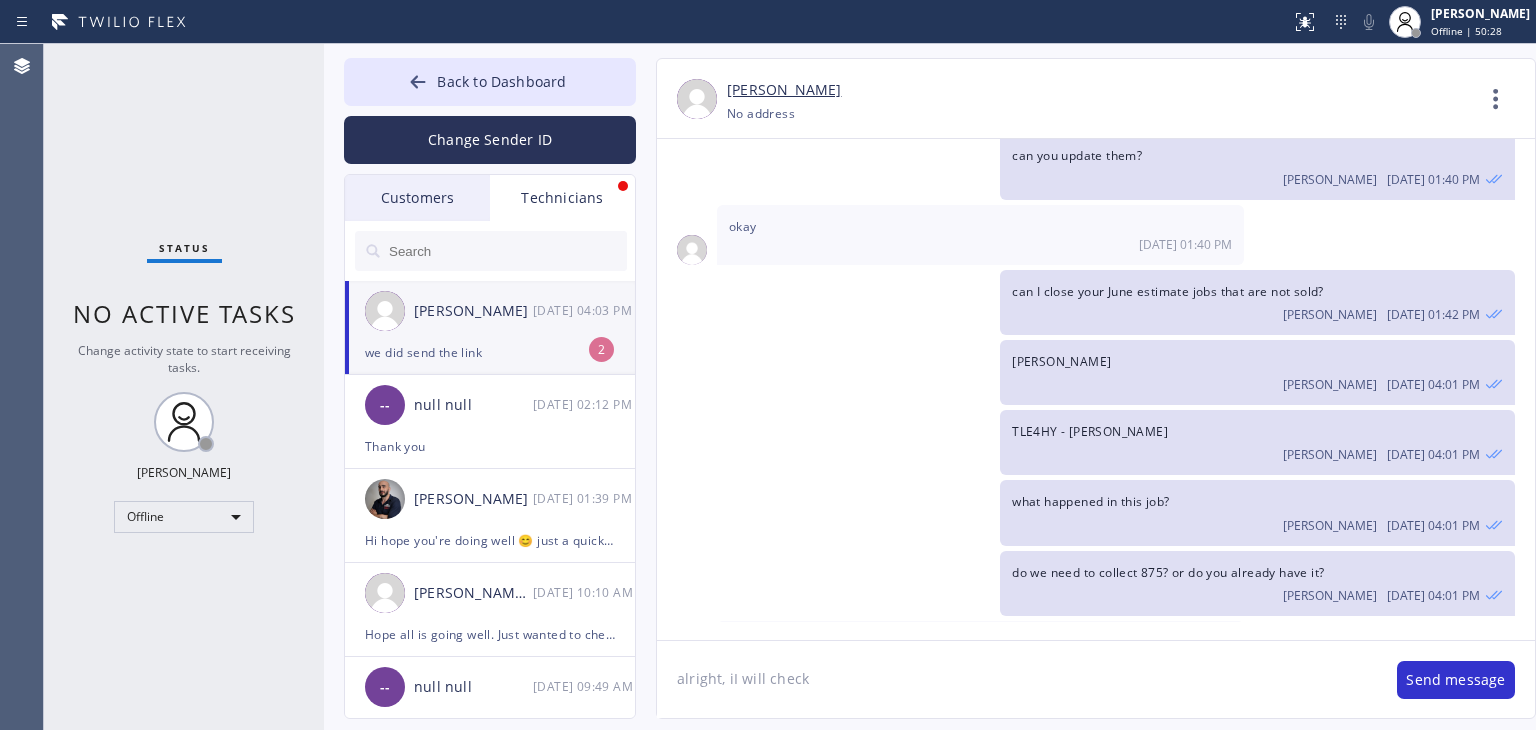 type 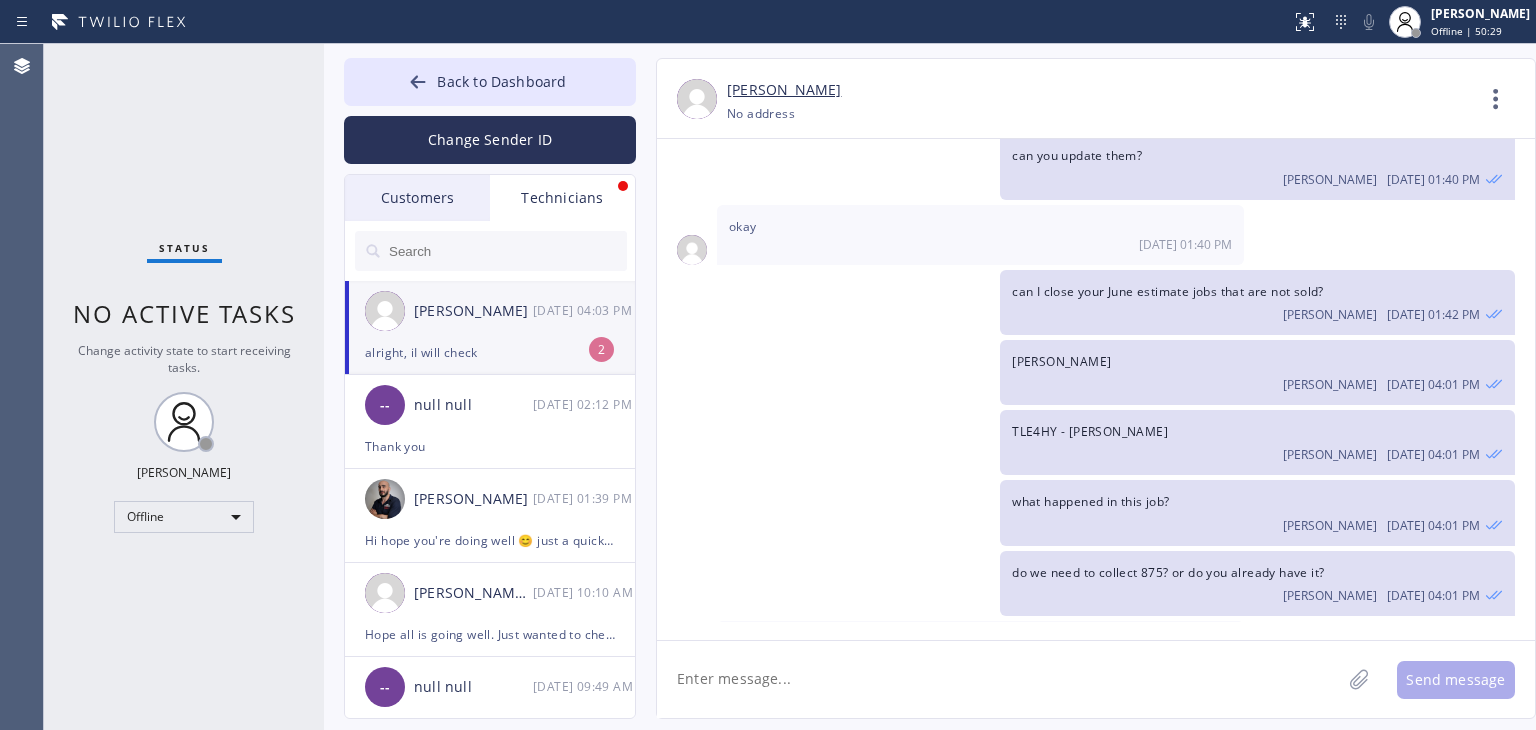 scroll, scrollTop: 9107, scrollLeft: 0, axis: vertical 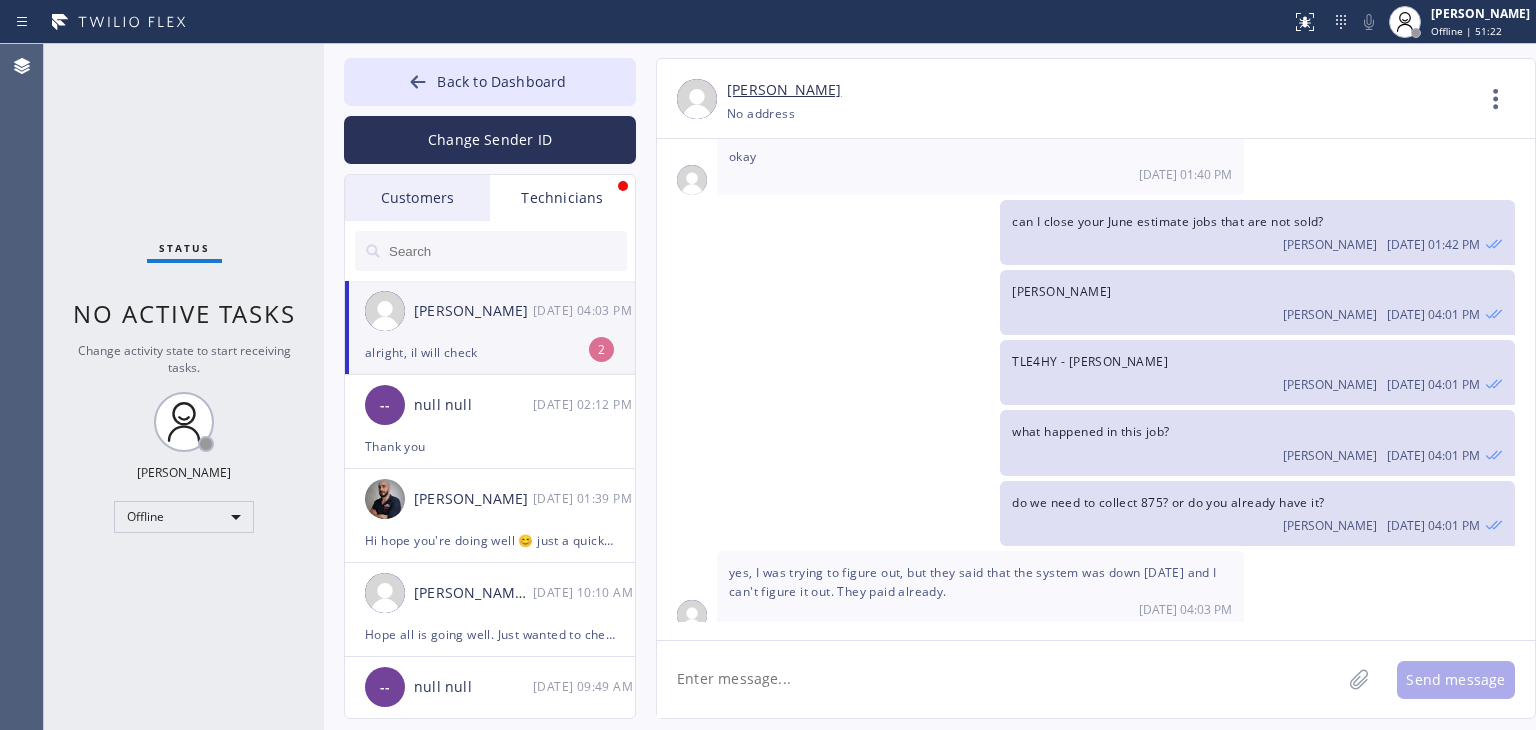 click on "[PERSON_NAME]" at bounding box center (473, 311) 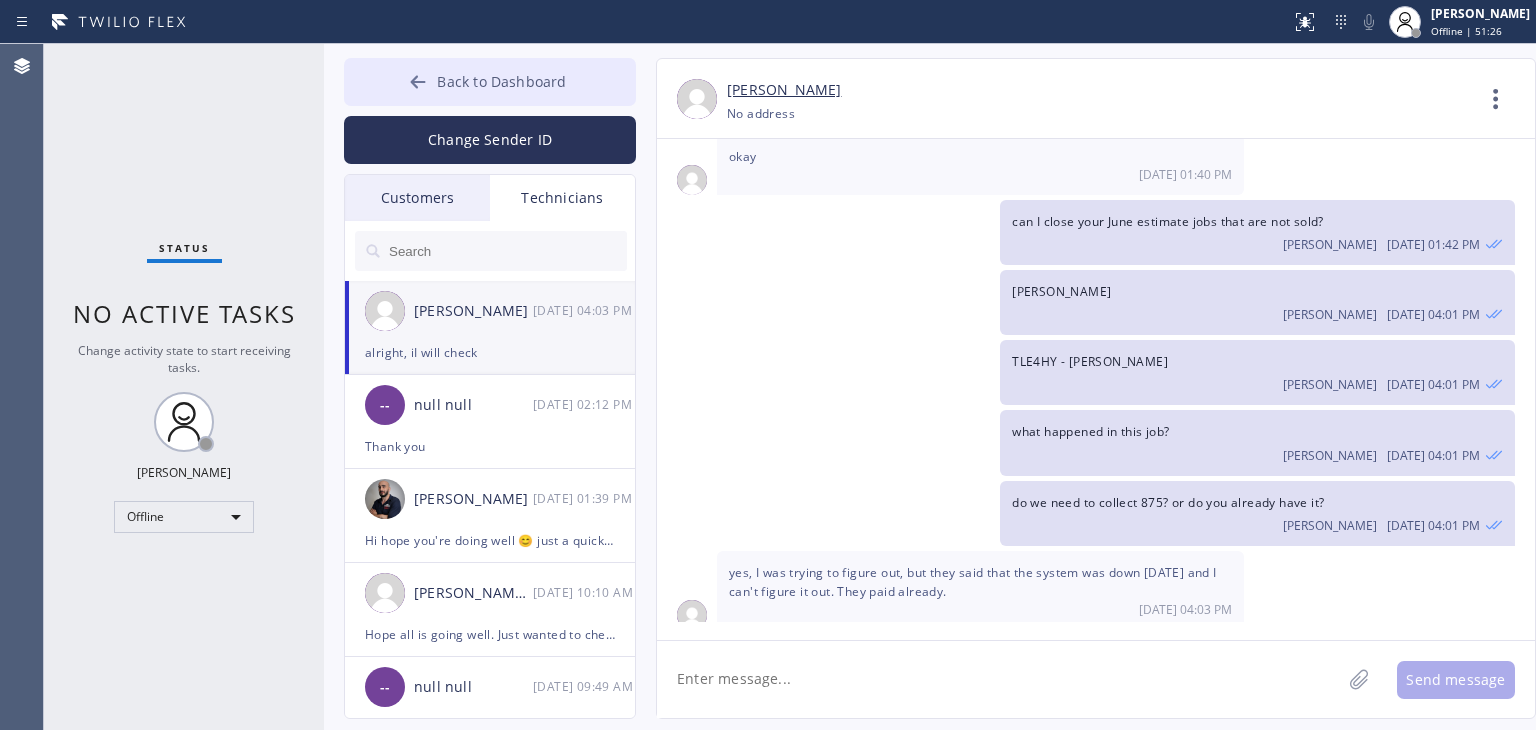 click on "Back to Dashboard" at bounding box center [490, 82] 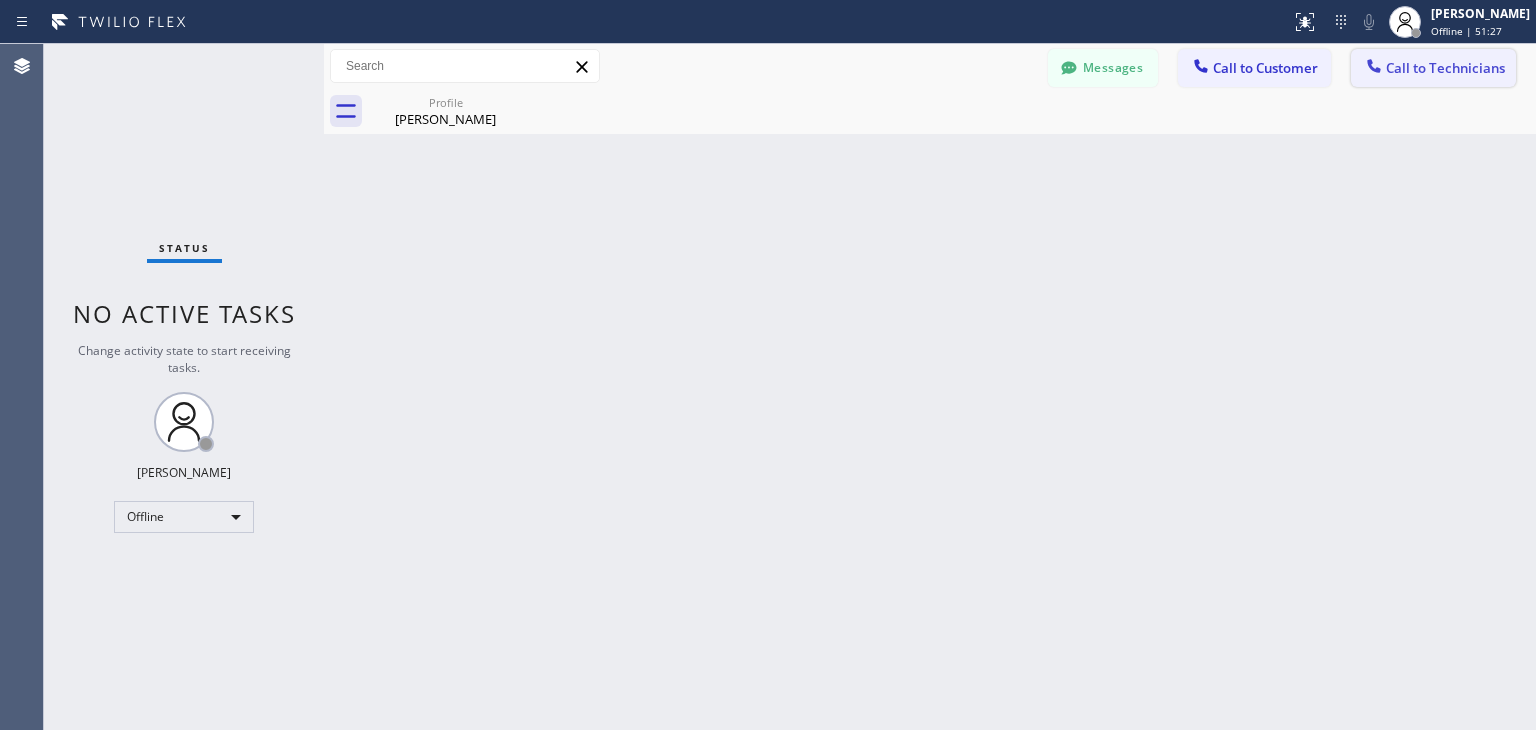 click on "Call to Technicians" at bounding box center (1445, 68) 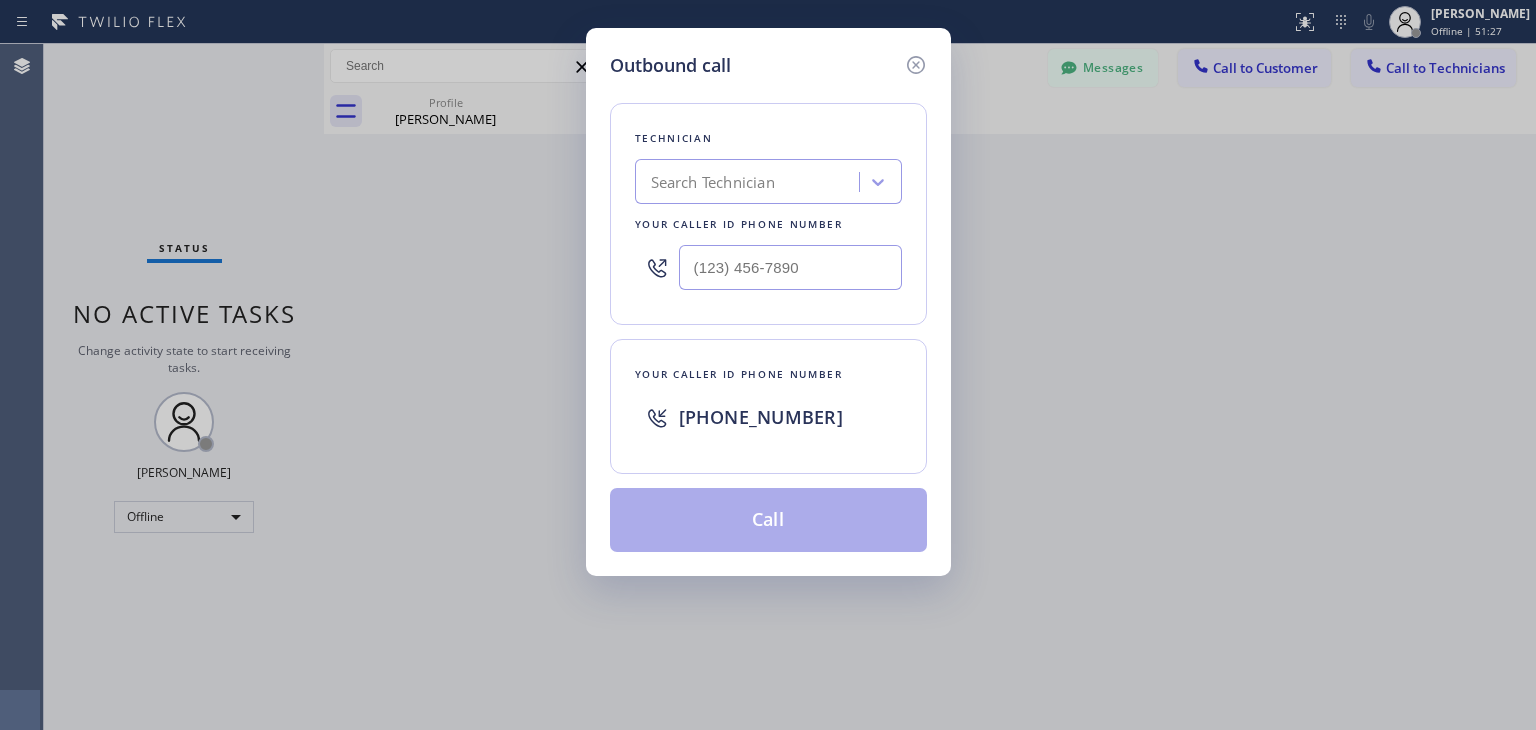 type 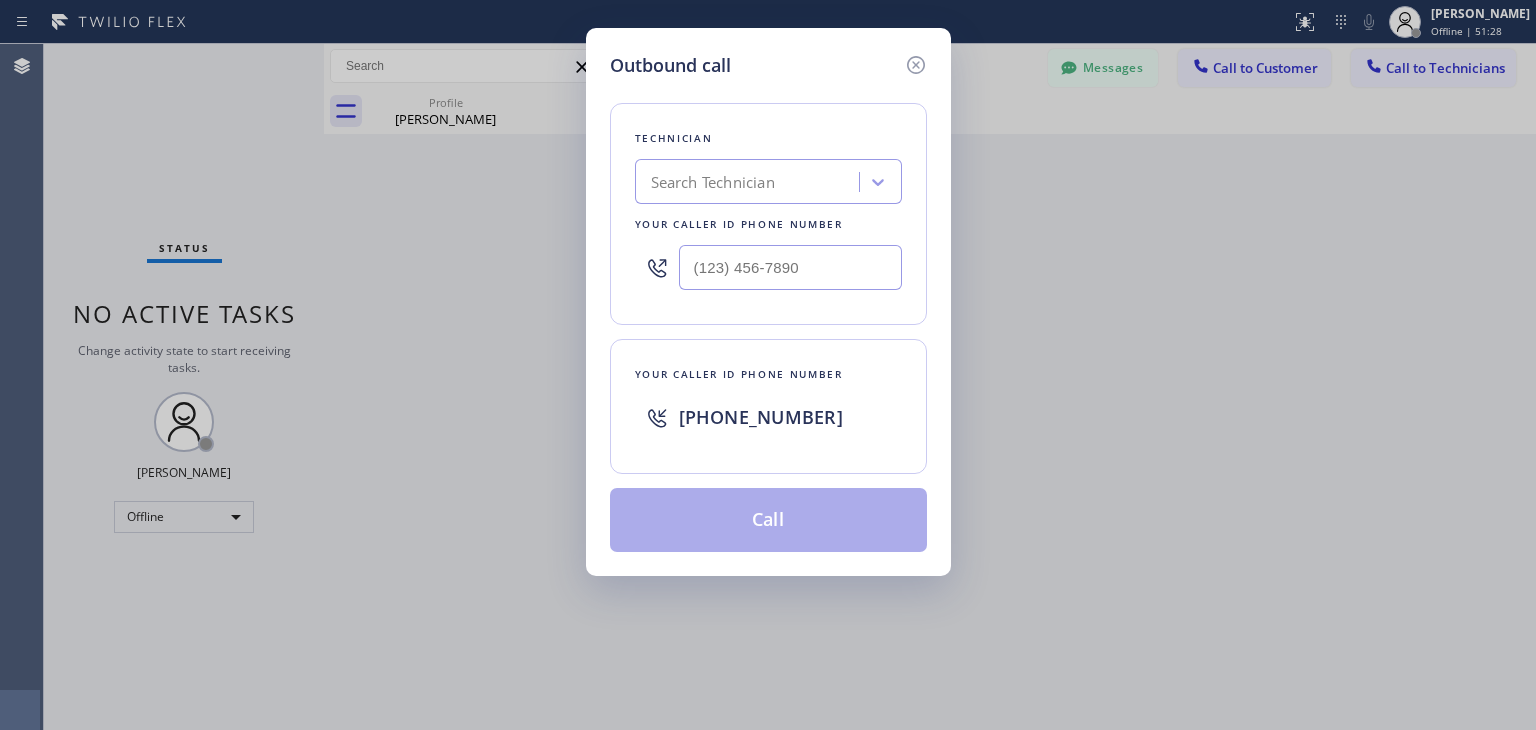 click at bounding box center [915, 65] 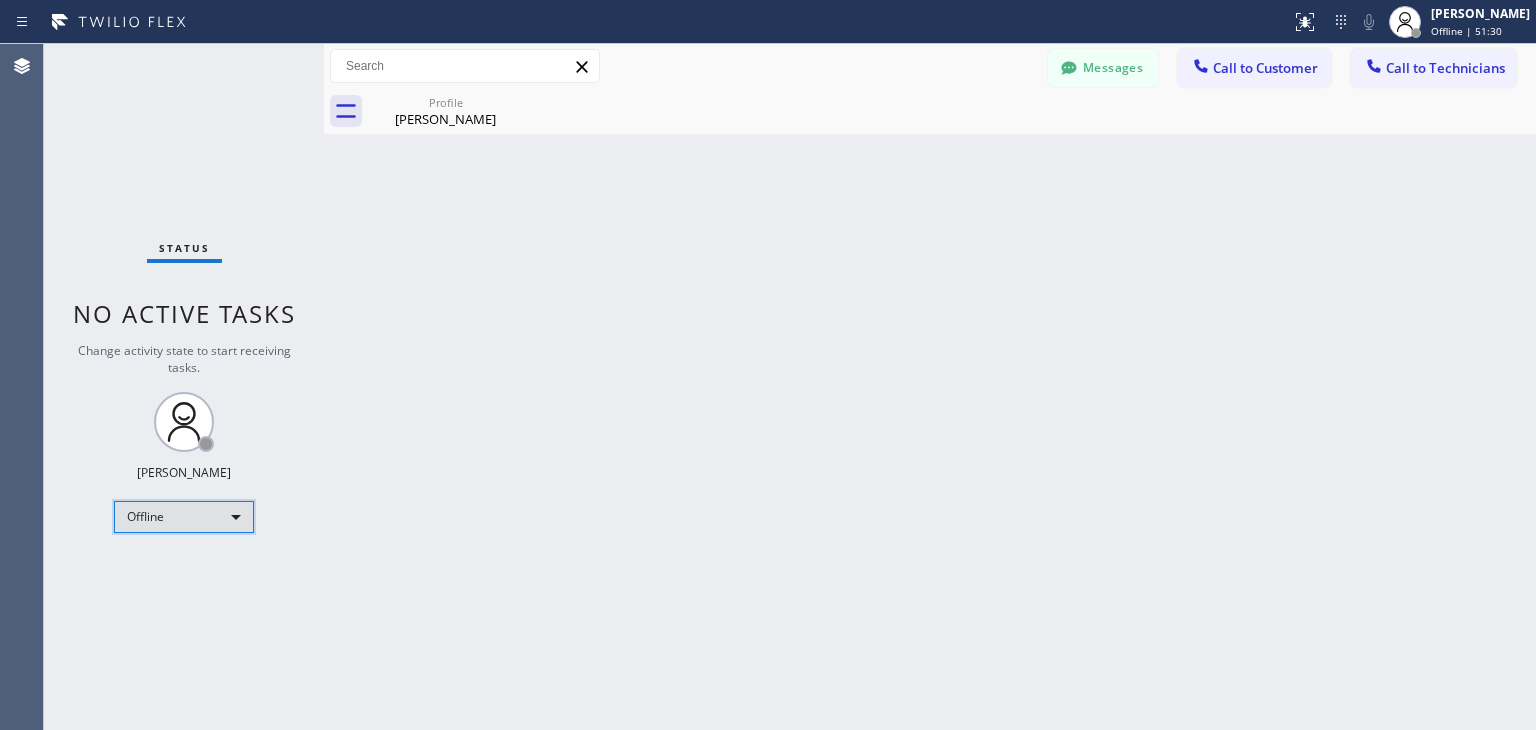 click on "Offline" at bounding box center (184, 517) 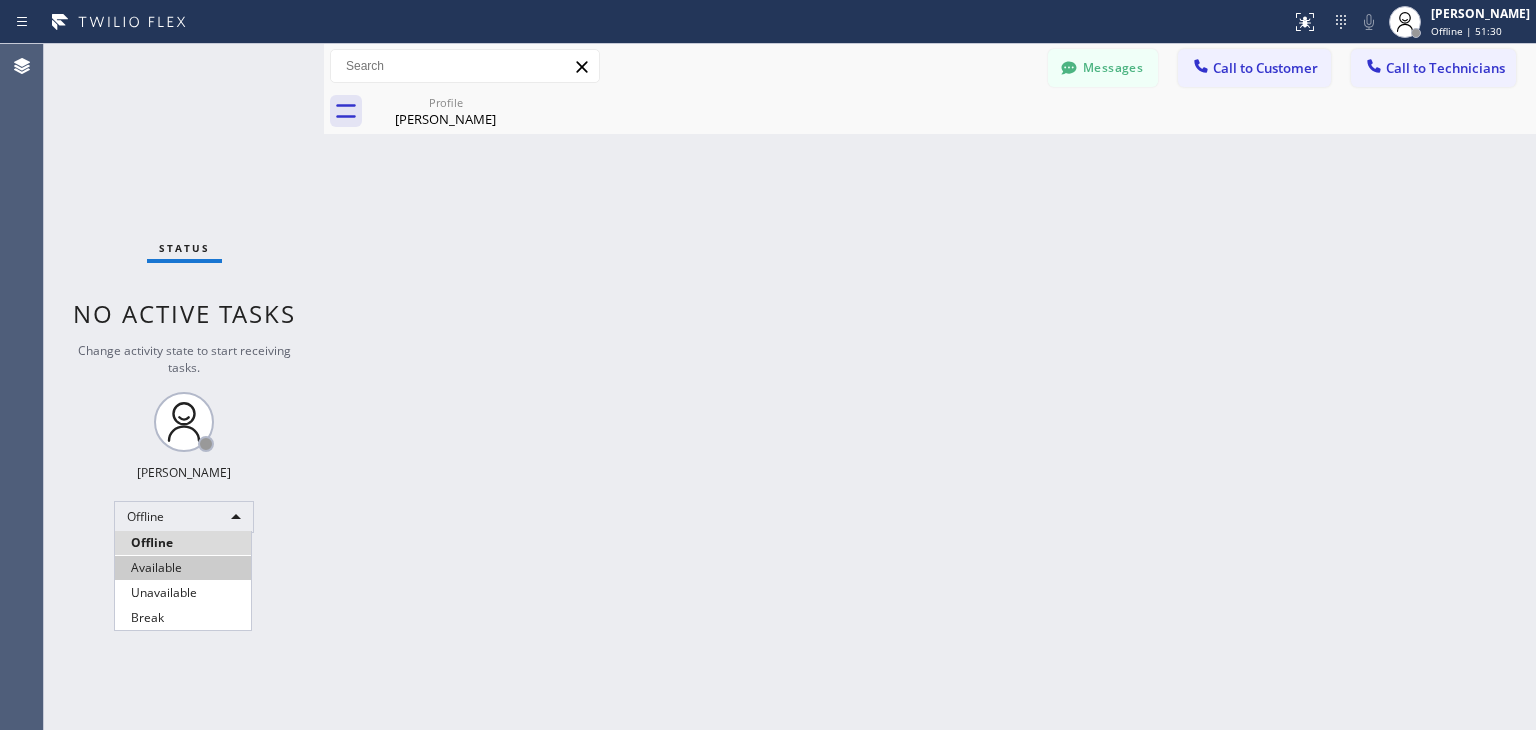 click on "Available" at bounding box center [183, 568] 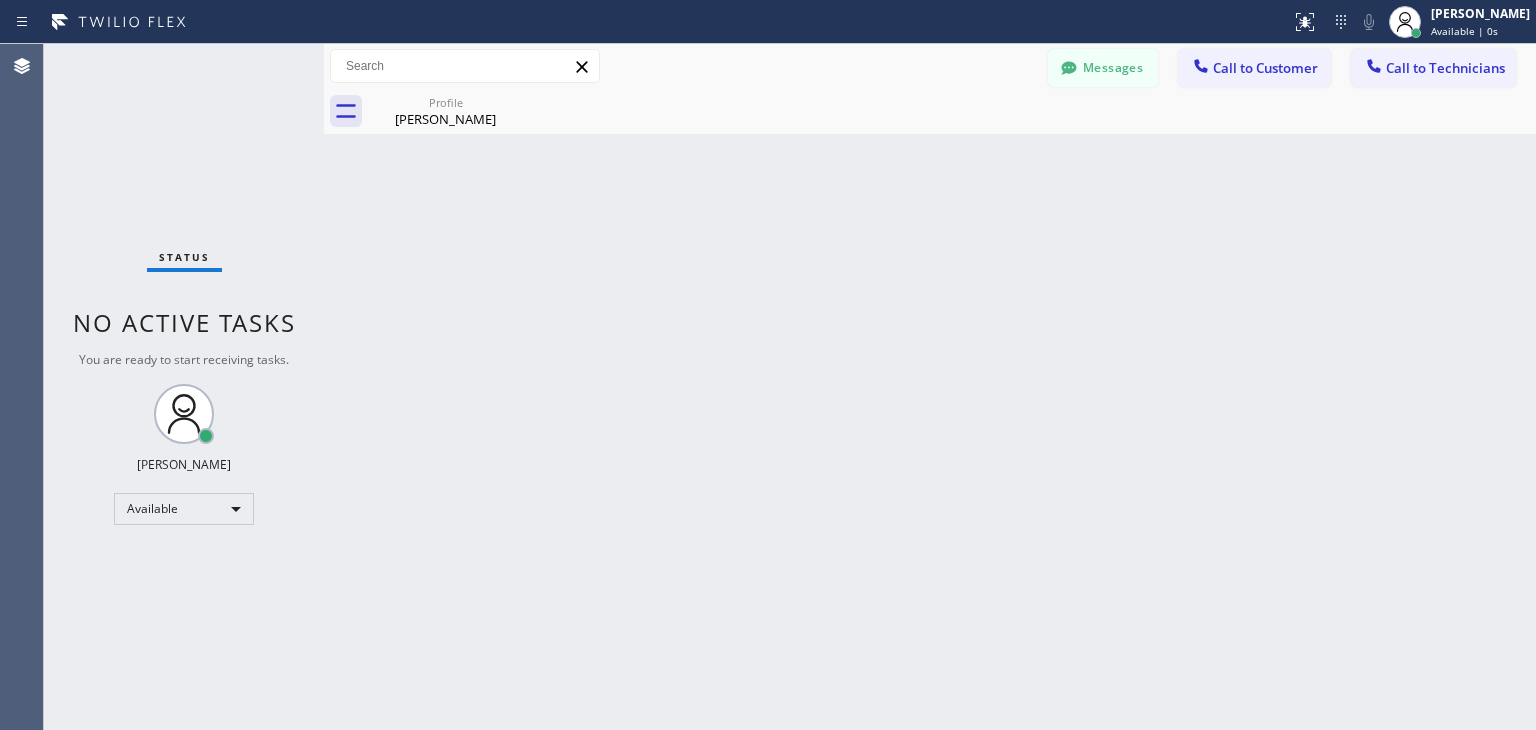 drag, startPoint x: 1382, startPoint y: 66, endPoint x: 1318, endPoint y: 89, distance: 68.007355 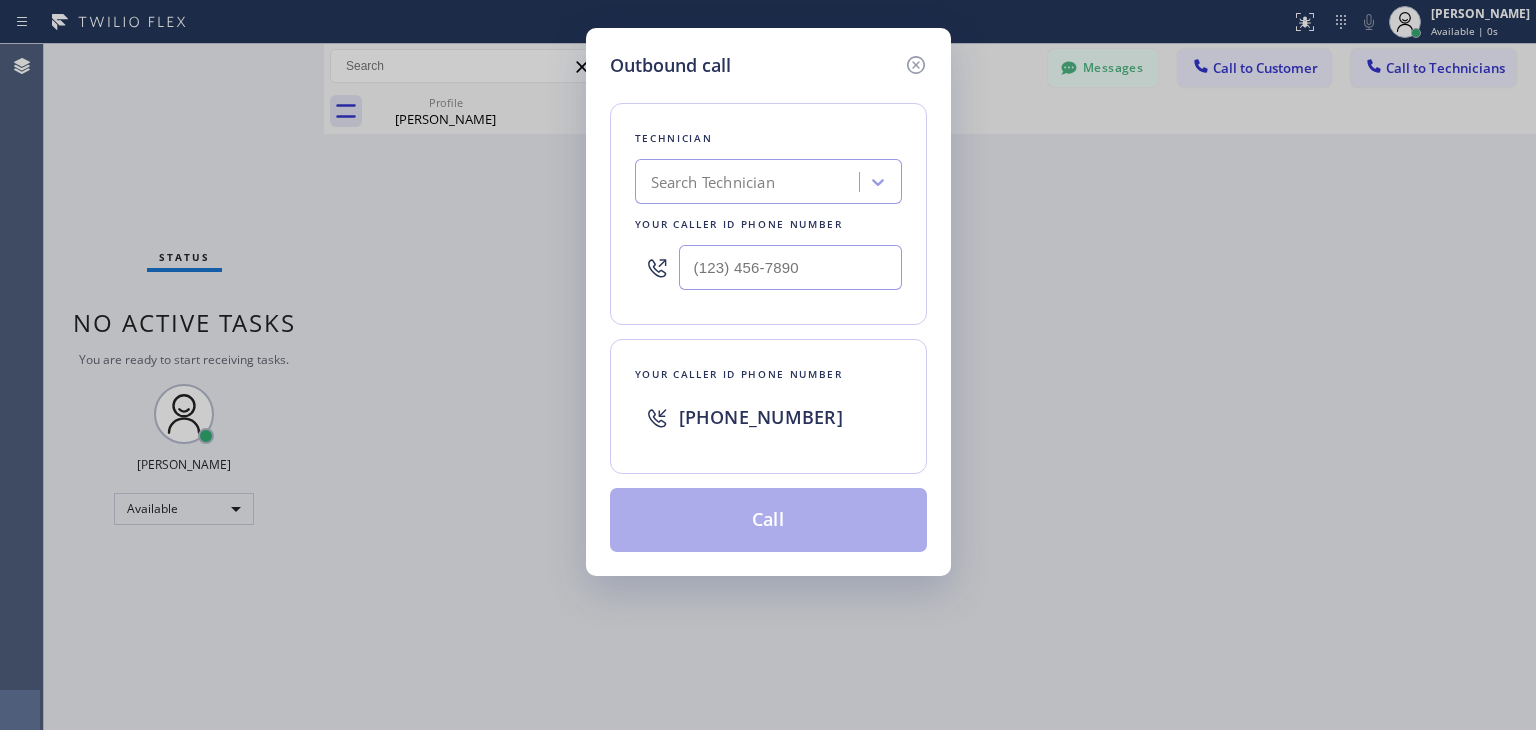 click on "Technician Search Technician Your caller id phone number" at bounding box center [768, 214] 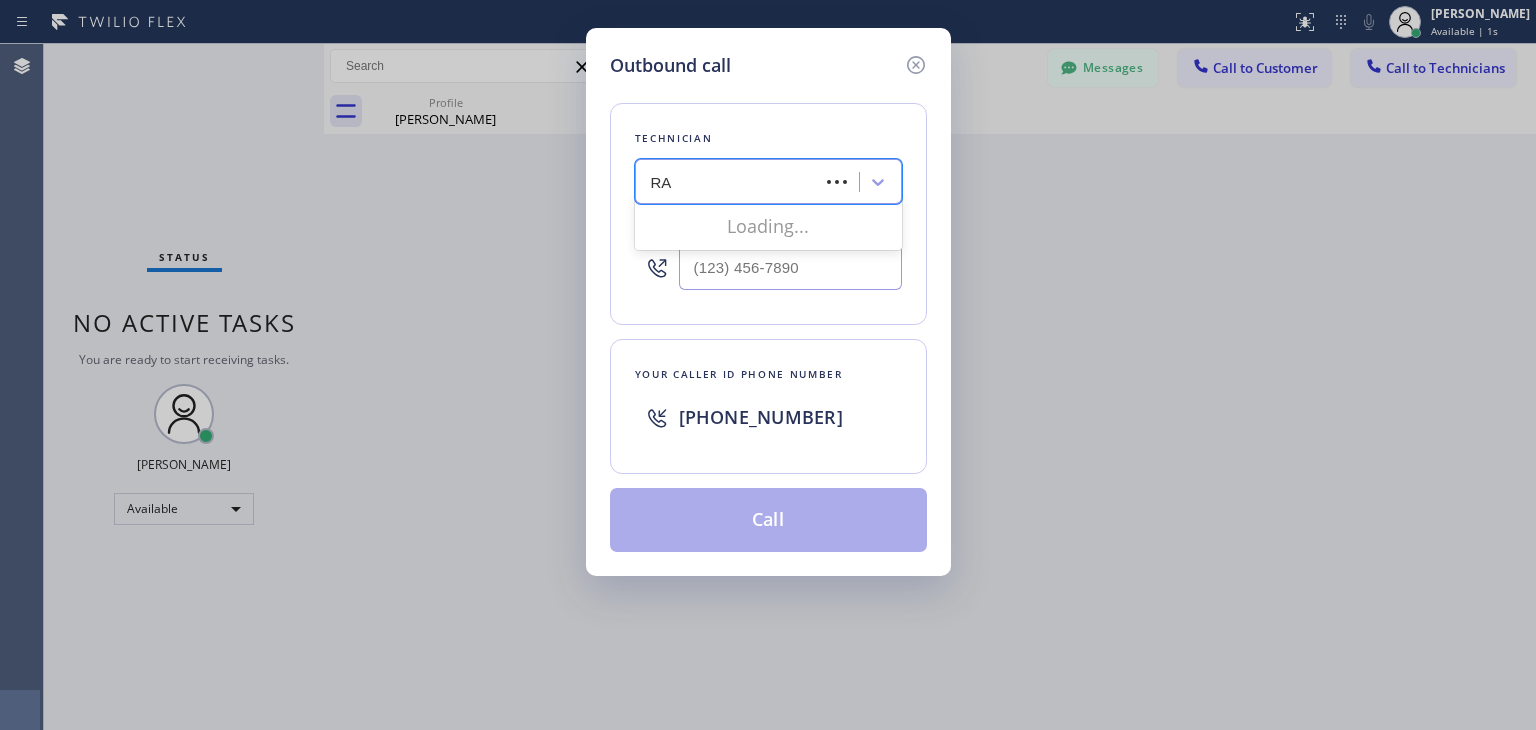 type on "RAZ" 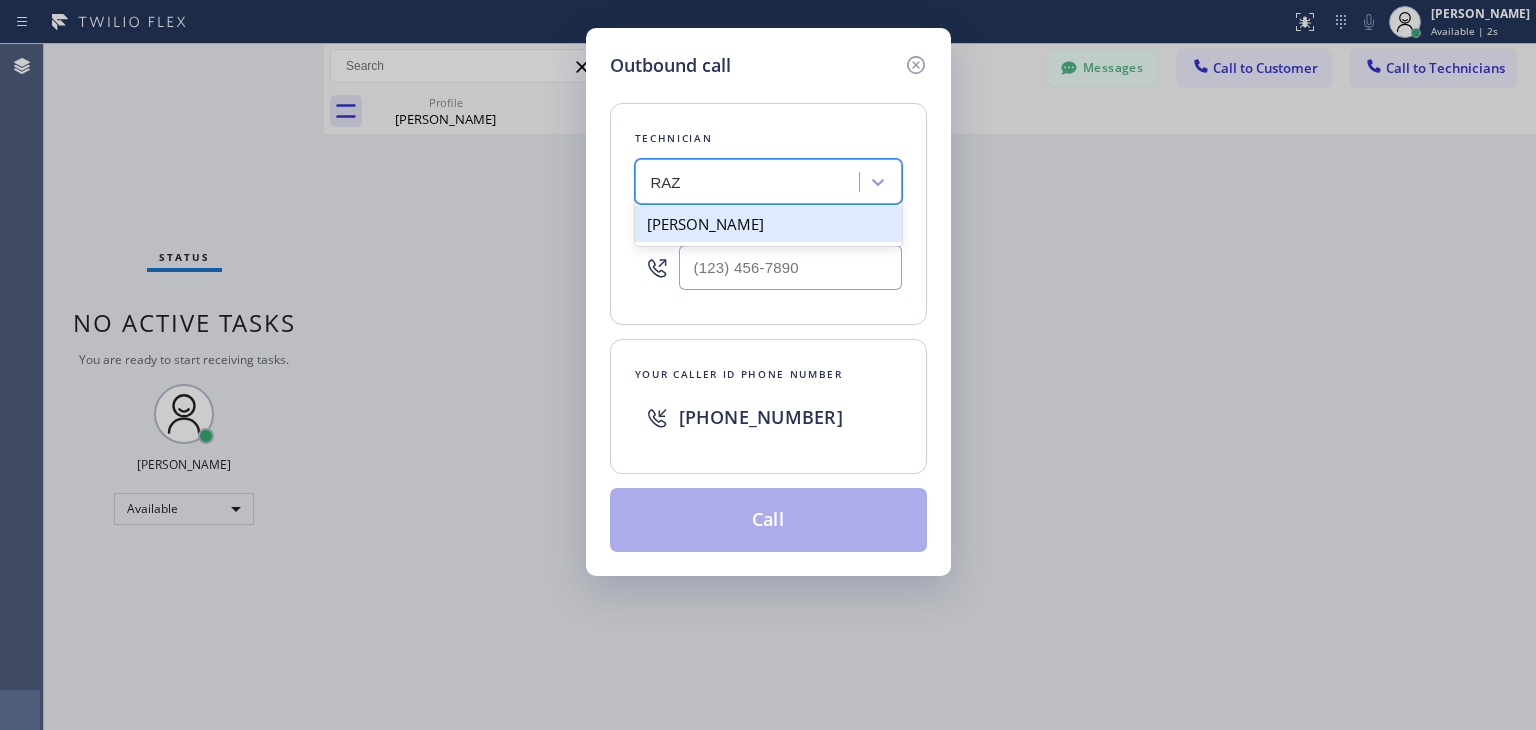 drag, startPoint x: 683, startPoint y: 229, endPoint x: 692, endPoint y: 253, distance: 25.632011 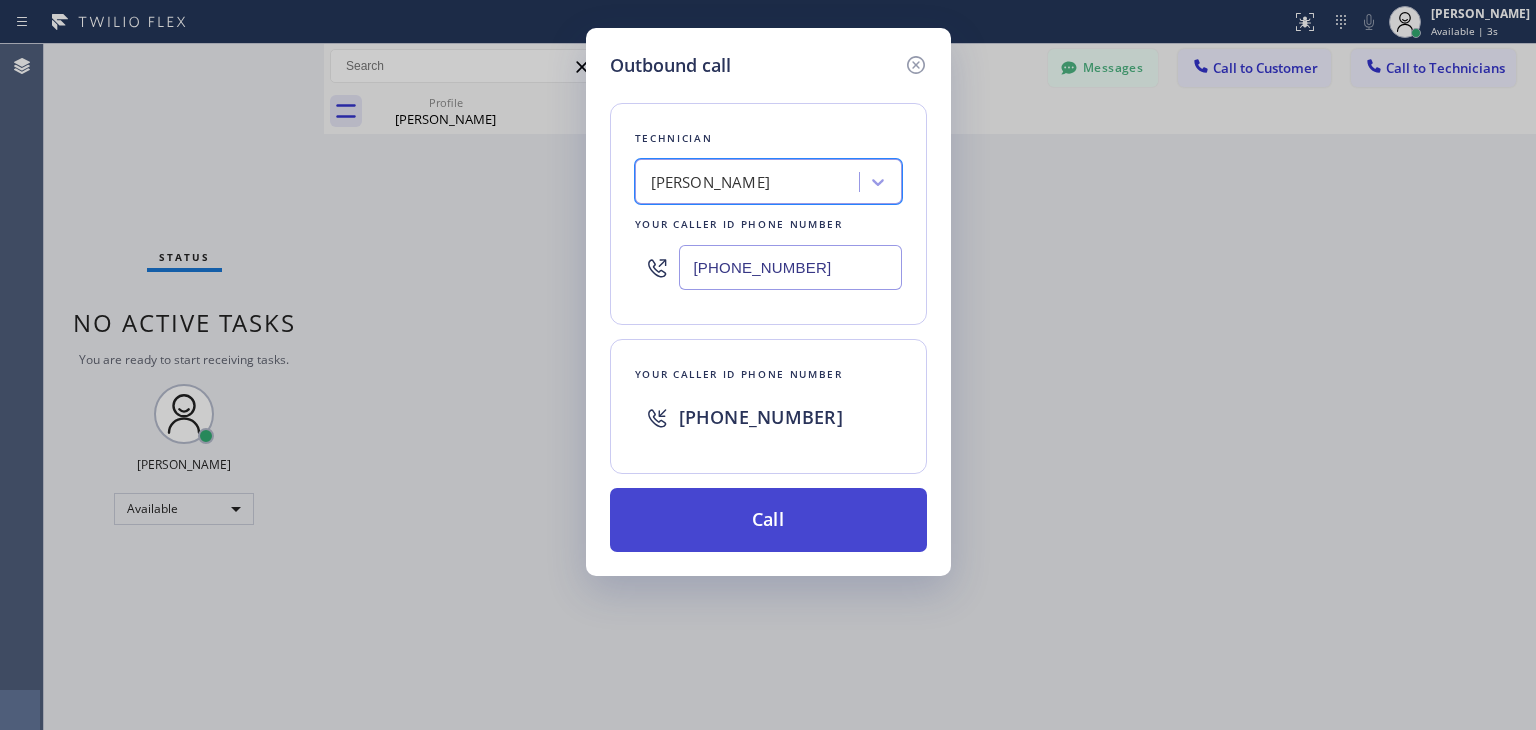 click on "Call" at bounding box center (768, 520) 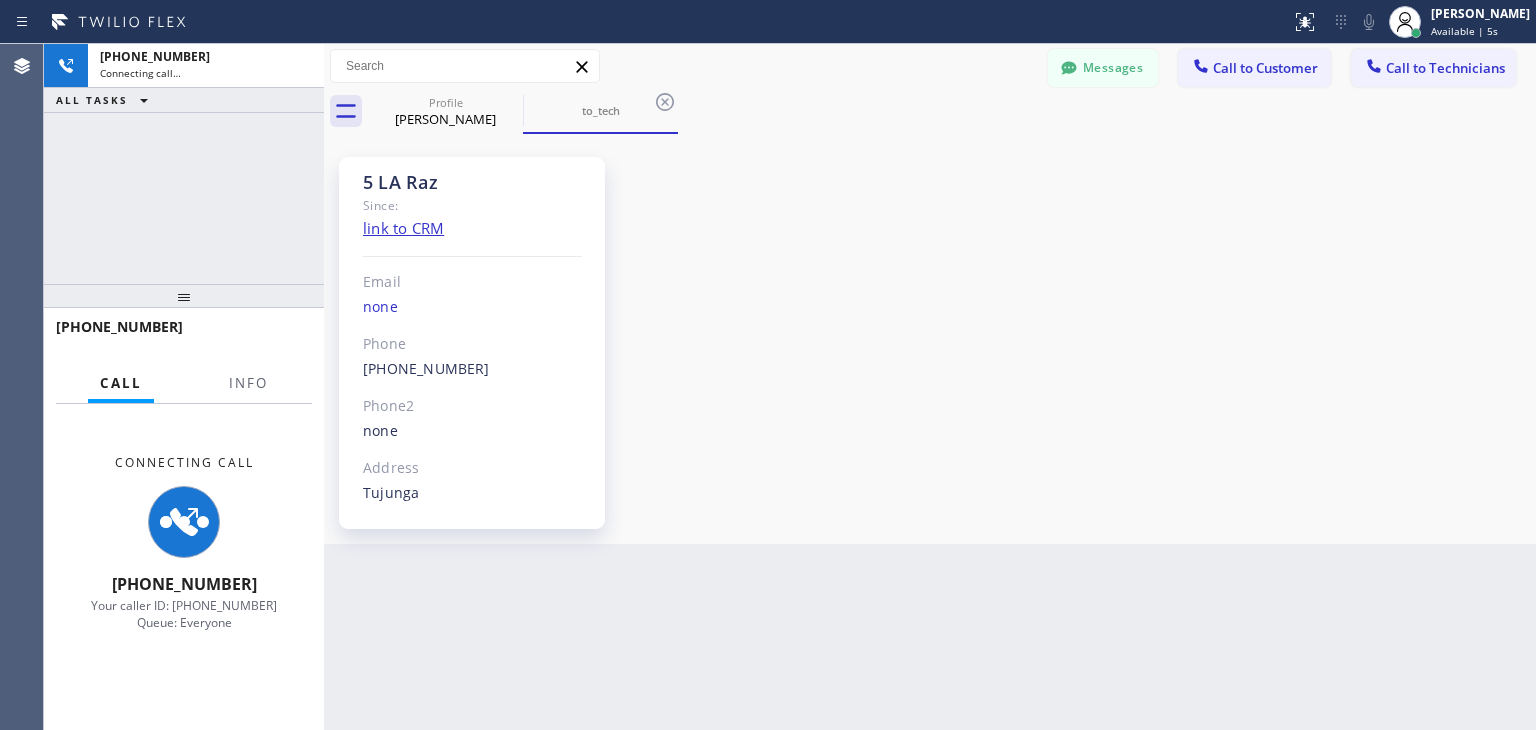 scroll, scrollTop: 3945, scrollLeft: 0, axis: vertical 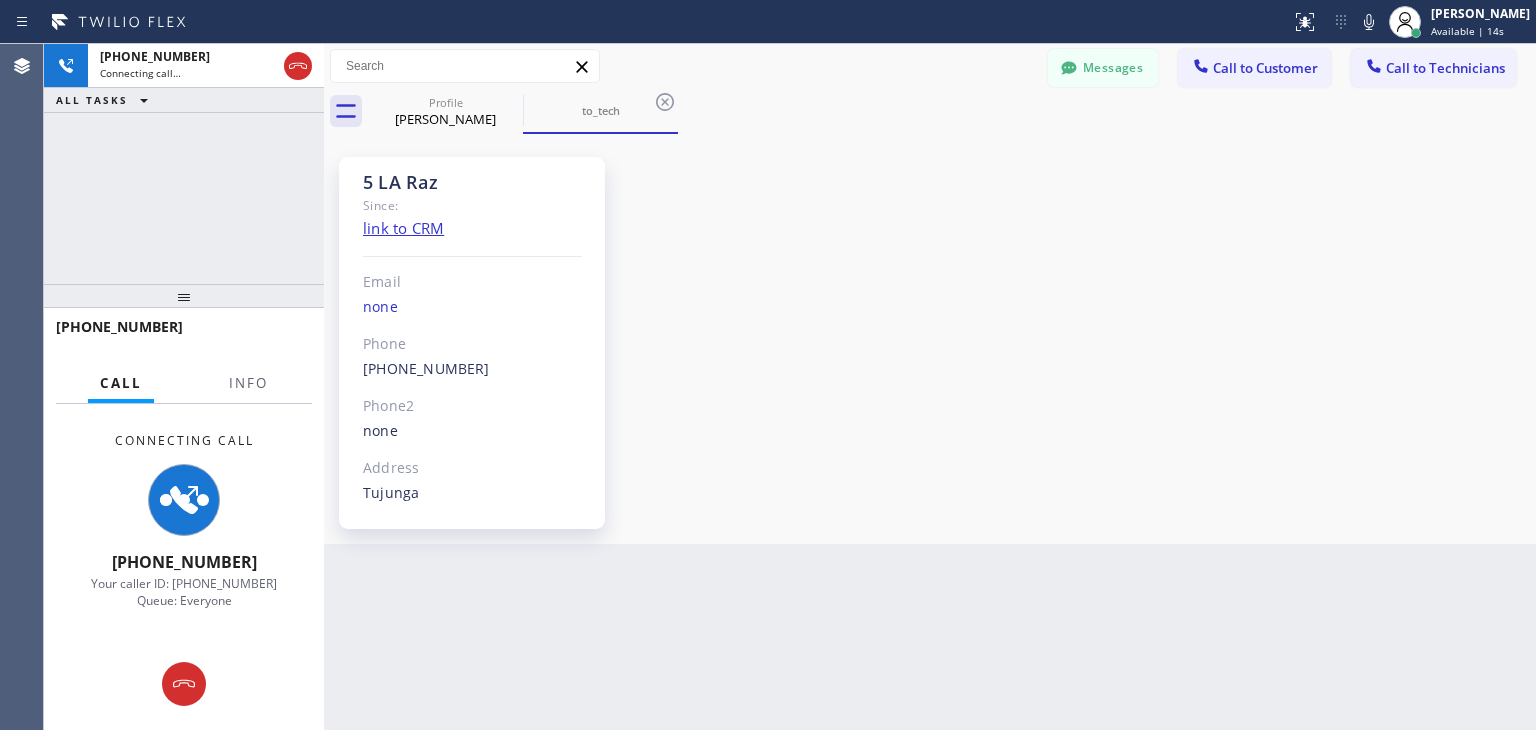 click at bounding box center [645, 22] 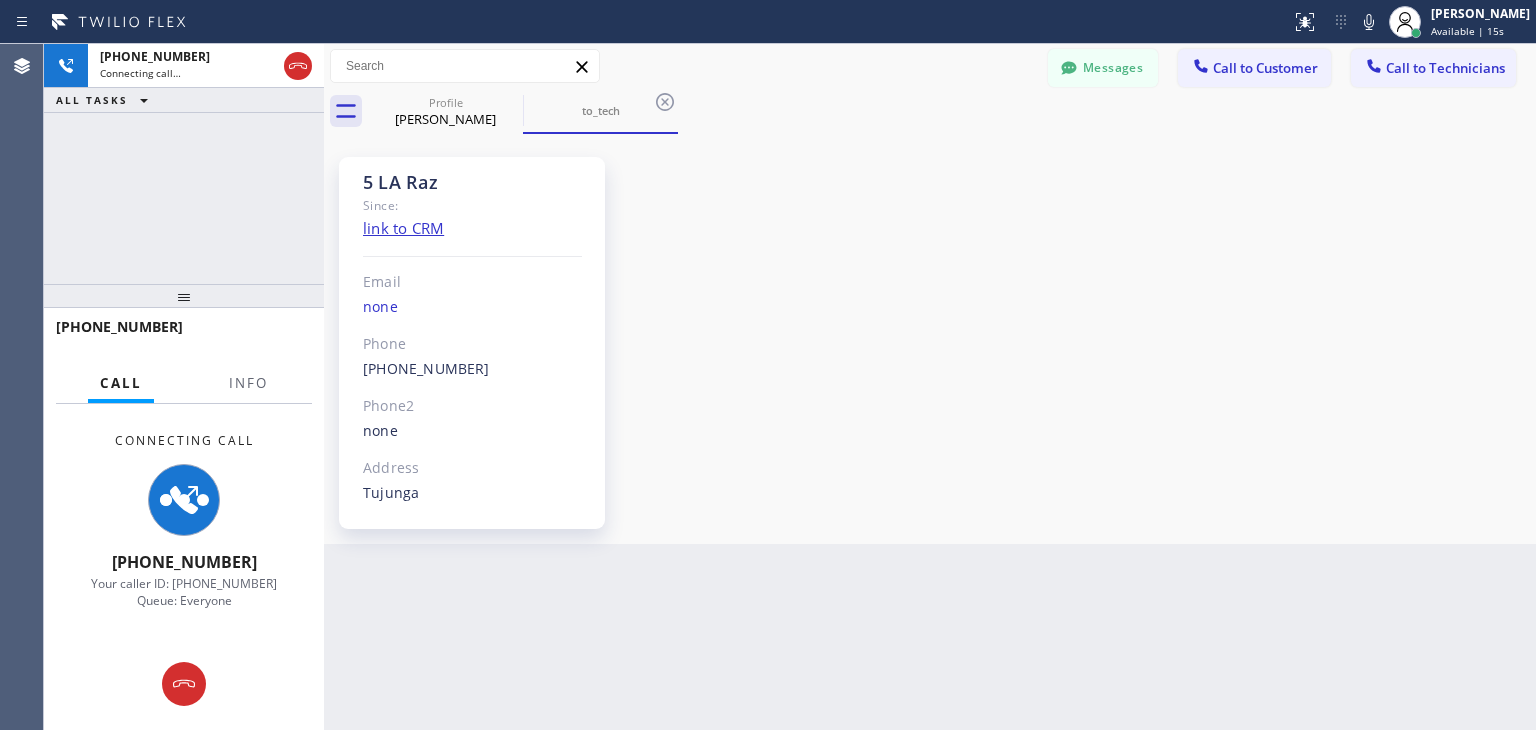 click on "Messages Call to Customer Call to Technicians Outbound call Location Search location Your caller id phone number Customer number Call Outbound call Technician Search Technician Your caller id phone number Your caller id phone number [PHONE_NUMBER] Call" at bounding box center (930, 66) 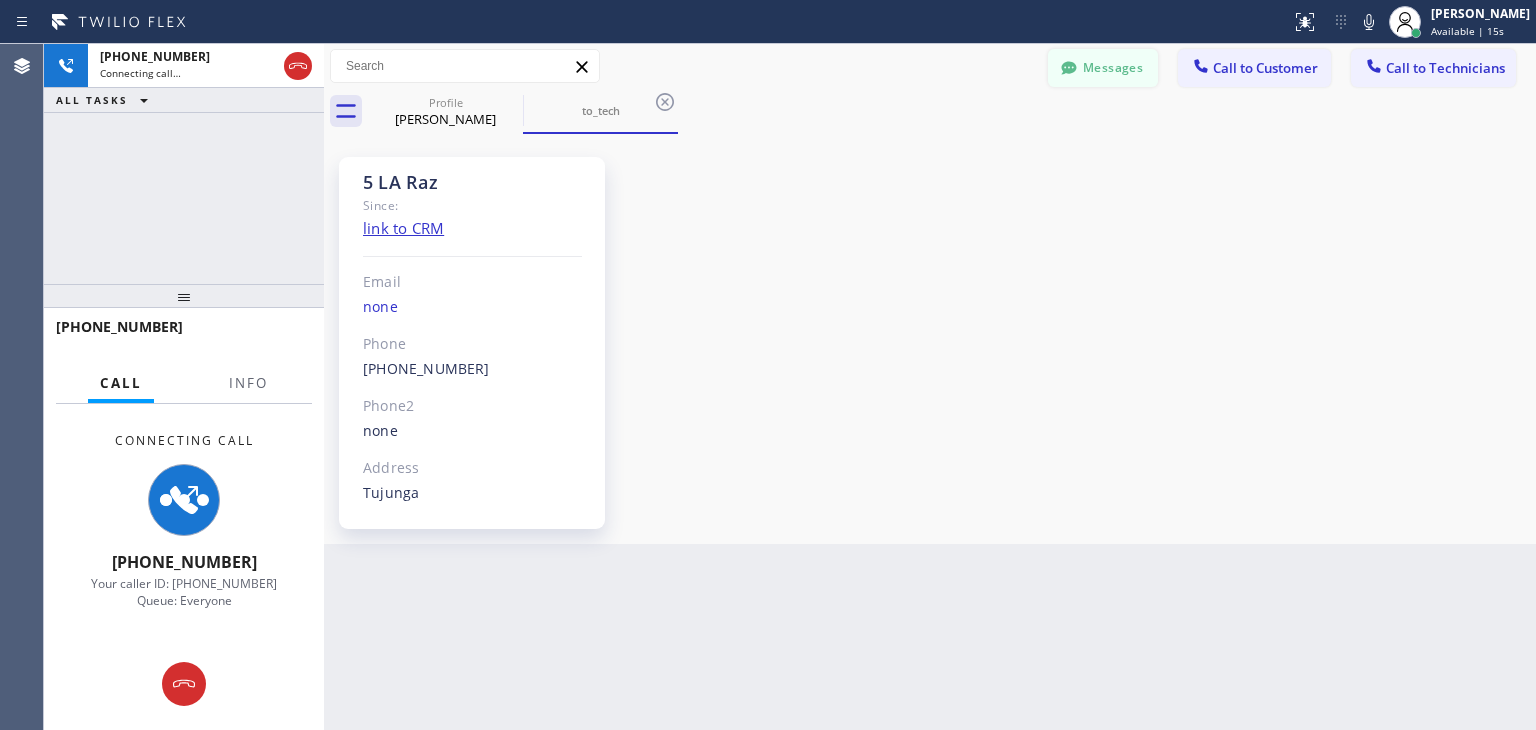 click on "Messages" at bounding box center (1103, 68) 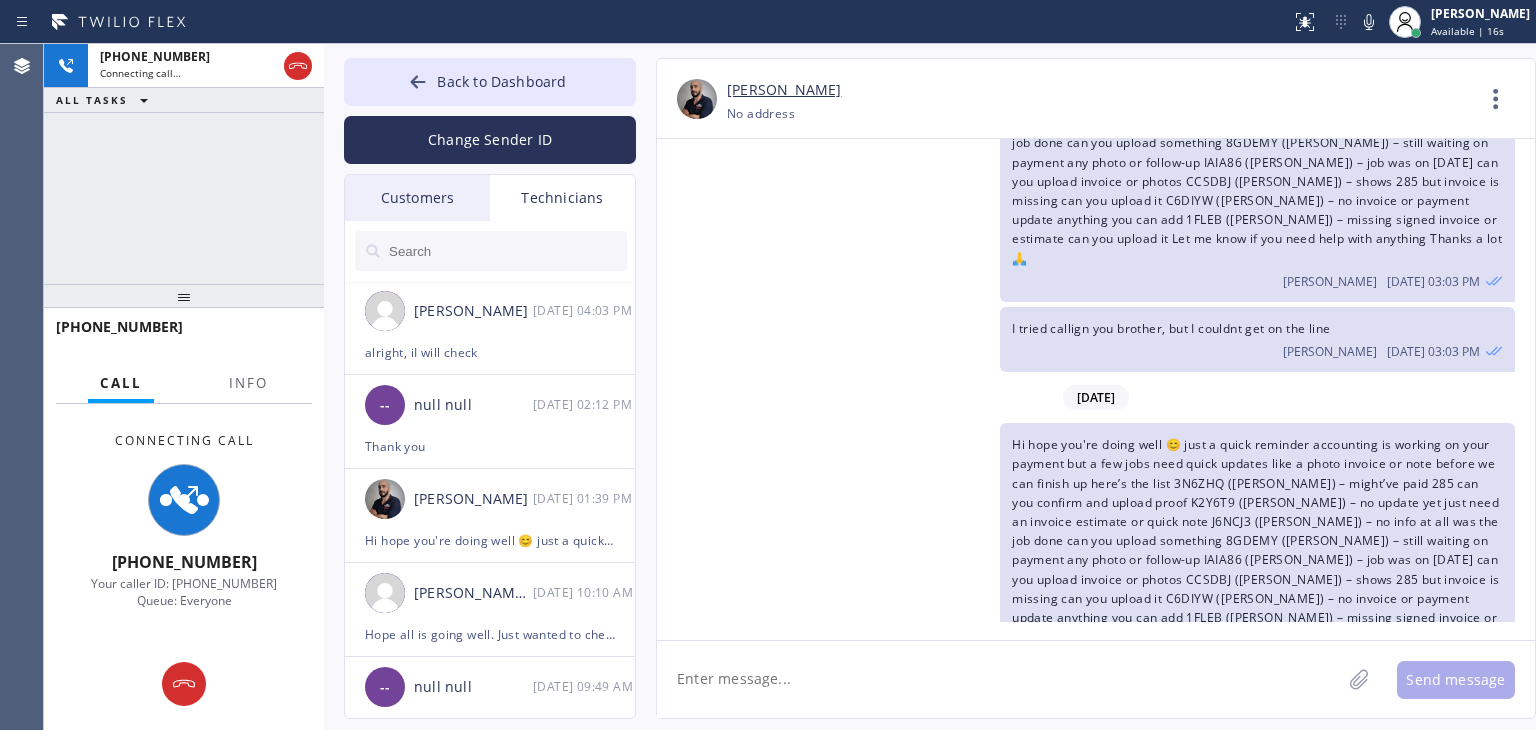 click at bounding box center (507, 251) 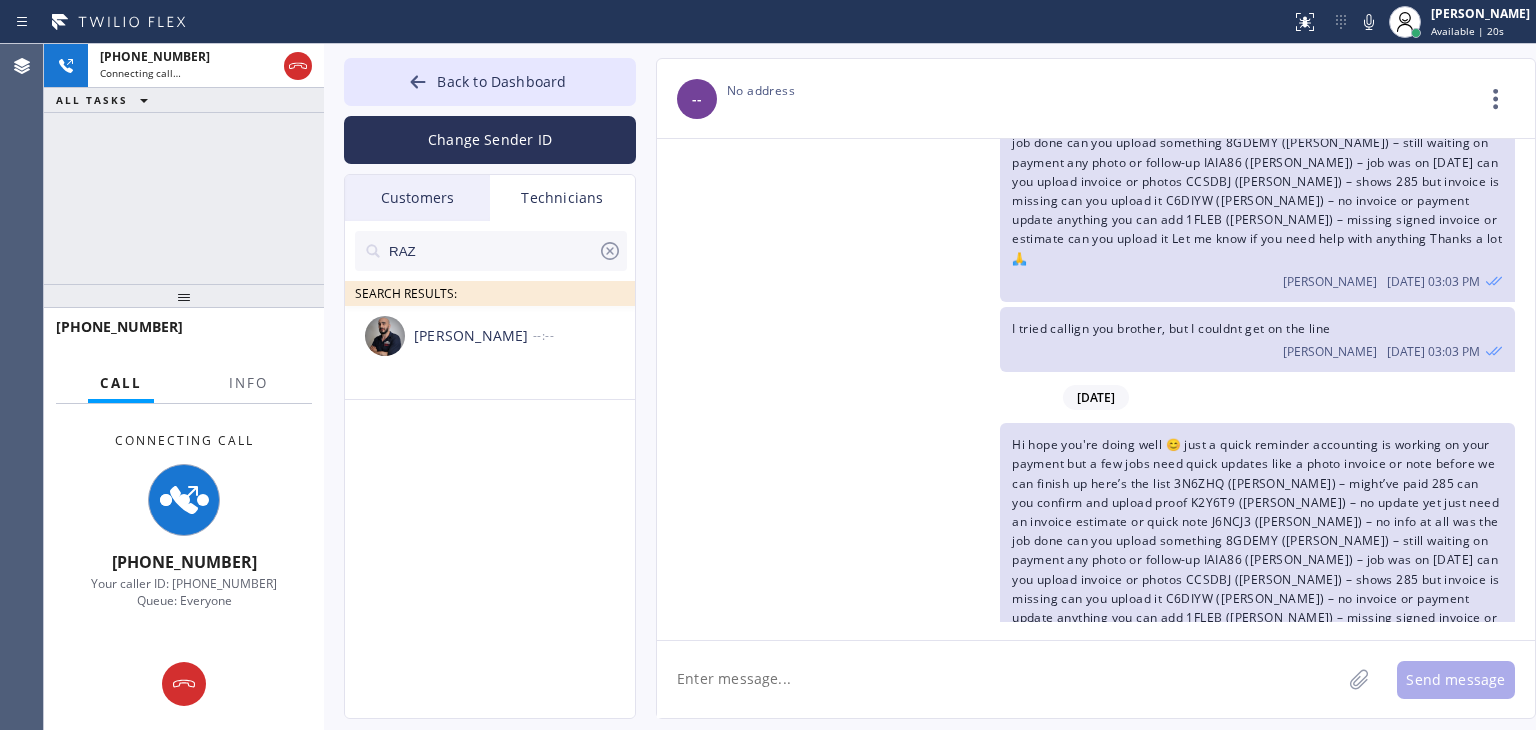 type on "RAZ" 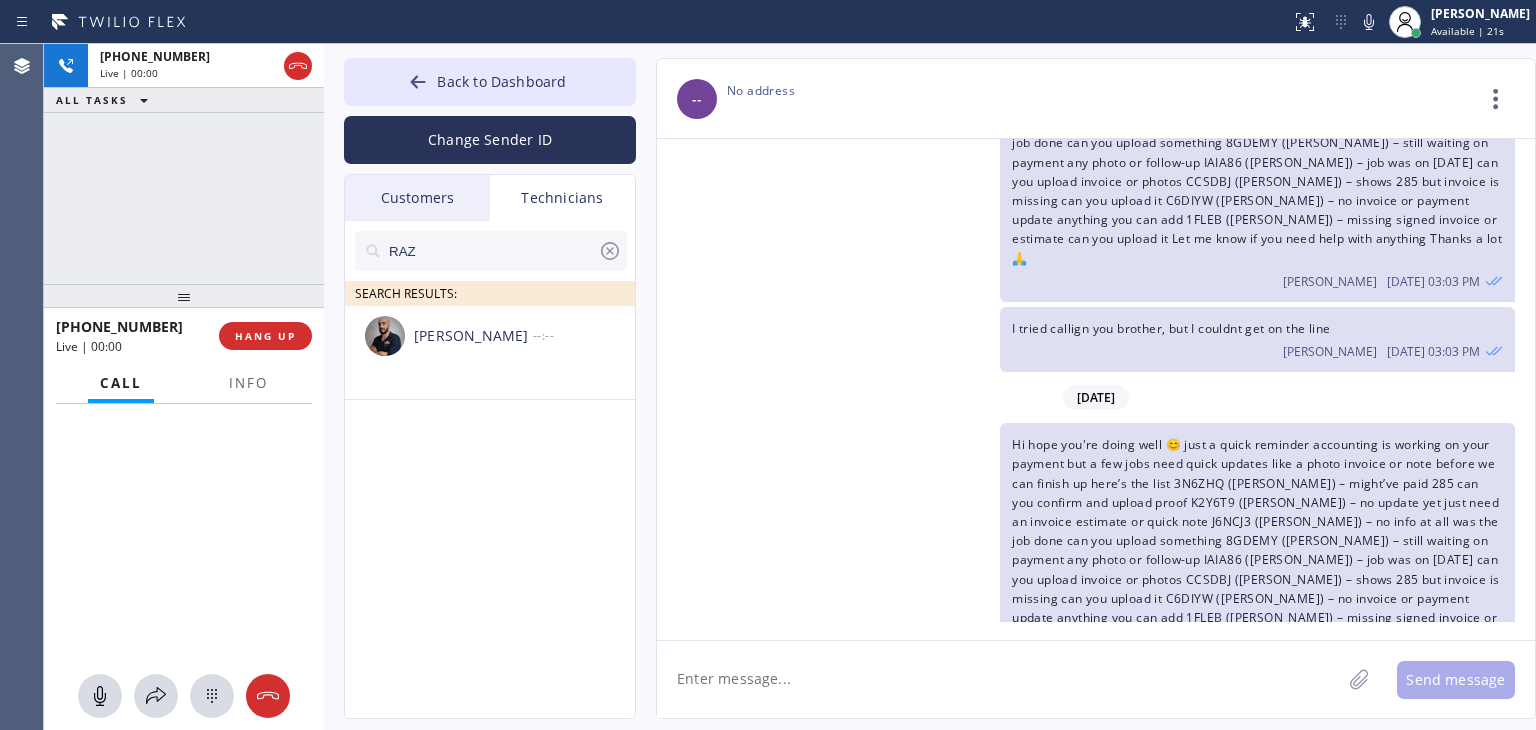 drag, startPoint x: 720, startPoint y: 429, endPoint x: 642, endPoint y: 423, distance: 78.23043 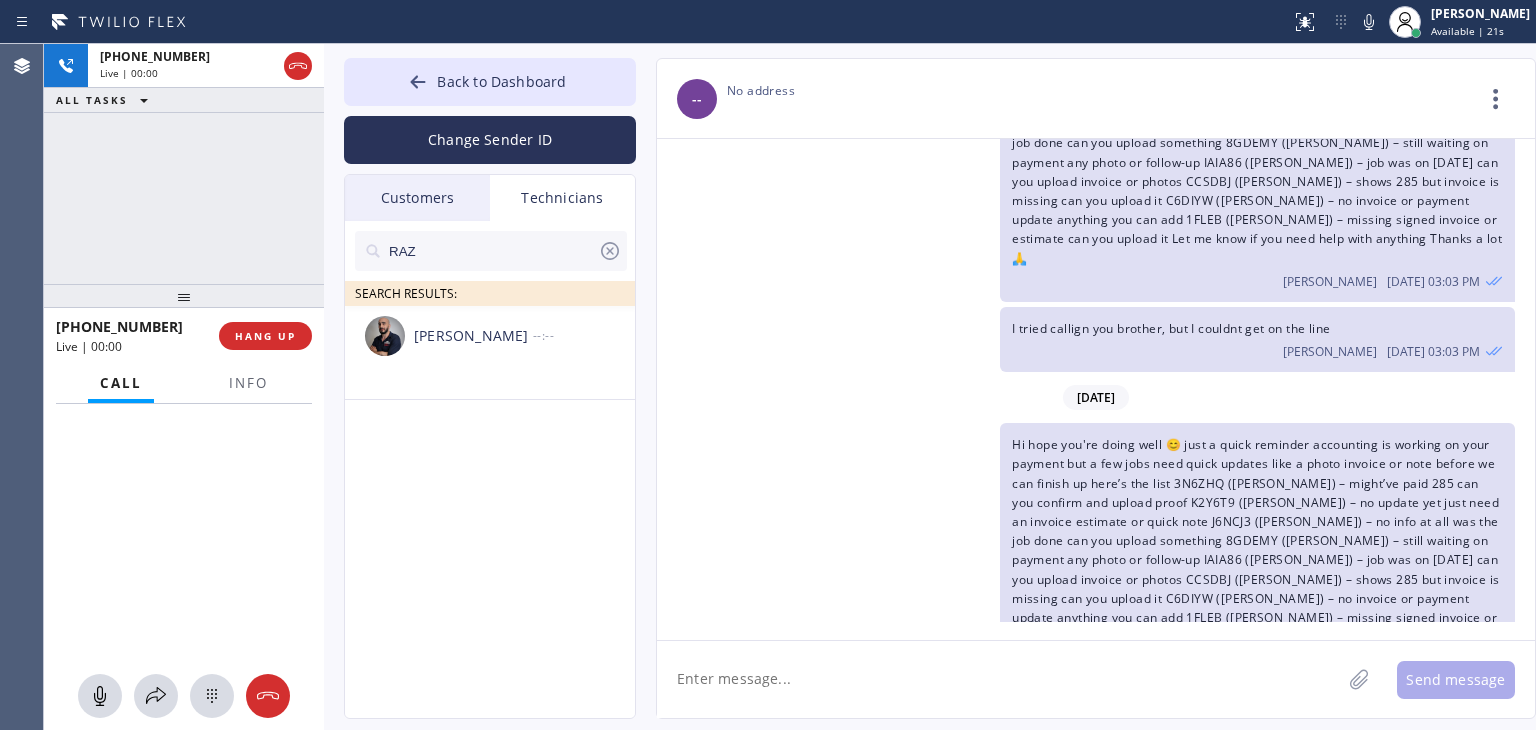 click on "Hi hope you're doing well 😊 just a quick reminder accounting is working on your payment but a few jobs need quick updates like a photo invoice or note before we can finish up here’s the list 3N6ZHQ ([PERSON_NAME]) – might’ve paid 285 can you confirm and upload proof K2Y6T9 ([PERSON_NAME]) – no update yet just need an invoice estimate or quick note J6NCJ3 ([PERSON_NAME]) – no info at all was the job done can you upload something 8GDEMY ([PERSON_NAME]) – still waiting on payment any photo or follow-up IAIA86 ([PERSON_NAME]) – job was on [DATE] can you upload invoice or photos CCSDBJ ([PERSON_NAME]) – shows 285 but invoice is missing can you upload it C6DIYW ([PERSON_NAME]) – no invoice or payment update anything you can add 1FLEB ([PERSON_NAME]) – missing signed invoice or estimate can you upload it Let me know if you need help with anything Thanks a lot 🙏
[PERSON_NAME] [DATE] 01:39 PM" at bounding box center (1086, 561) 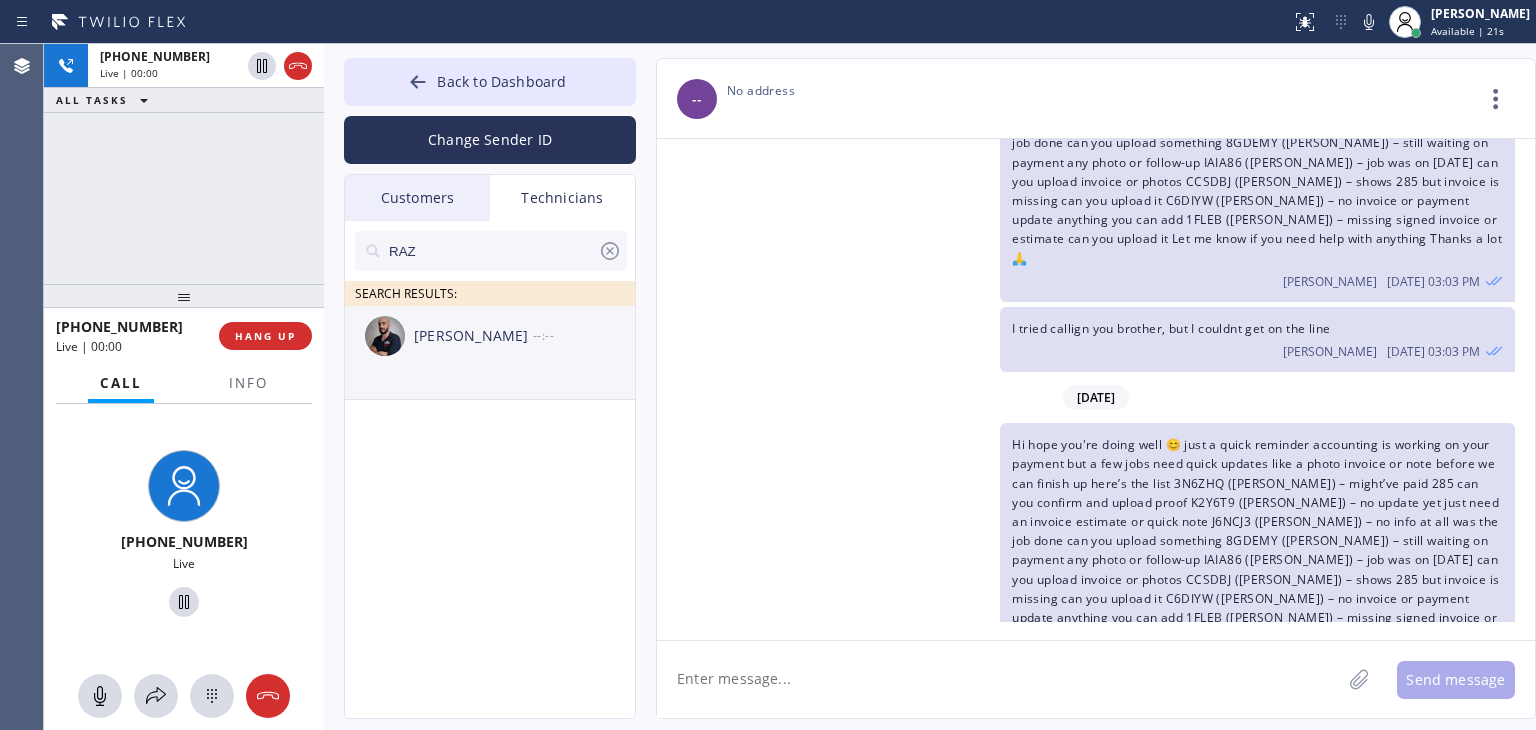 click on "[PERSON_NAME] --:--" 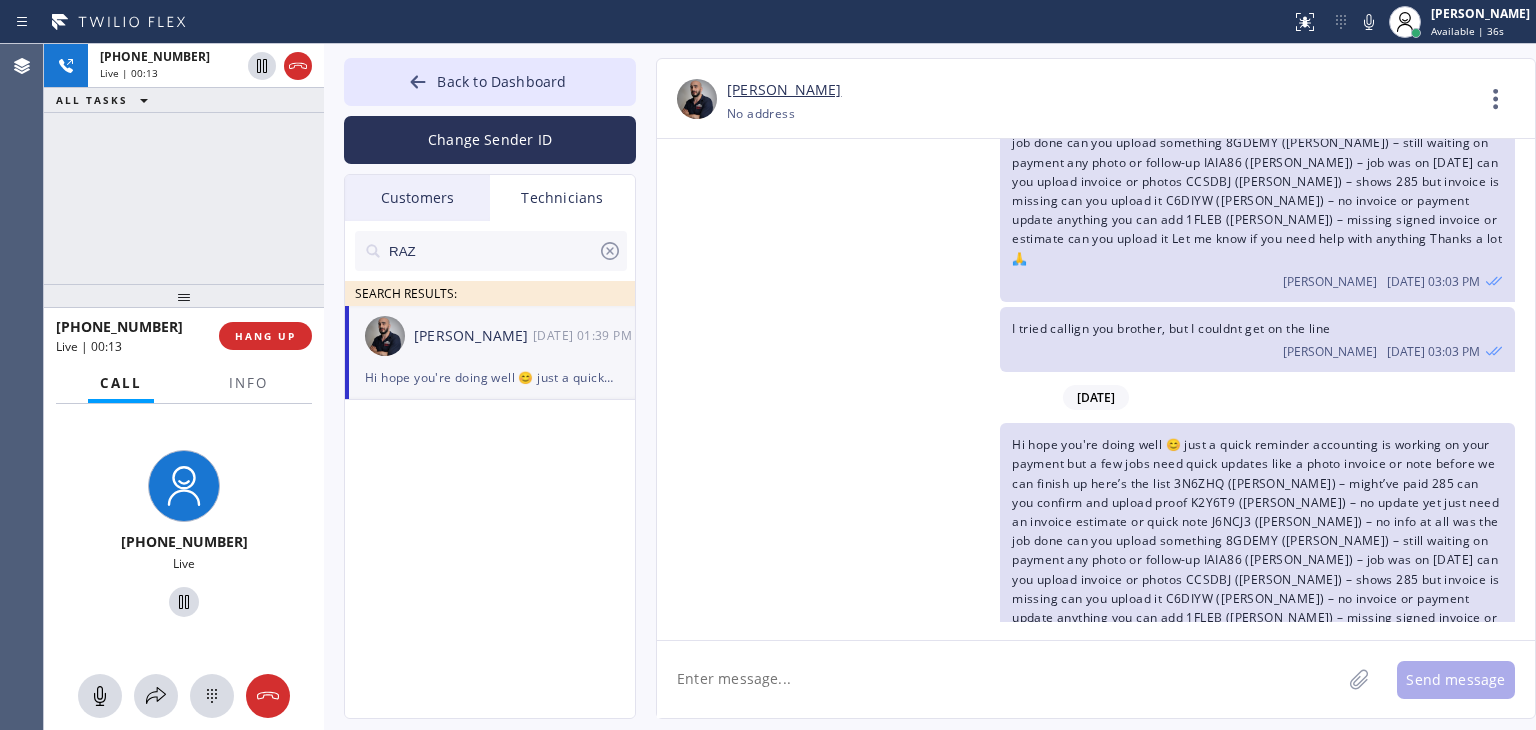 click 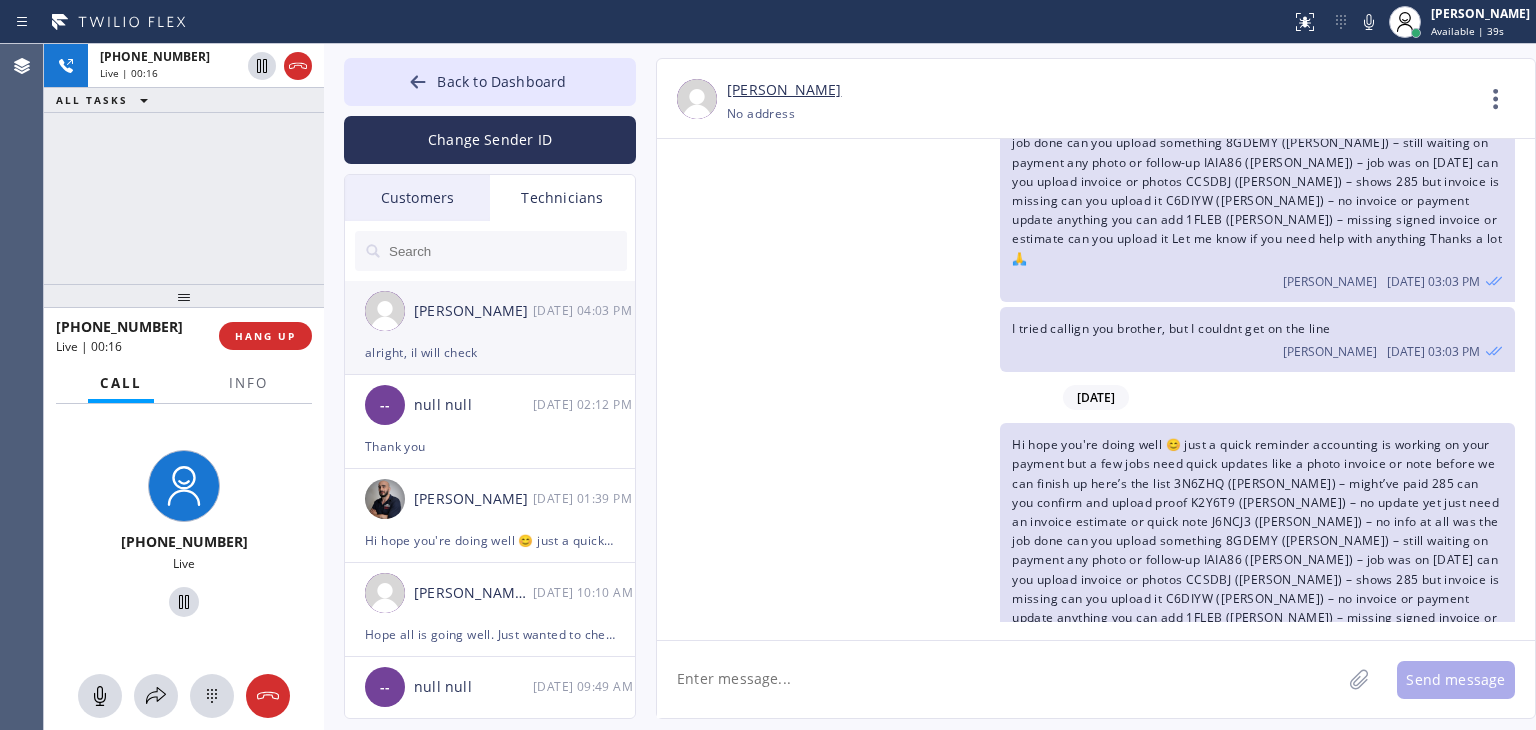click on "[DATE] 04:03 PM" at bounding box center (585, 310) 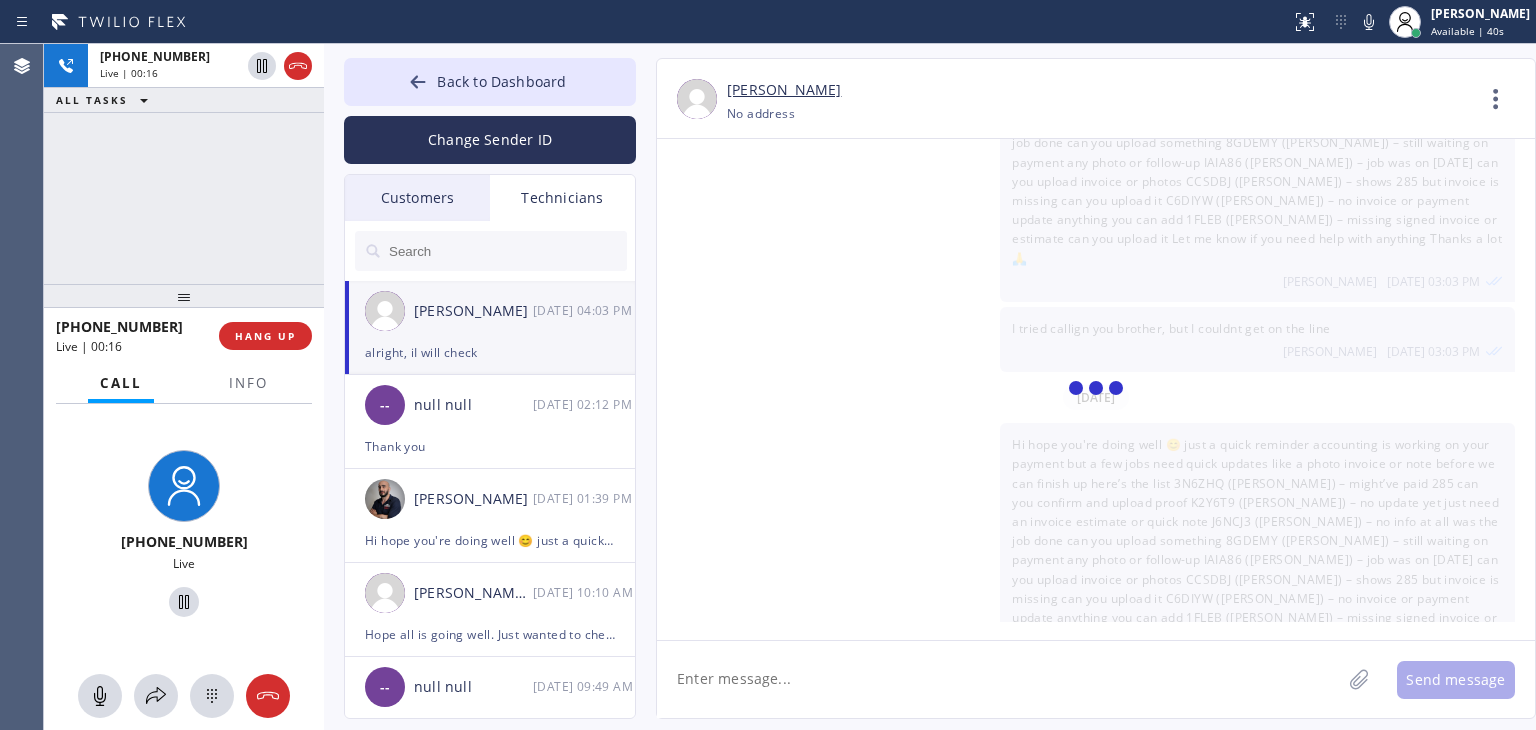 scroll, scrollTop: 9107, scrollLeft: 0, axis: vertical 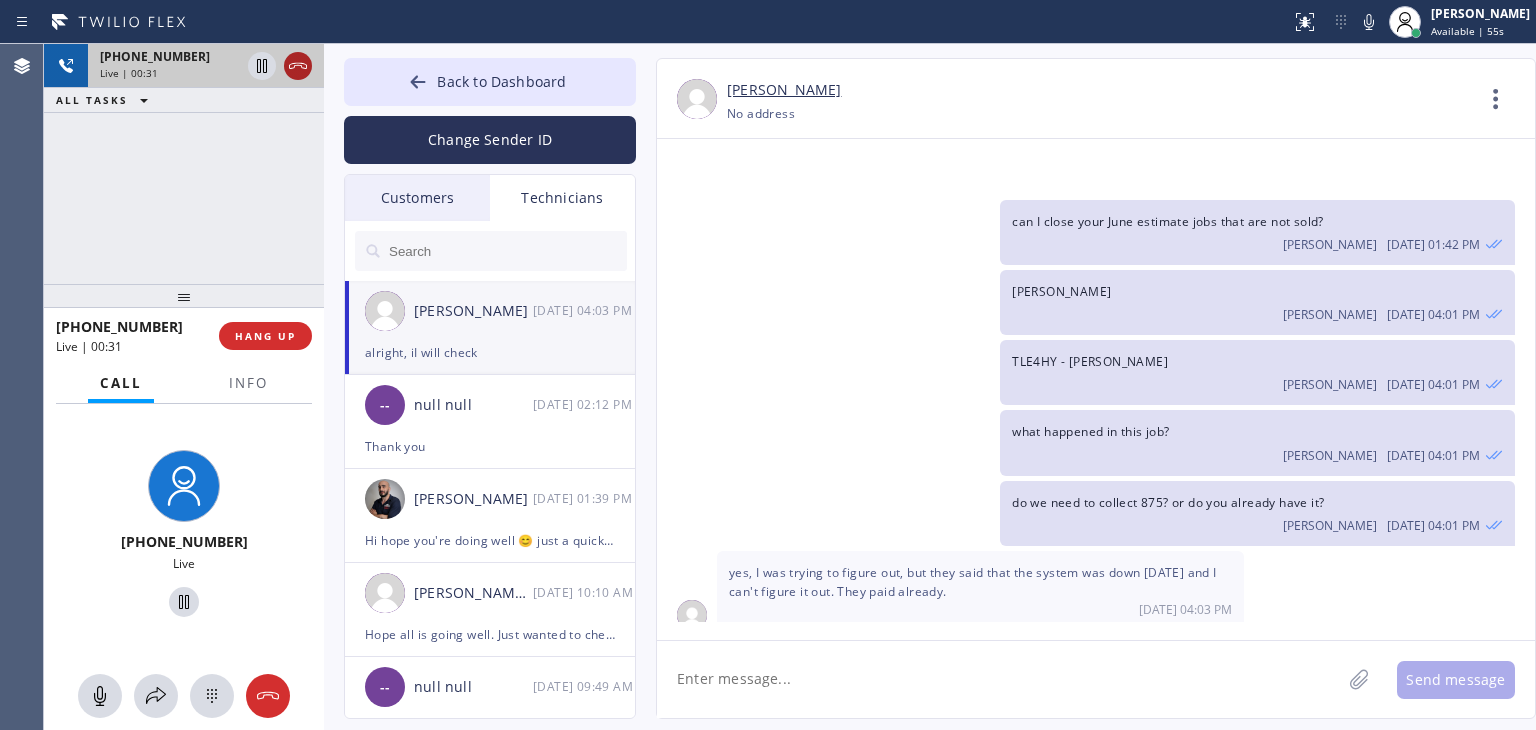 click 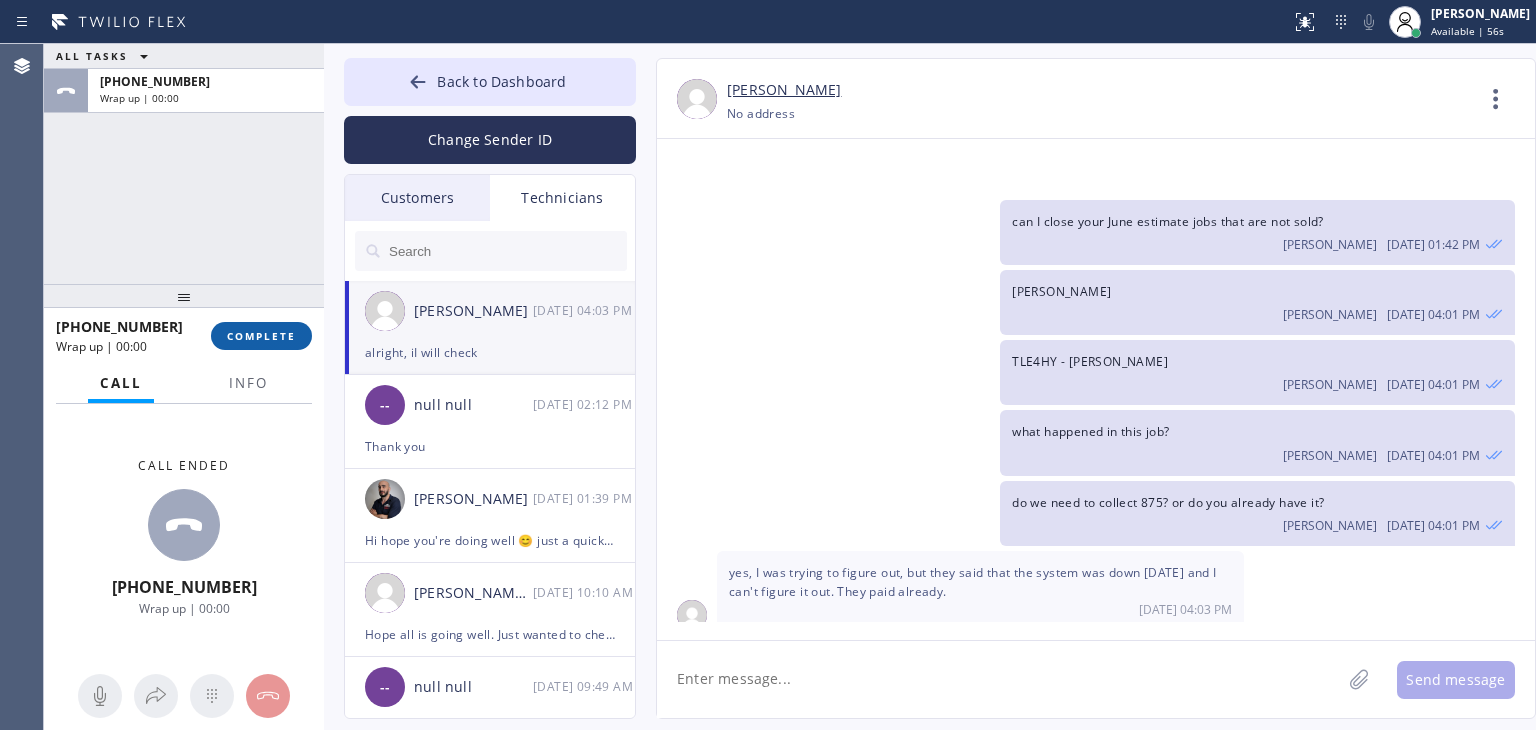 click on "COMPLETE" at bounding box center (261, 336) 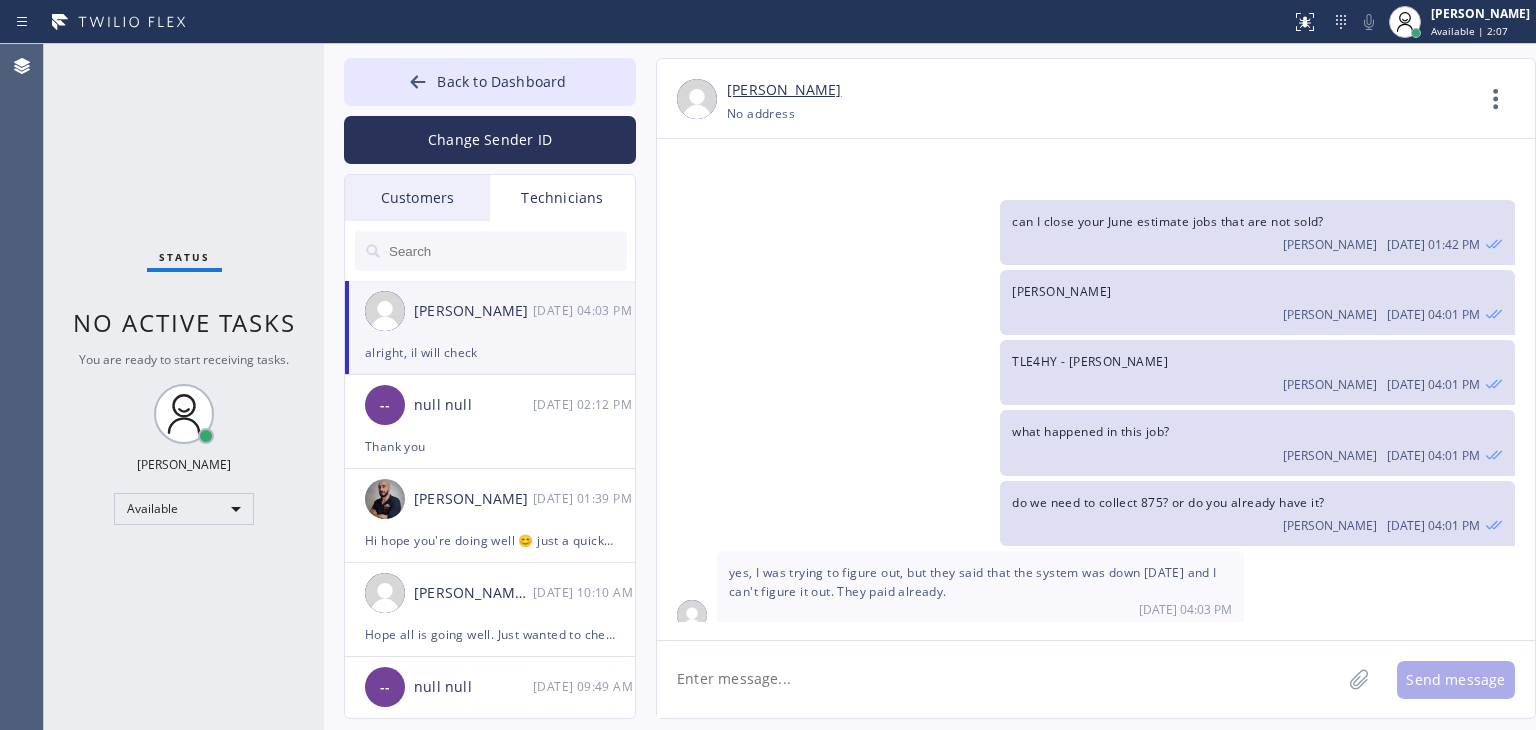 click on "[PERSON_NAME] [DATE] 04:03 PM" at bounding box center [491, 311] 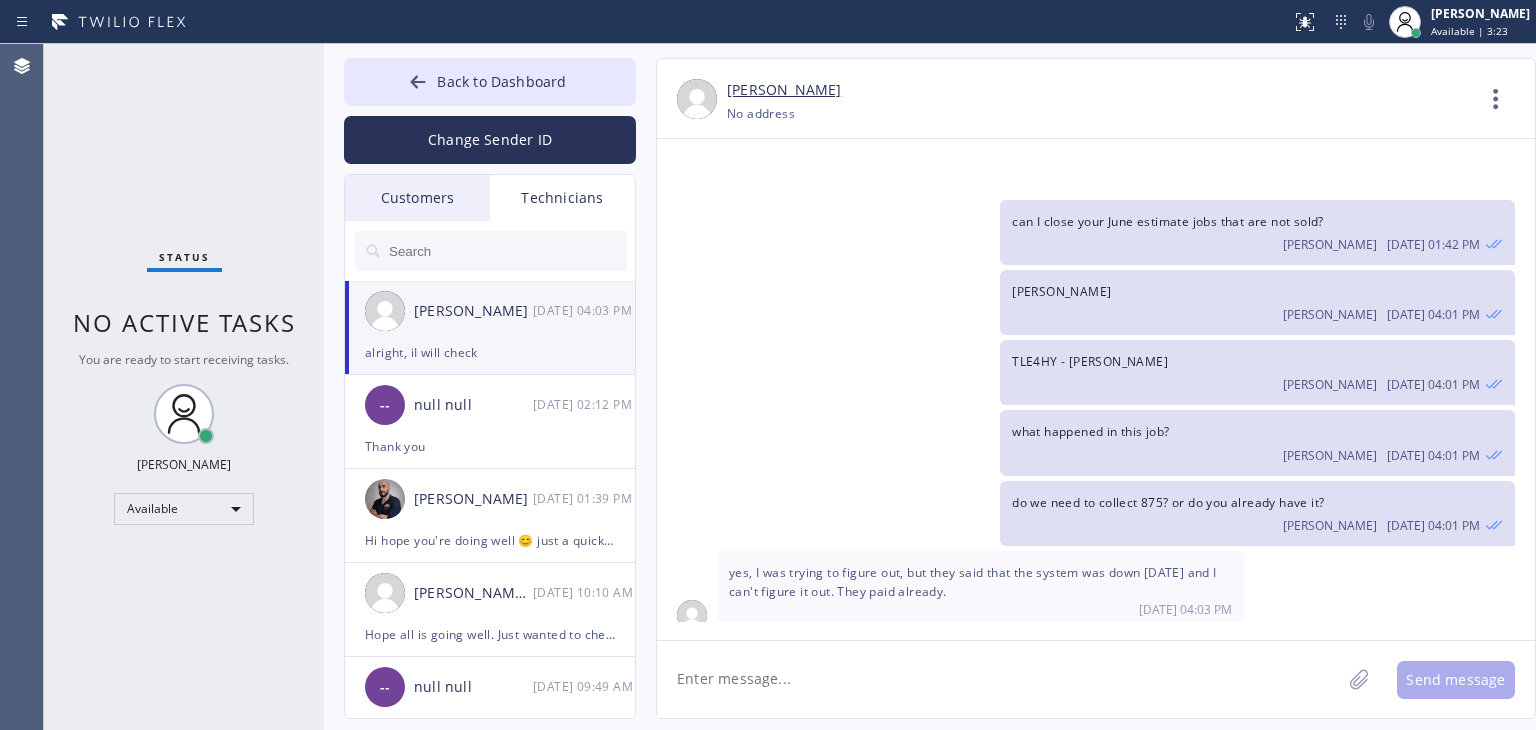 click at bounding box center [507, 251] 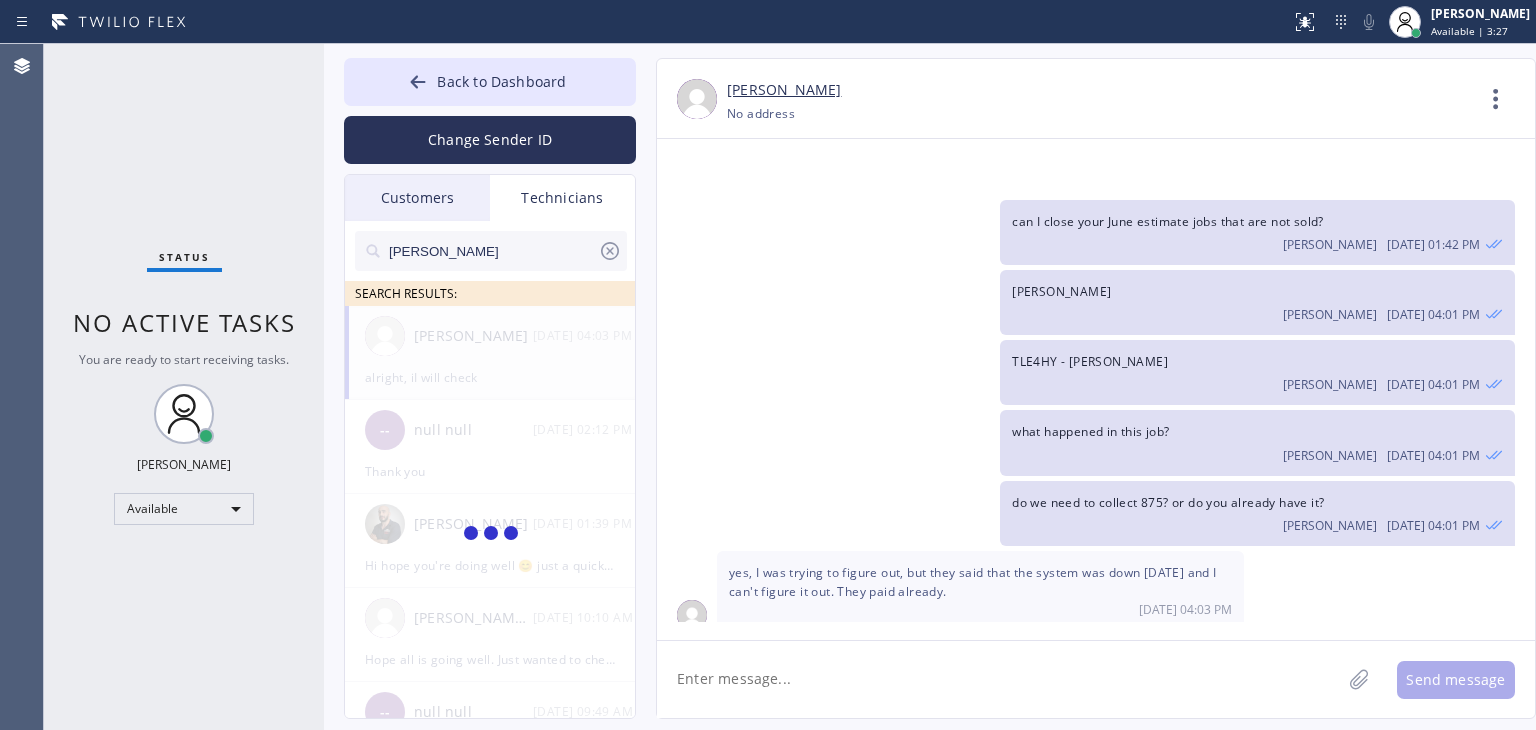 type on "[PERSON_NAME]" 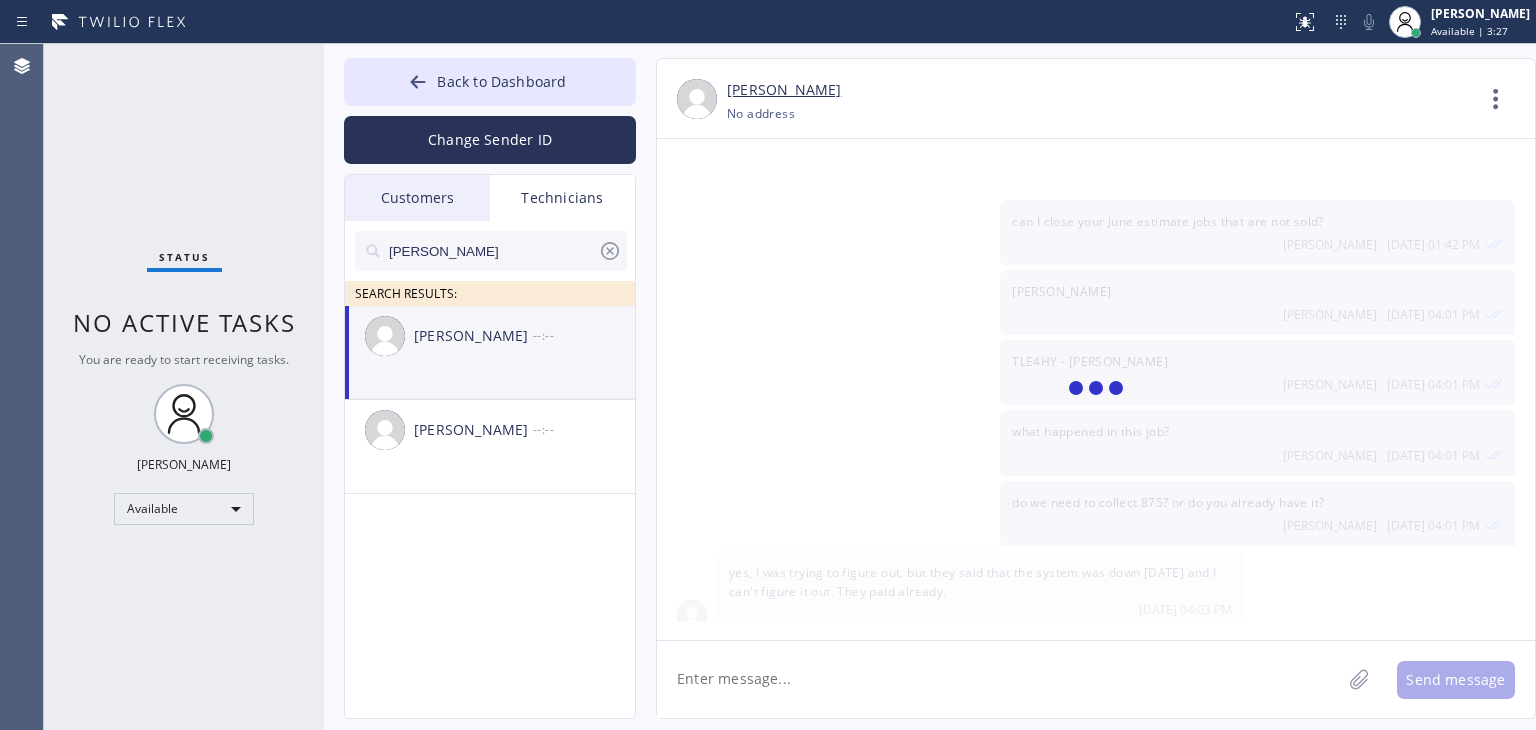 scroll, scrollTop: 4772, scrollLeft: 0, axis: vertical 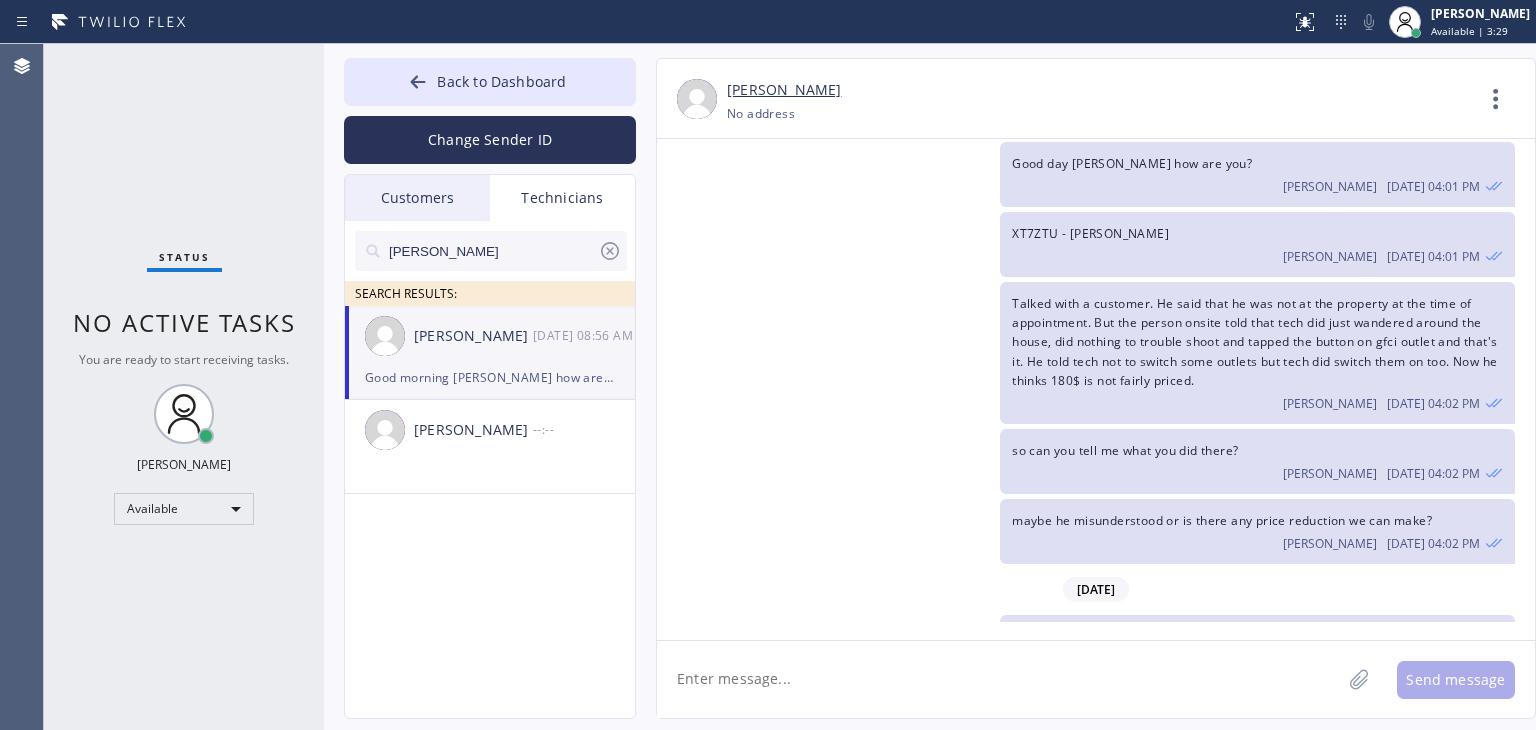 click 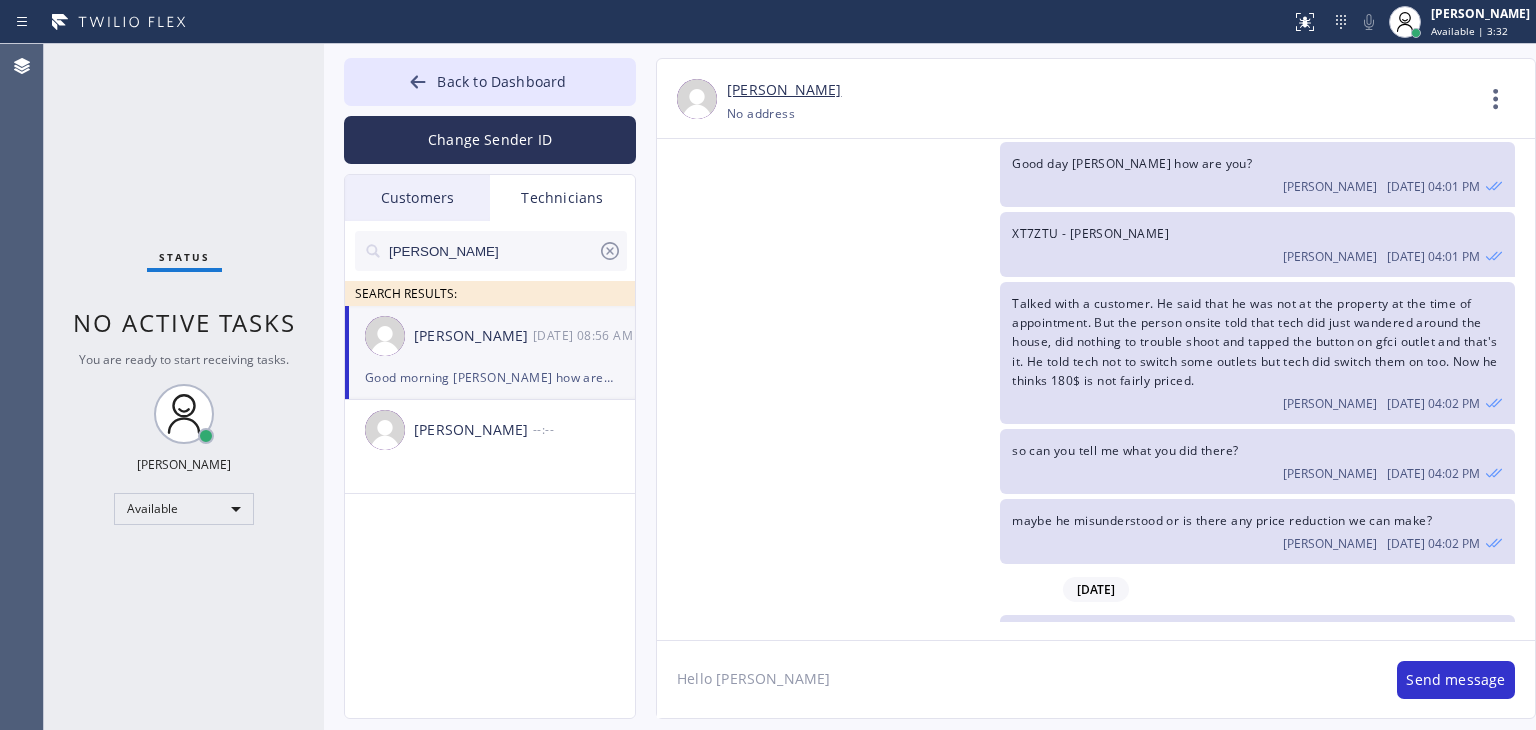 type on "Hello [PERSON_NAME]" 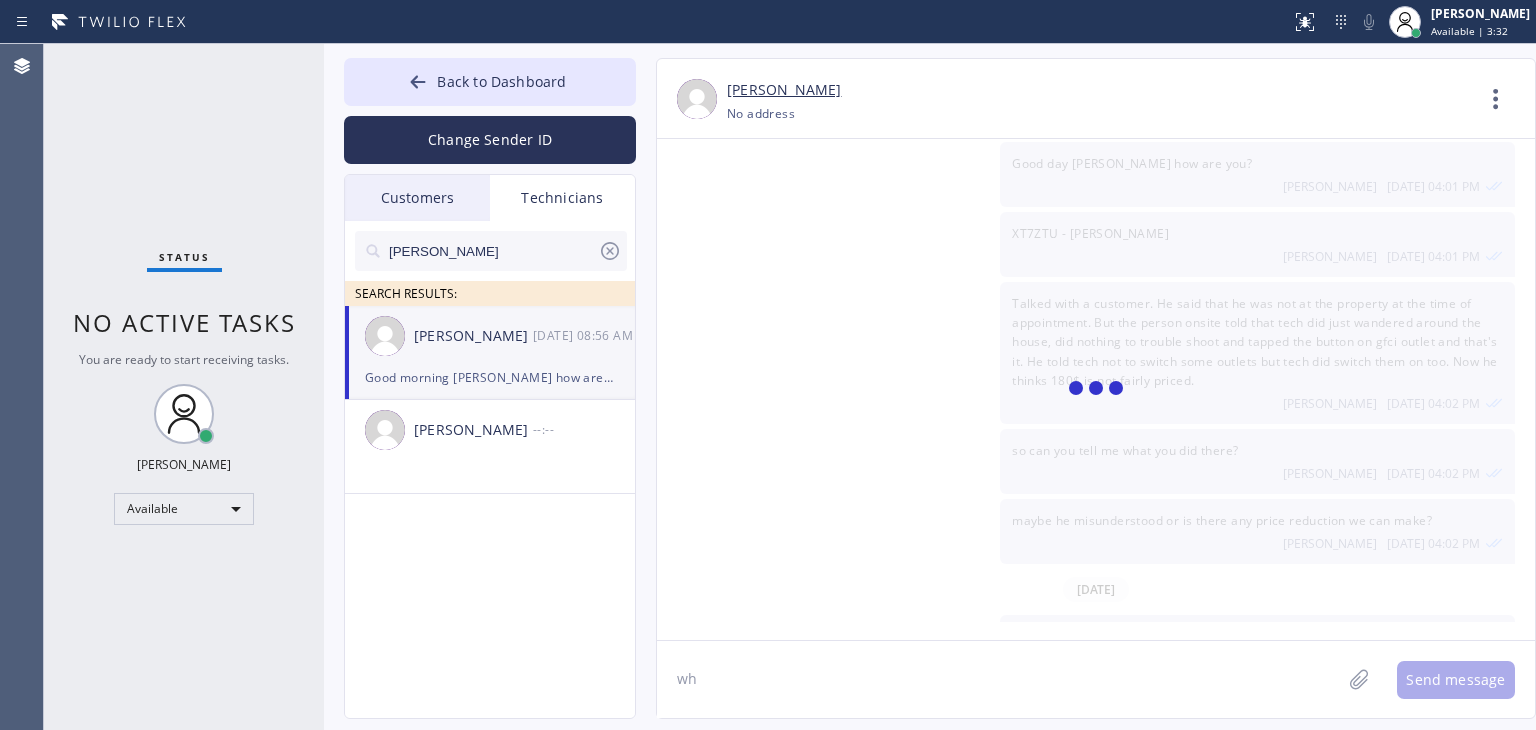 scroll, scrollTop: 4887, scrollLeft: 0, axis: vertical 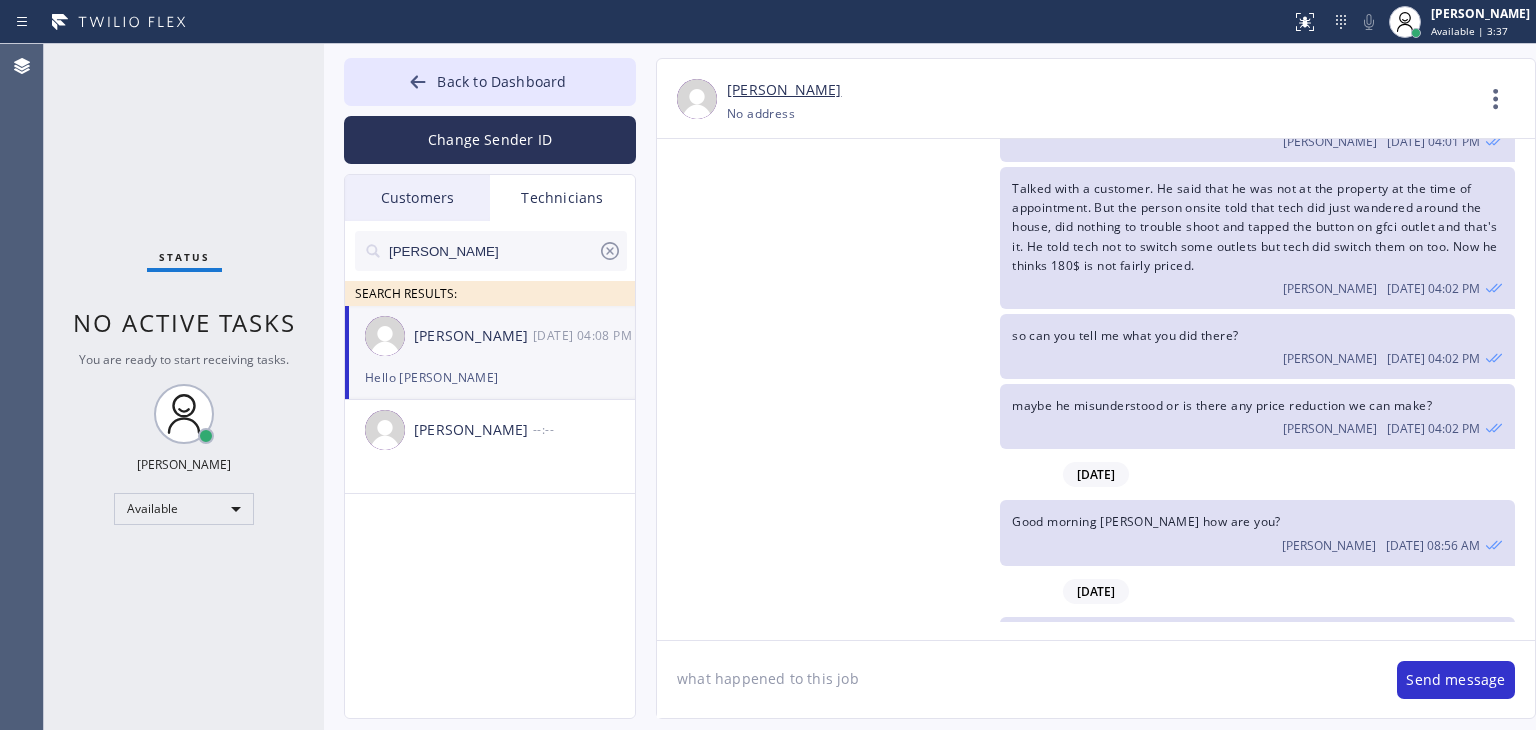 type on "what happened to this job?" 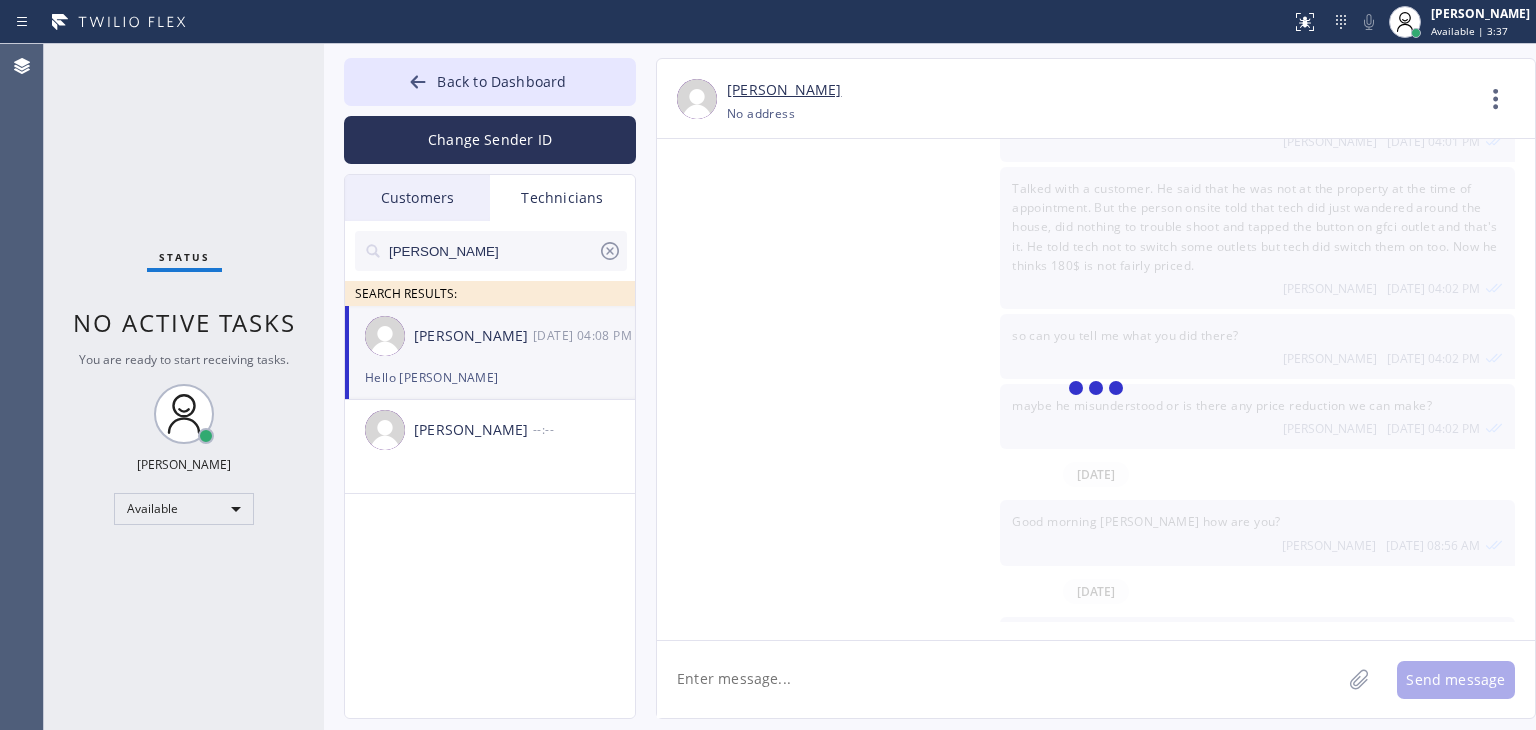 paste on "R9Y4LH" 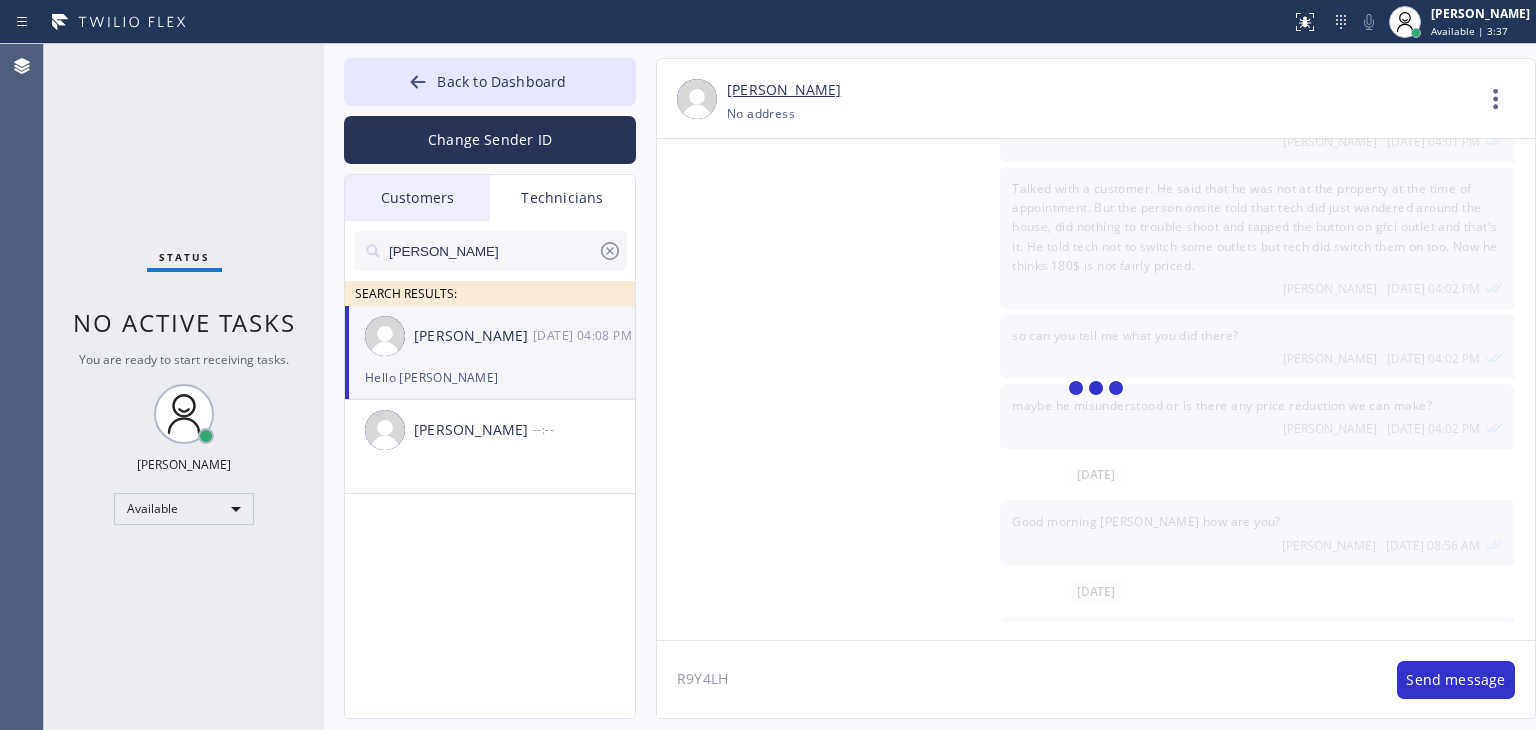 scroll, scrollTop: 4956, scrollLeft: 0, axis: vertical 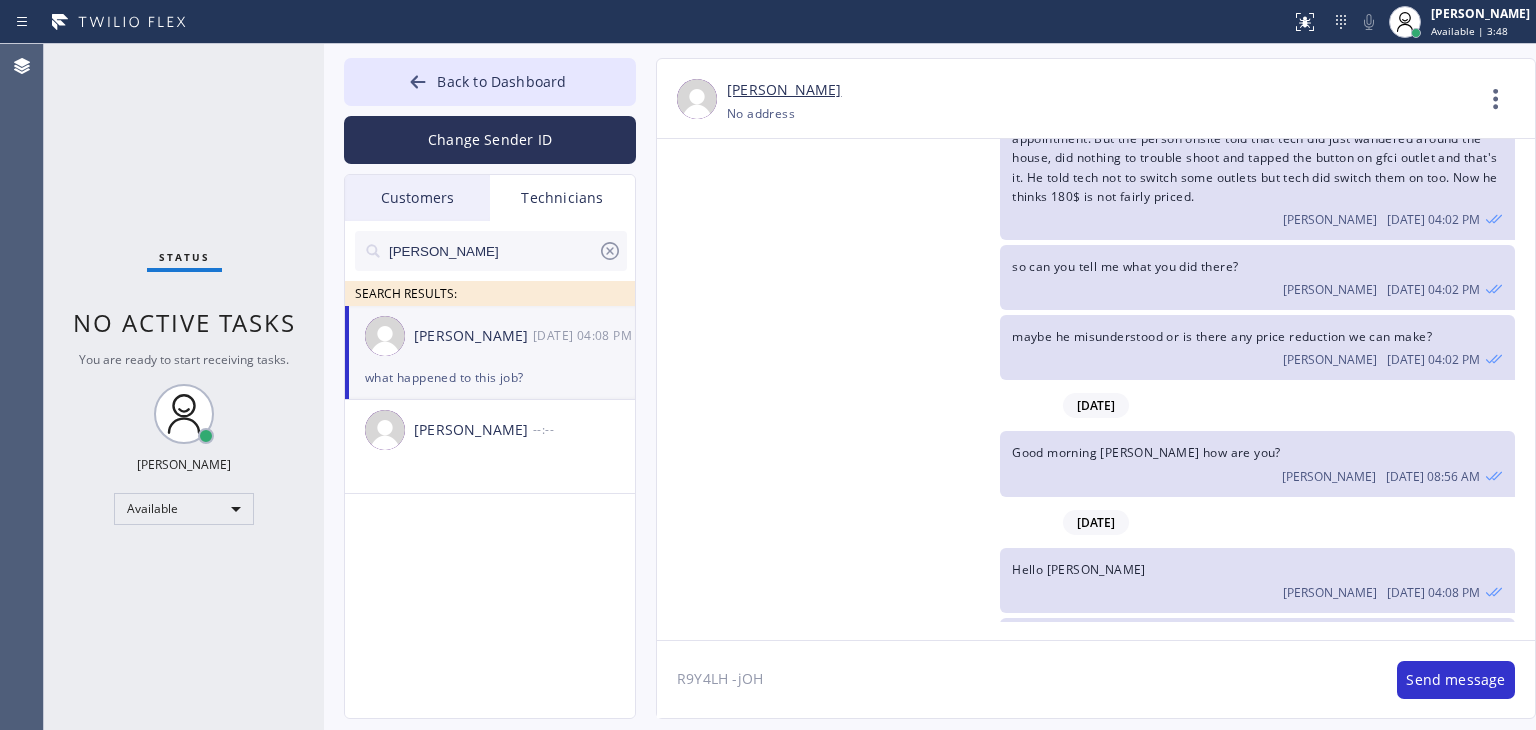 type on "R9Y4LH -[PERSON_NAME]" 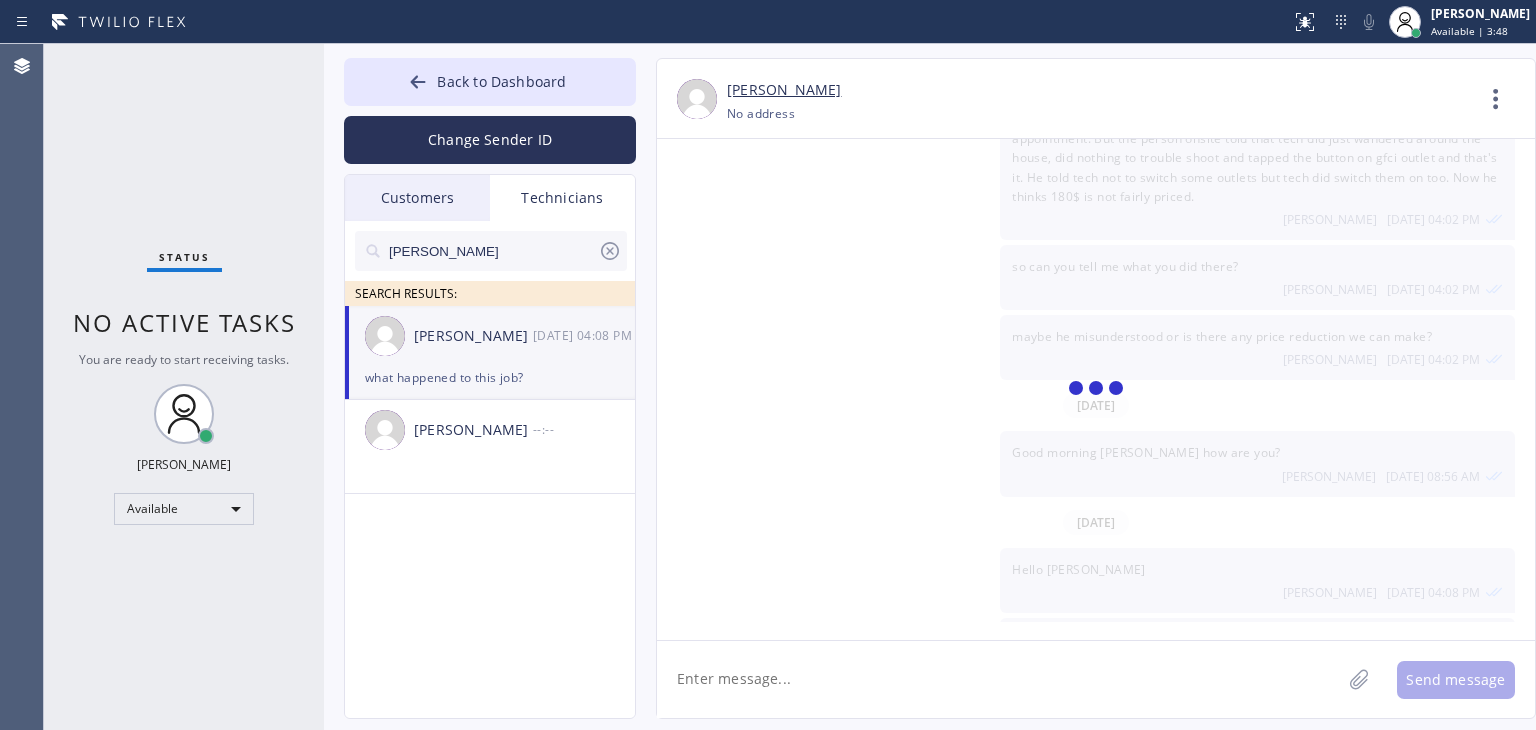 scroll, scrollTop: 5026, scrollLeft: 0, axis: vertical 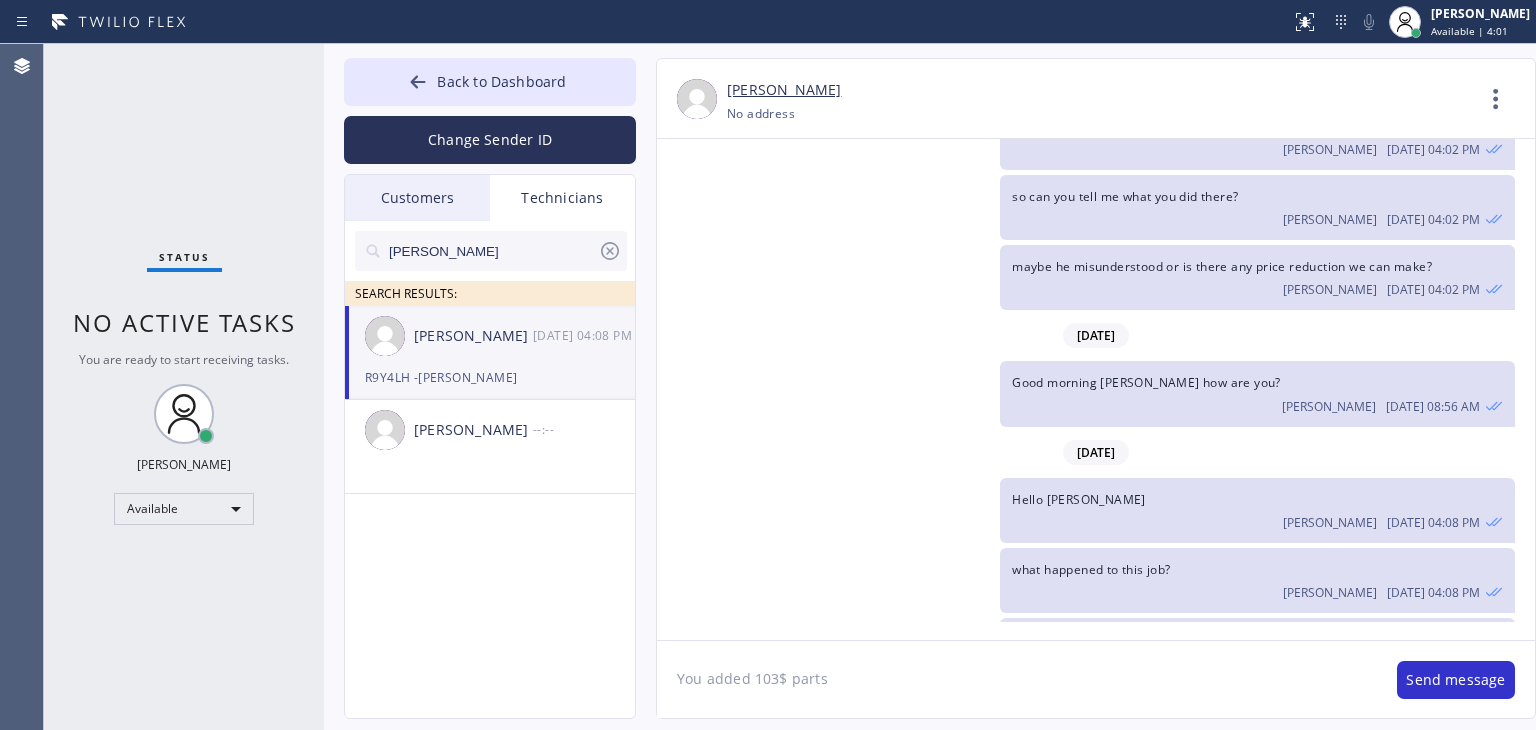 type on "You added 103$ parts" 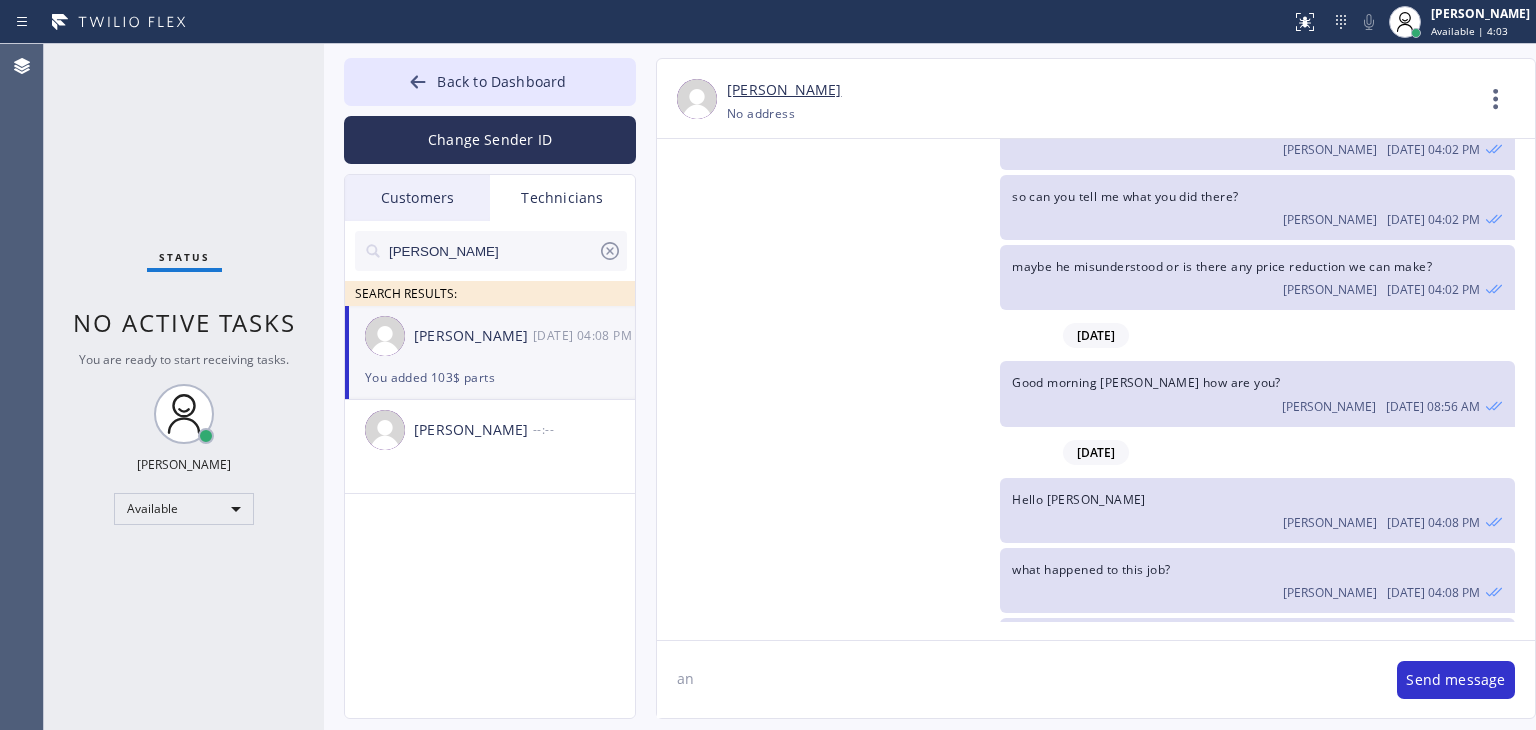 scroll, scrollTop: 5095, scrollLeft: 0, axis: vertical 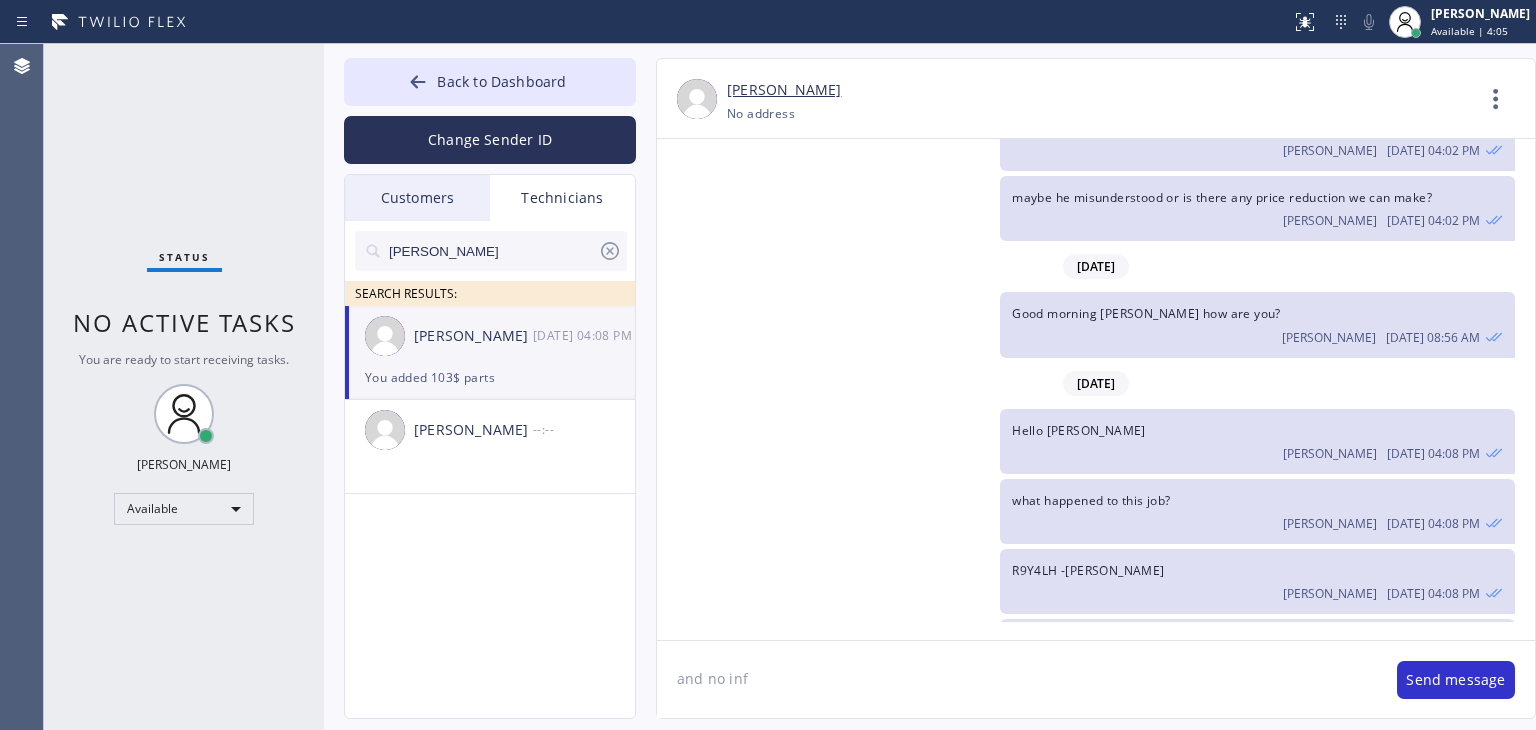 type on "and no info" 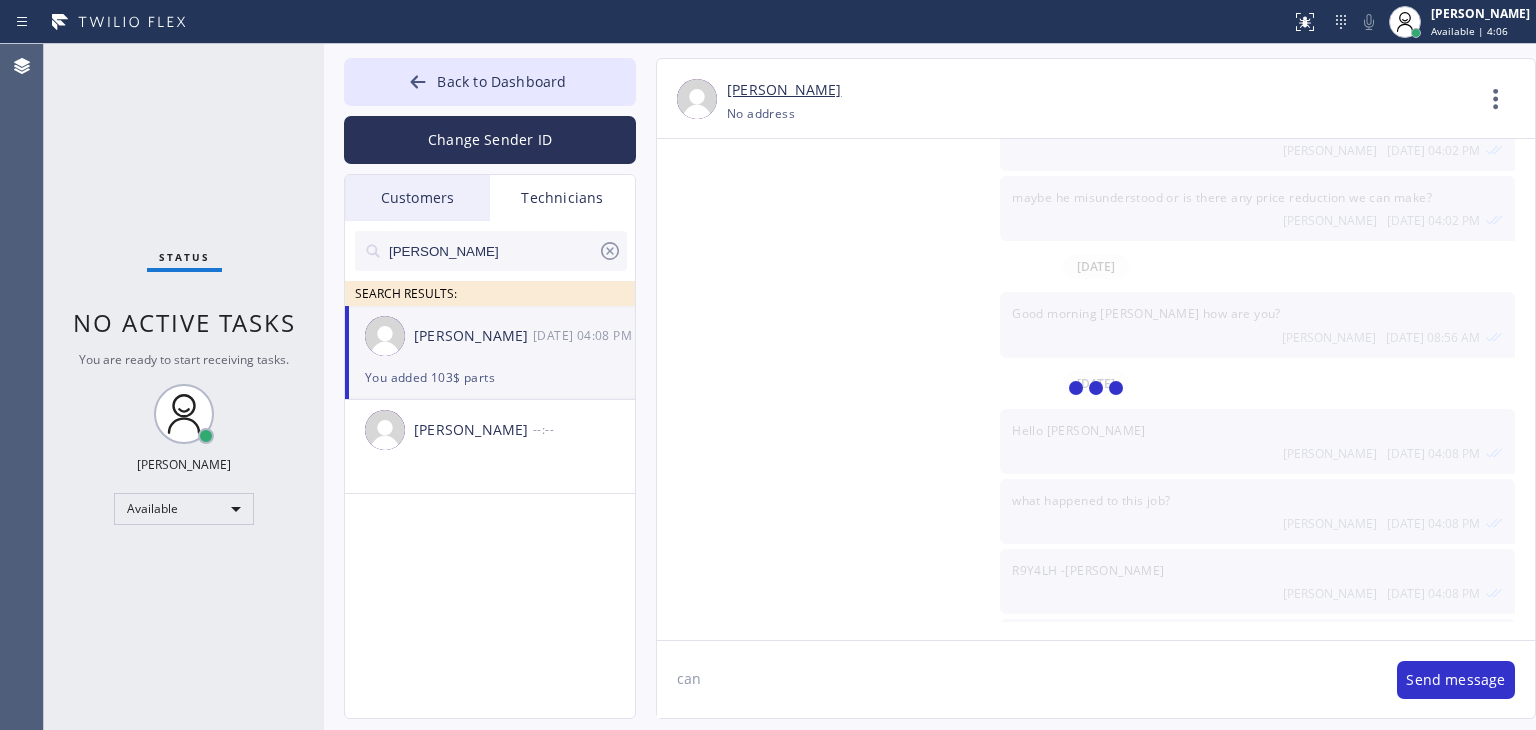 scroll, scrollTop: 5164, scrollLeft: 0, axis: vertical 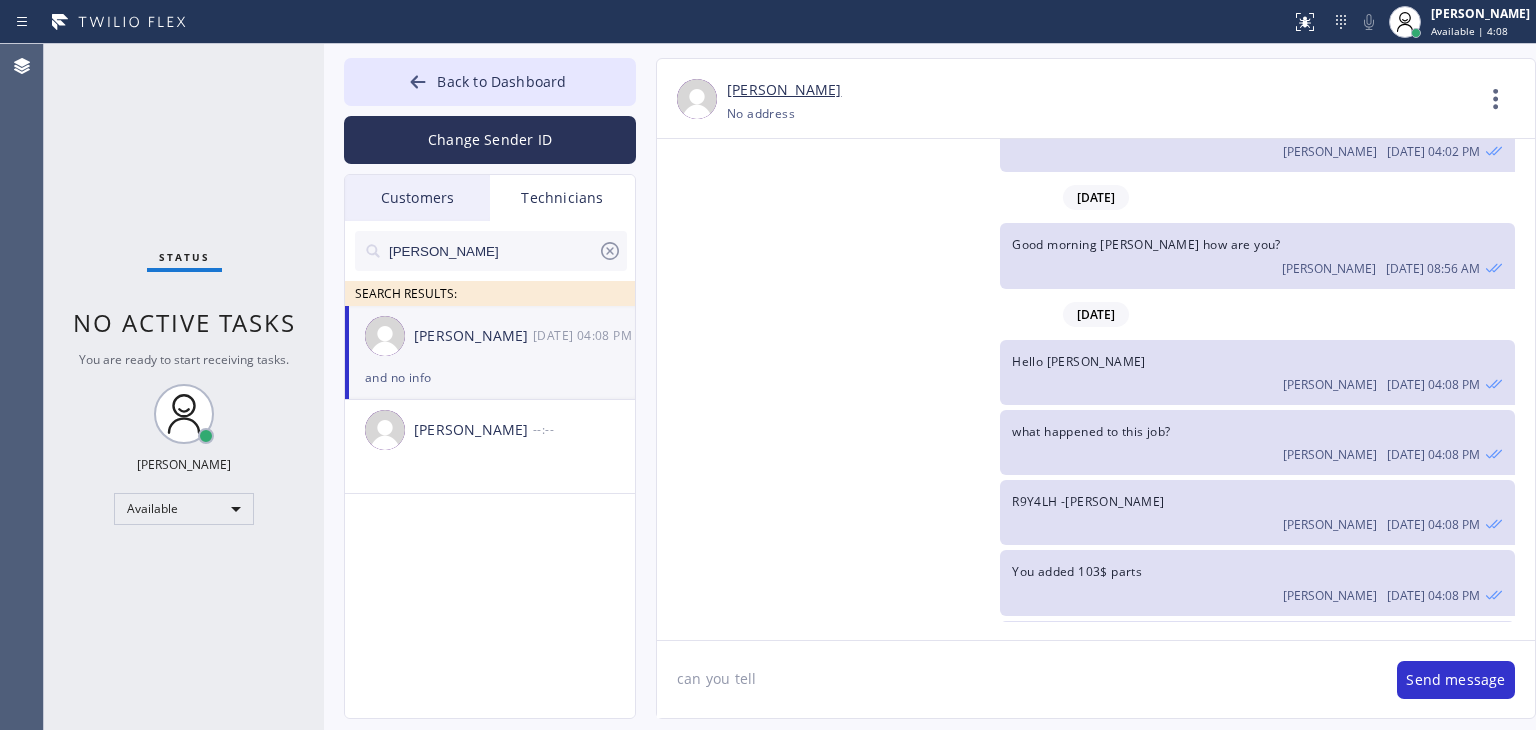 type on "can you tell?" 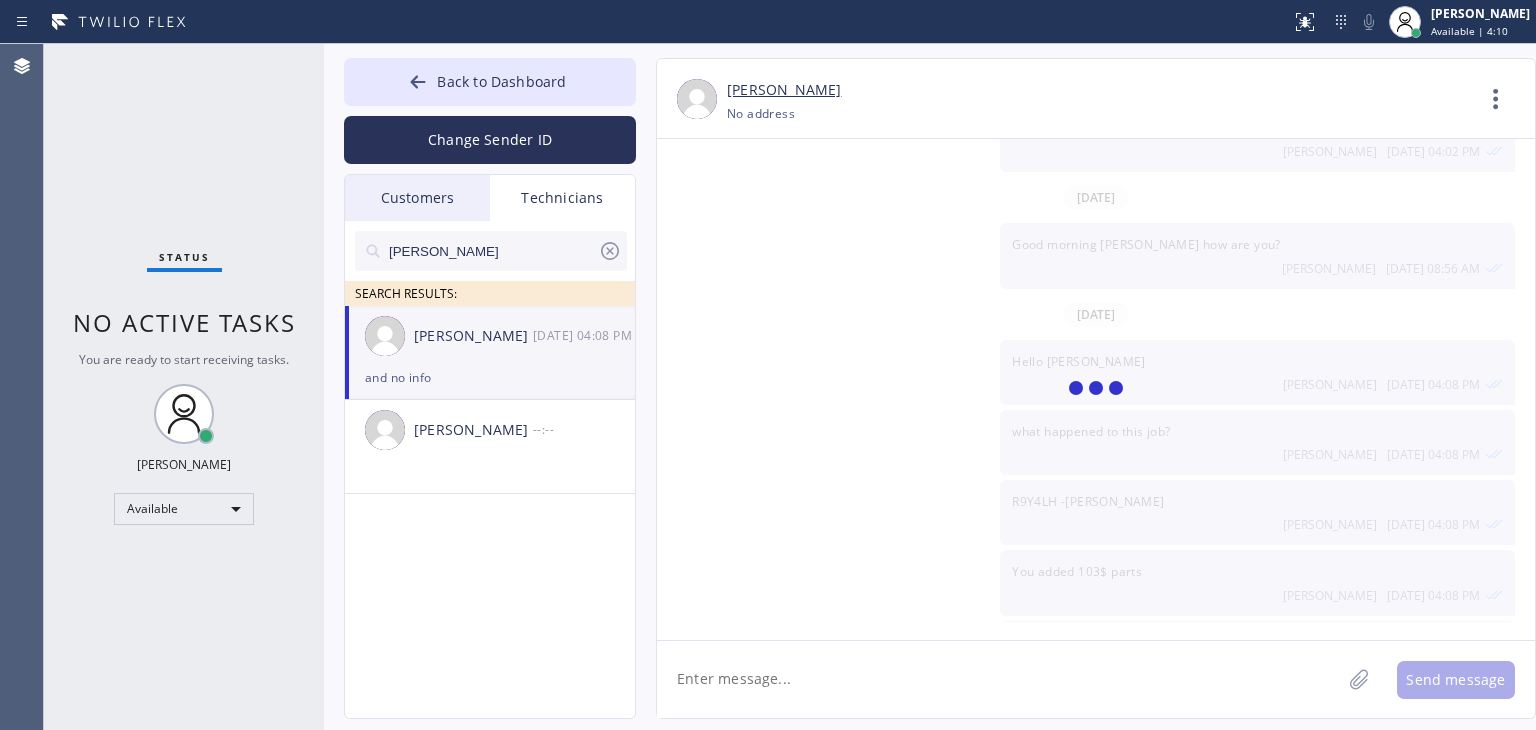 scroll, scrollTop: 5234, scrollLeft: 0, axis: vertical 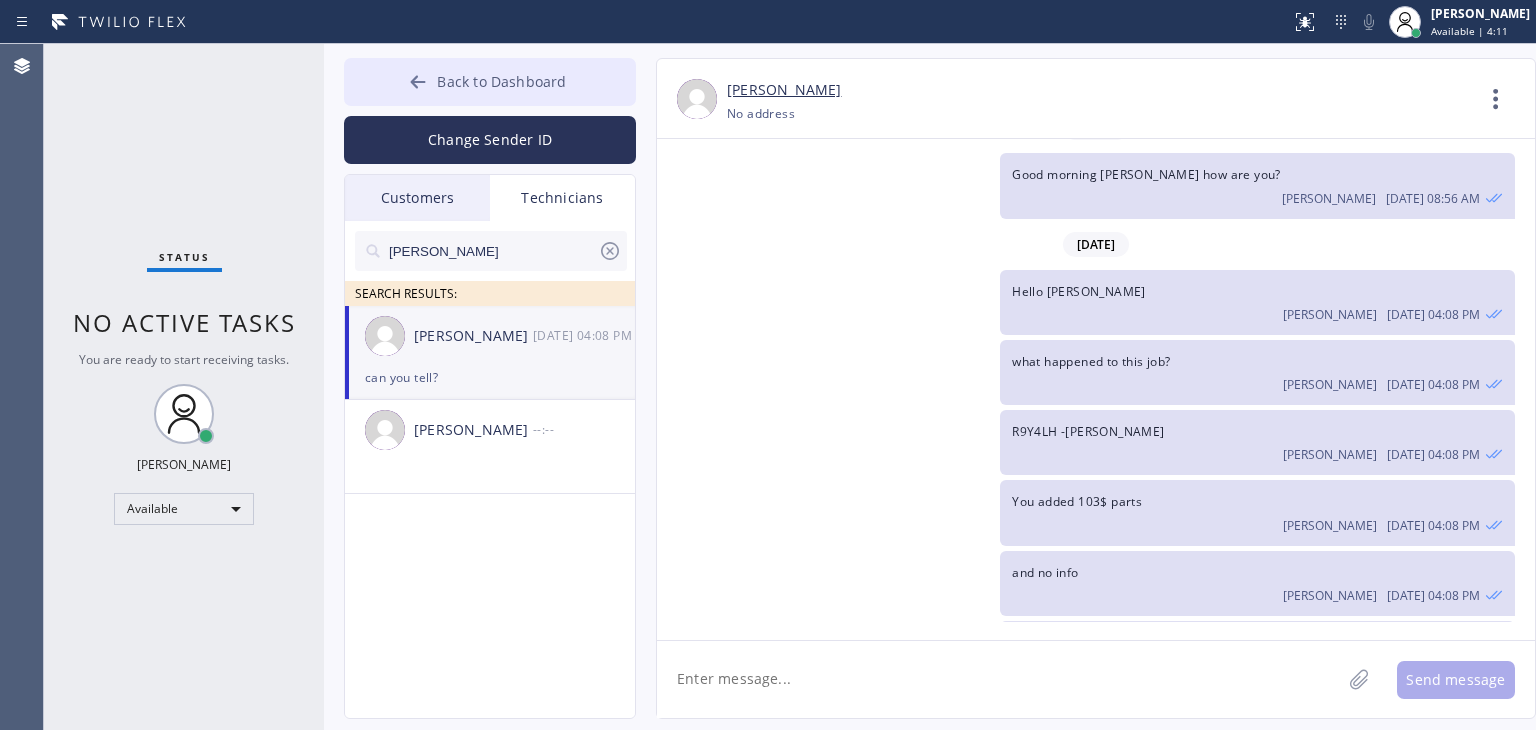 type 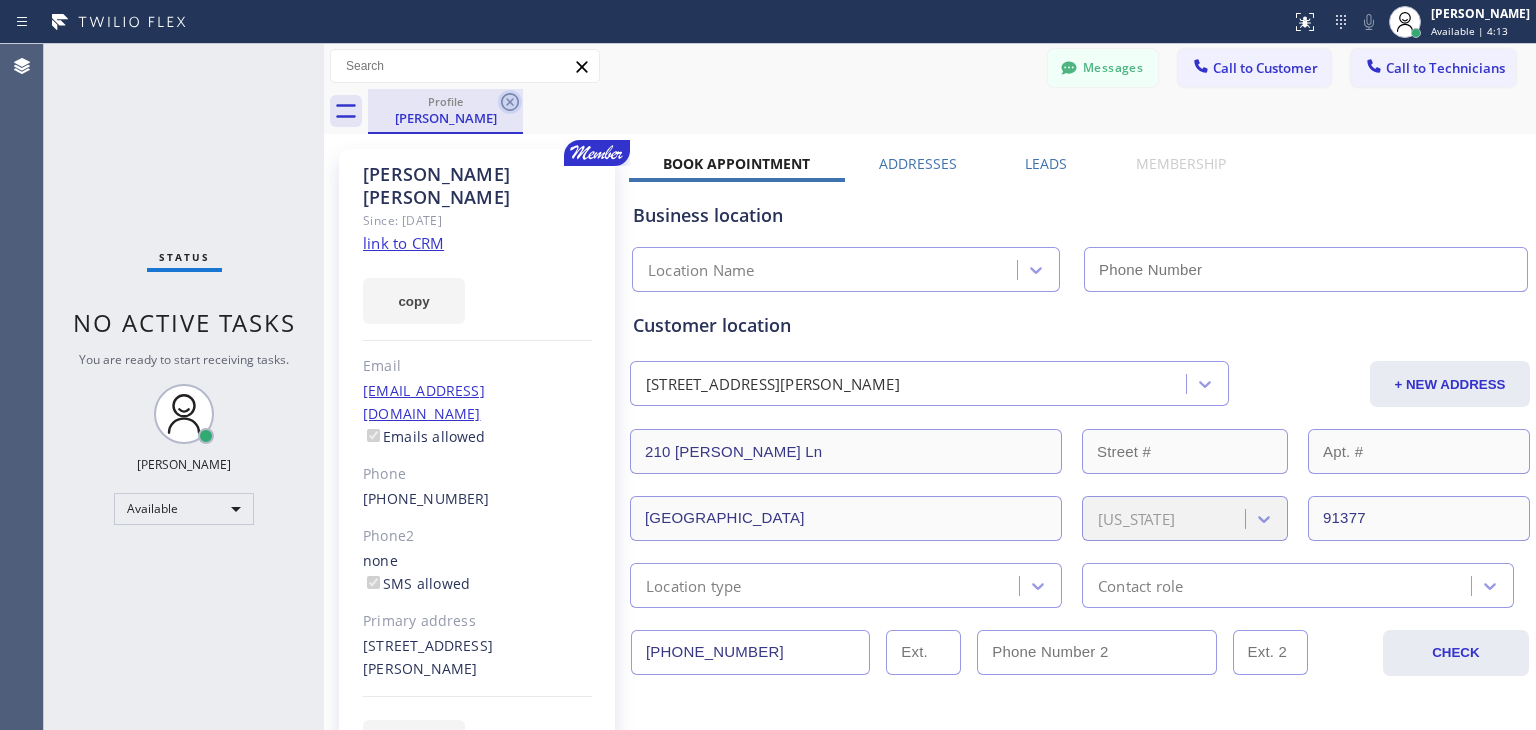 click 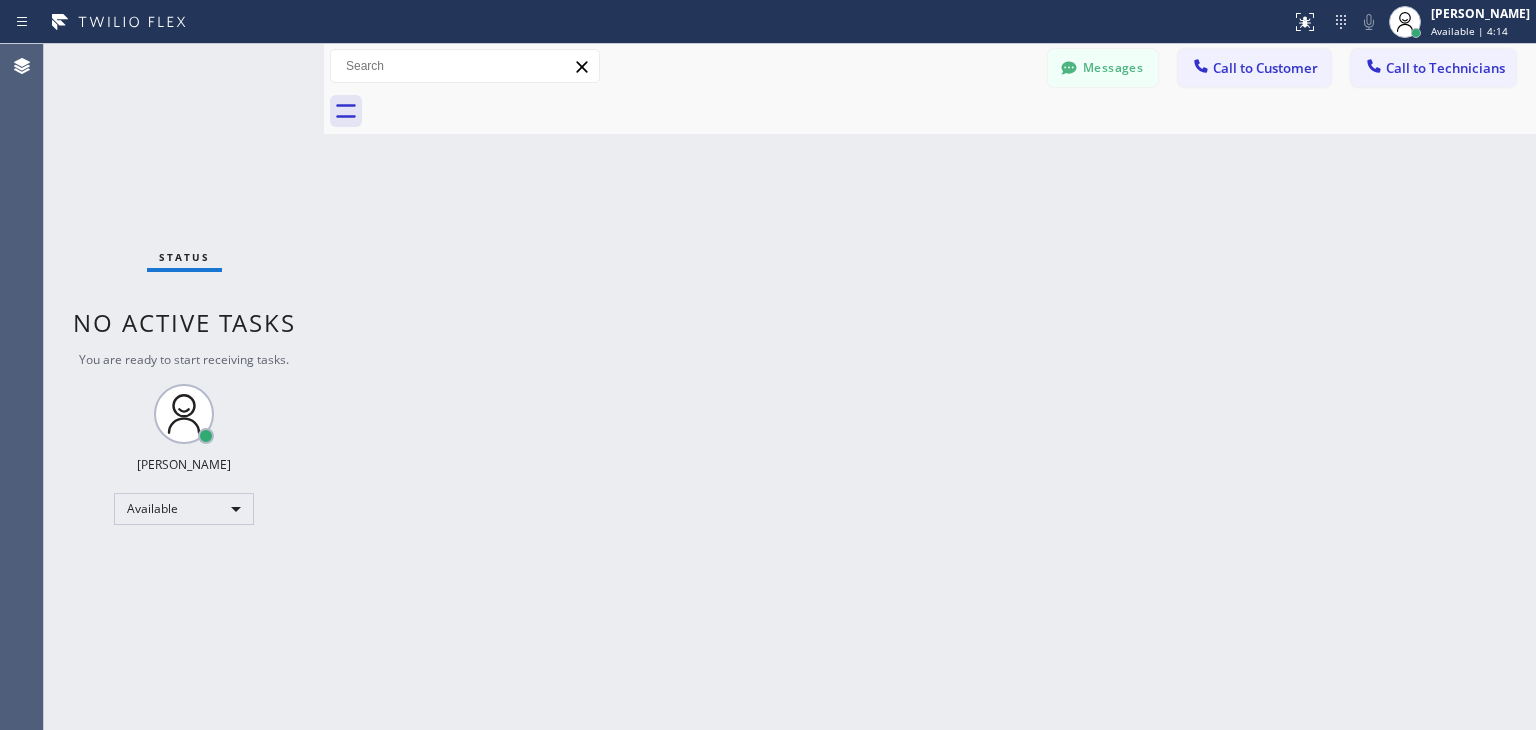 drag, startPoint x: 1289, startPoint y: 72, endPoint x: 1146, endPoint y: 86, distance: 143.68369 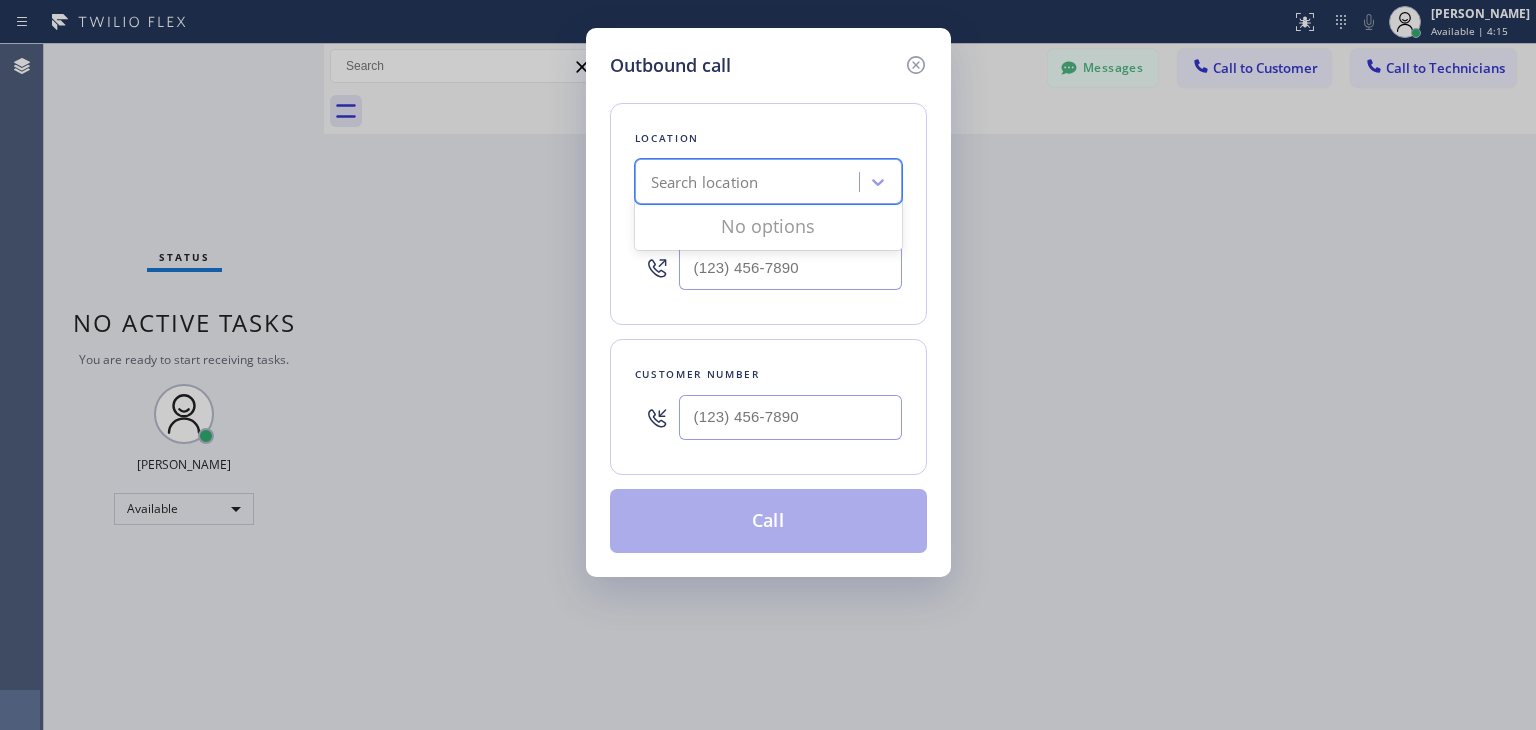 click on "Search location" at bounding box center (705, 182) 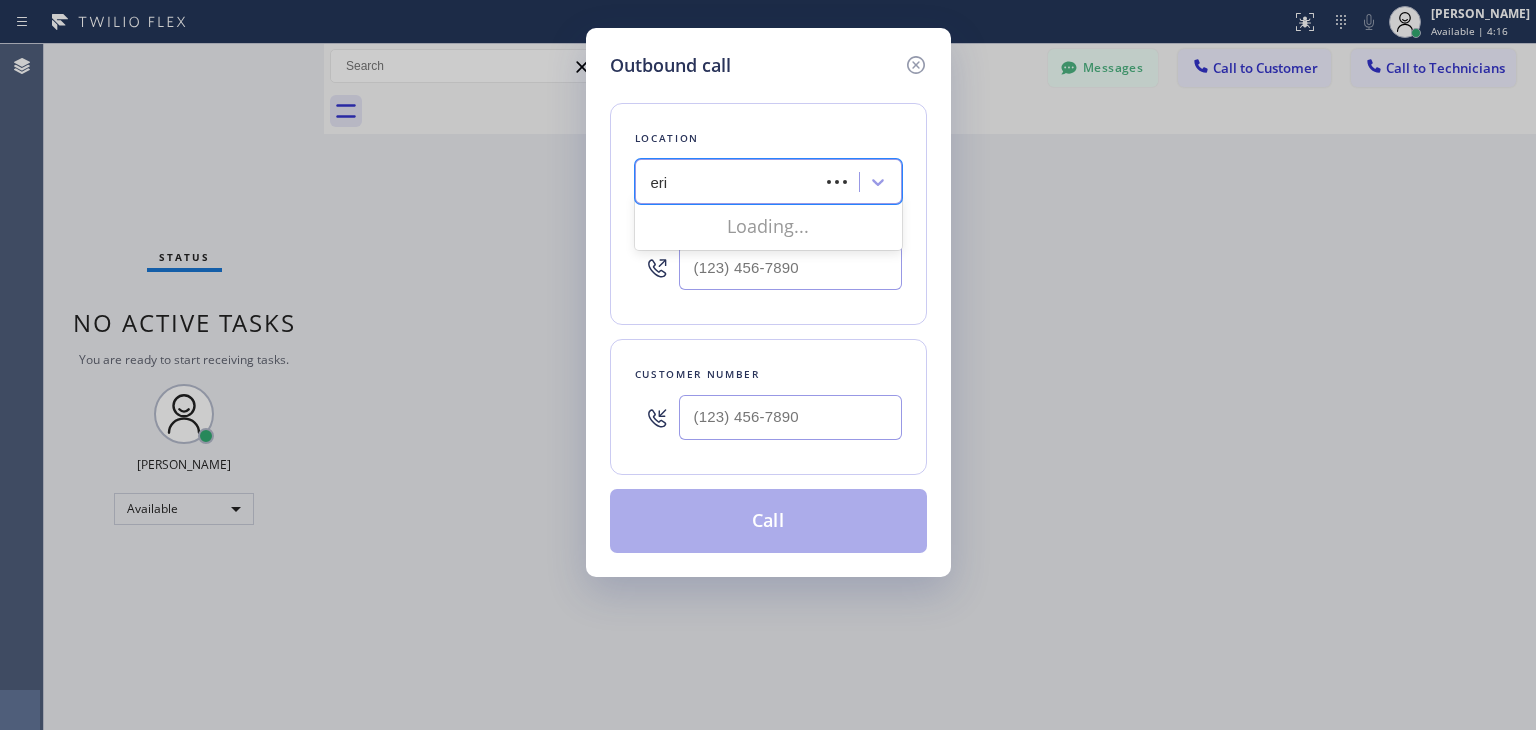 type on "[PERSON_NAME]" 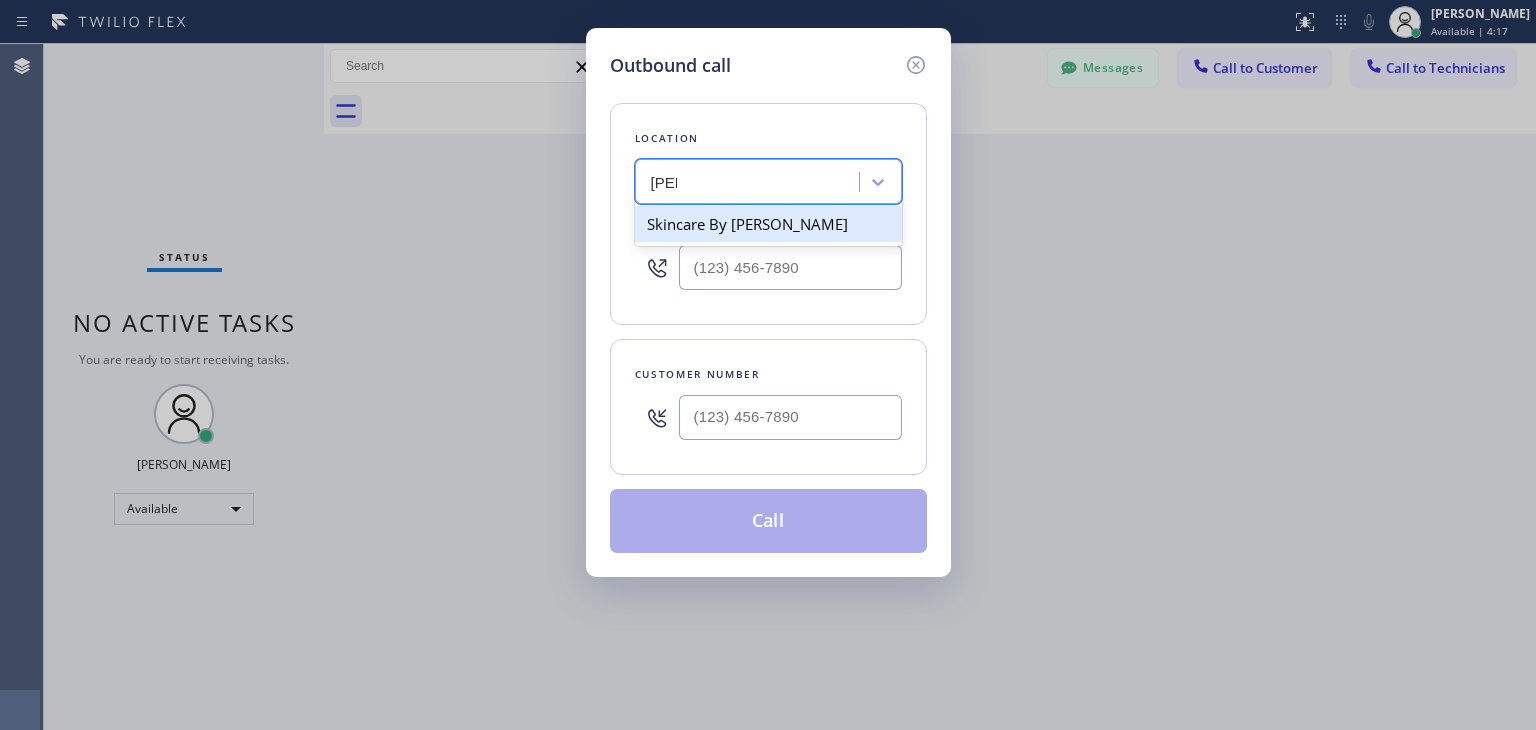 click on "Skincare By [PERSON_NAME]" at bounding box center (768, 224) 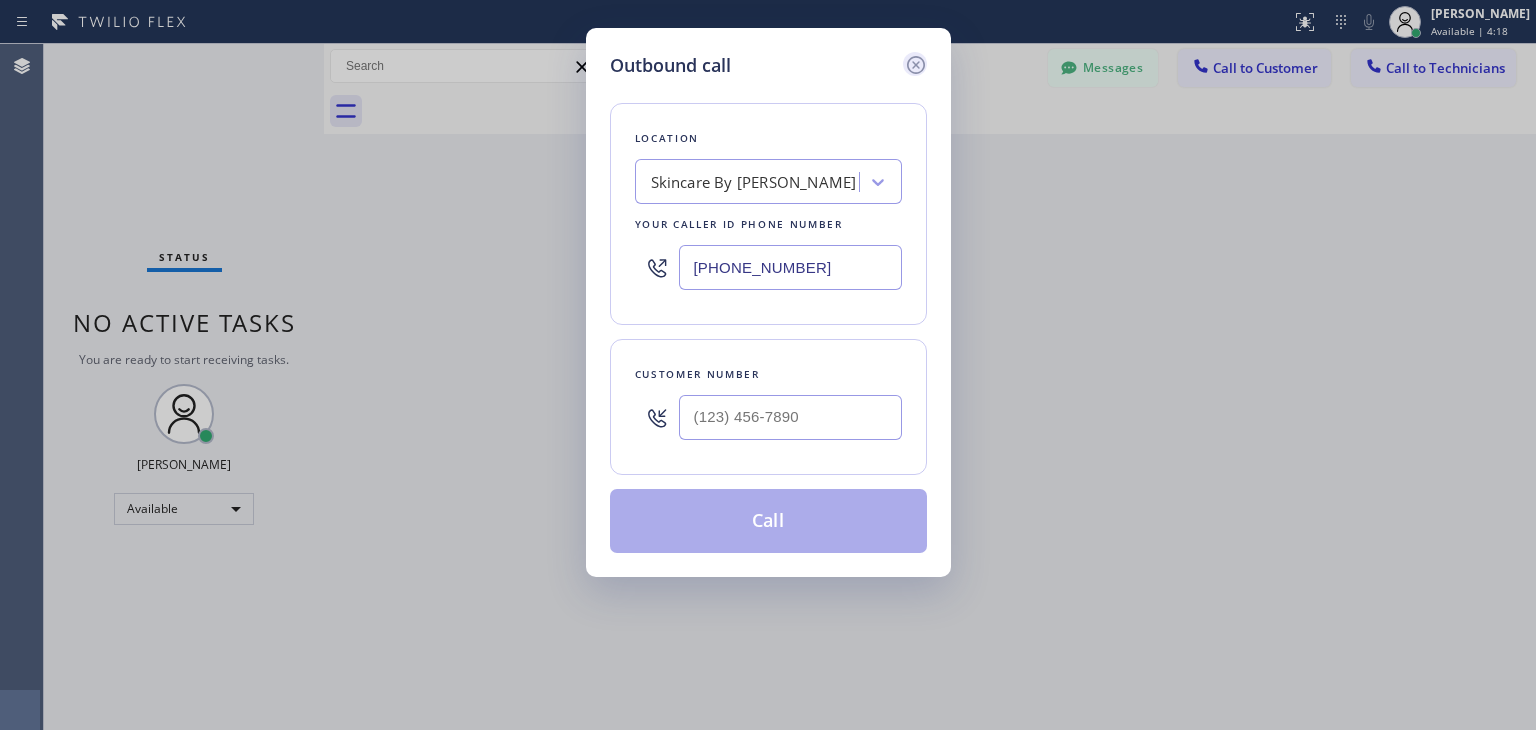 click 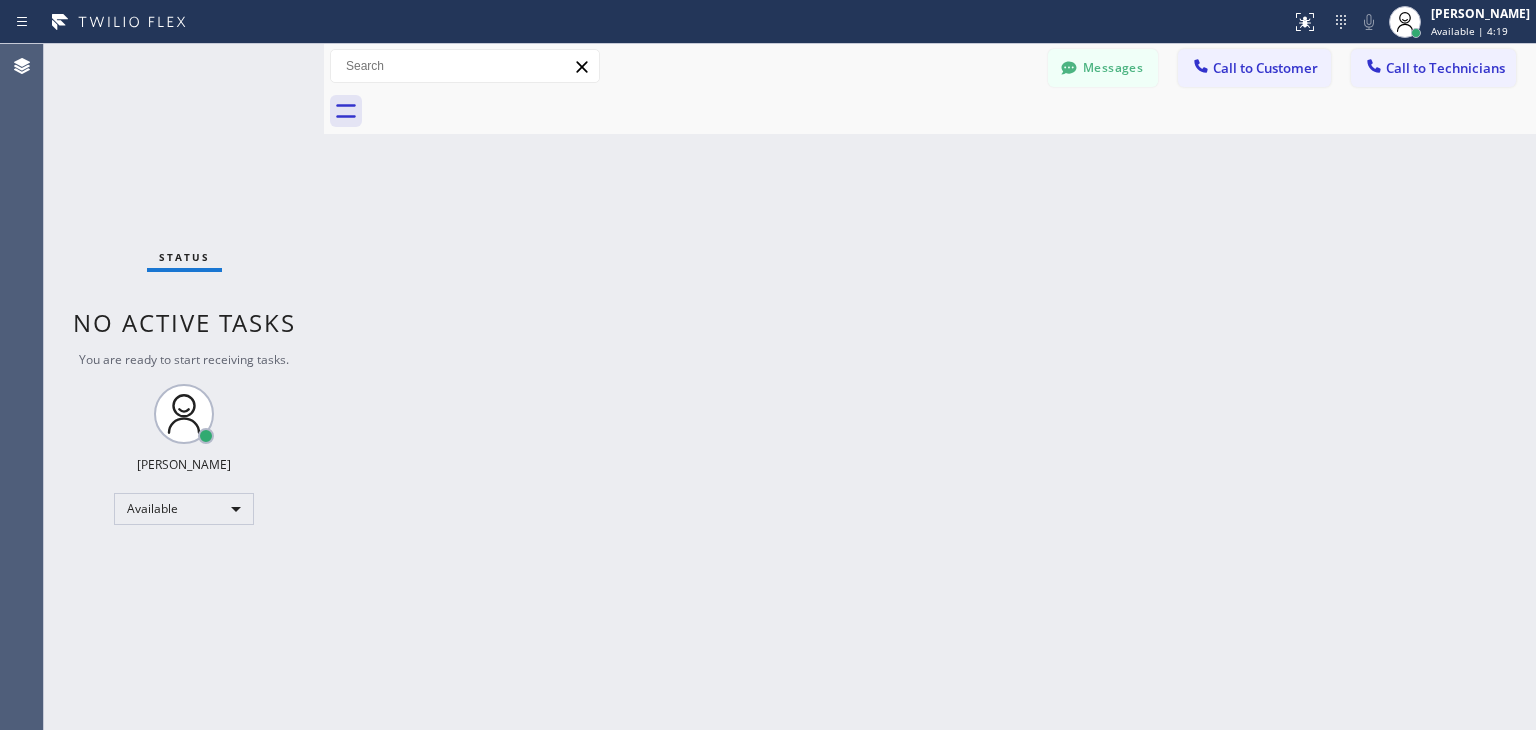drag, startPoint x: 1212, startPoint y: 59, endPoint x: 1072, endPoint y: 122, distance: 153.52199 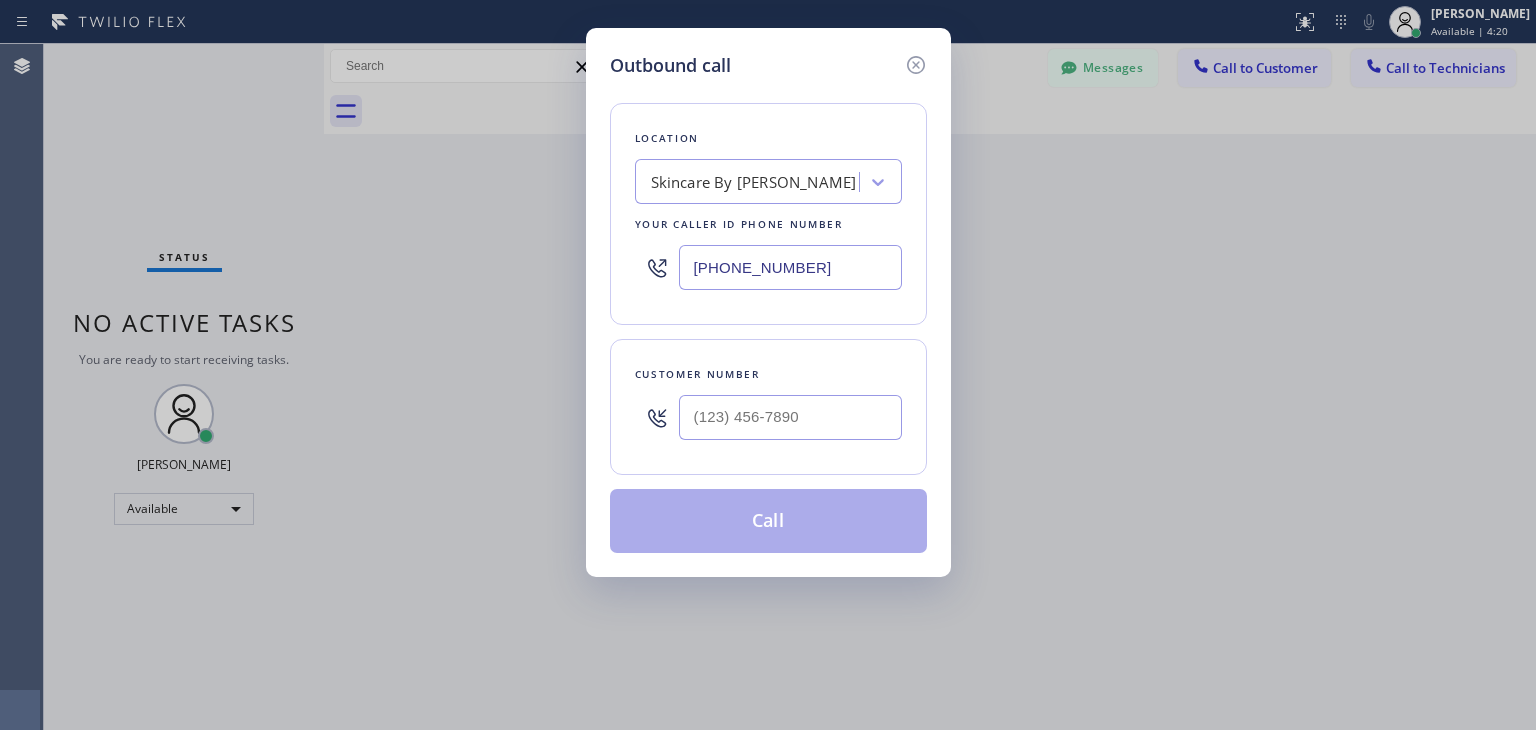 drag, startPoint x: 921, startPoint y: 57, endPoint x: 953, endPoint y: 65, distance: 32.984844 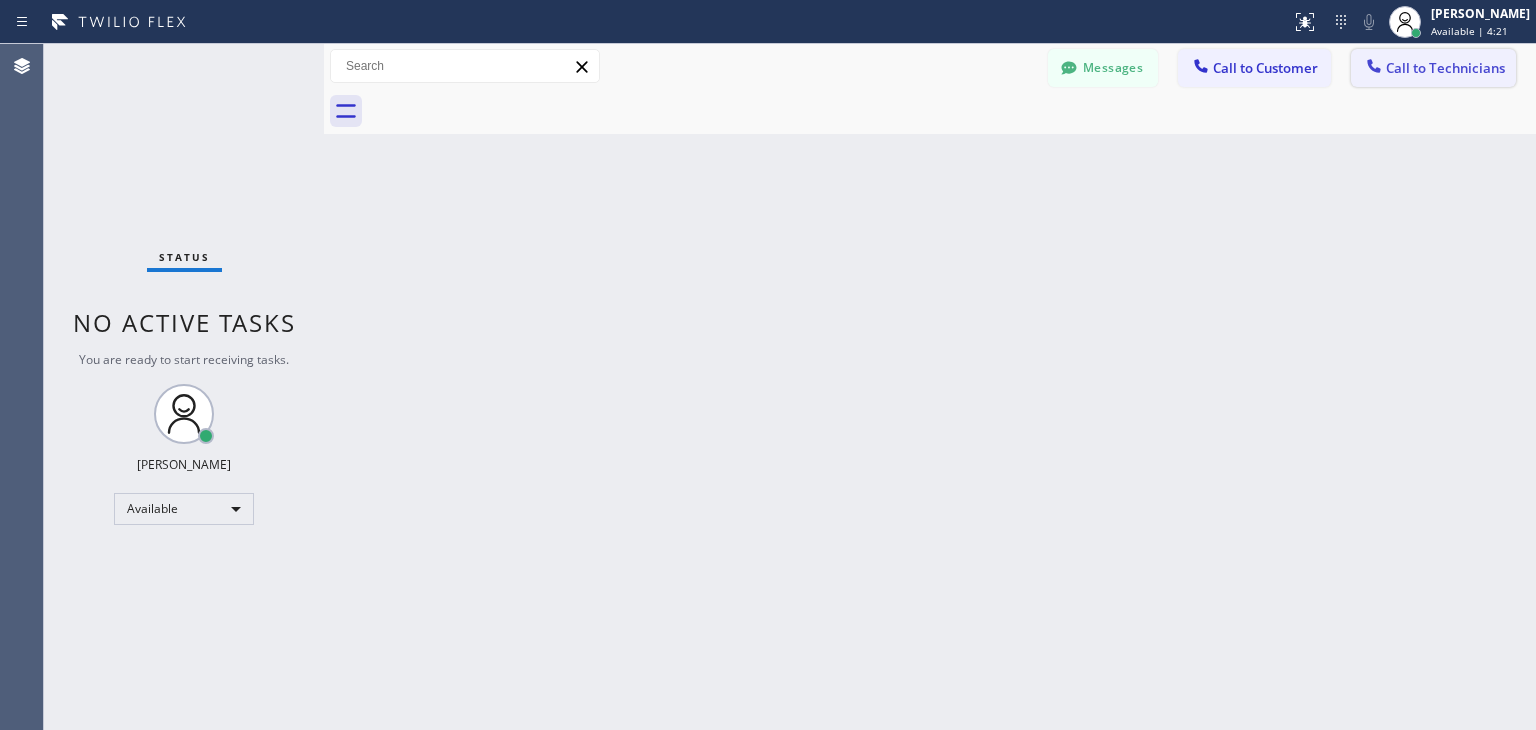 click on "Call to Technicians" at bounding box center (1445, 68) 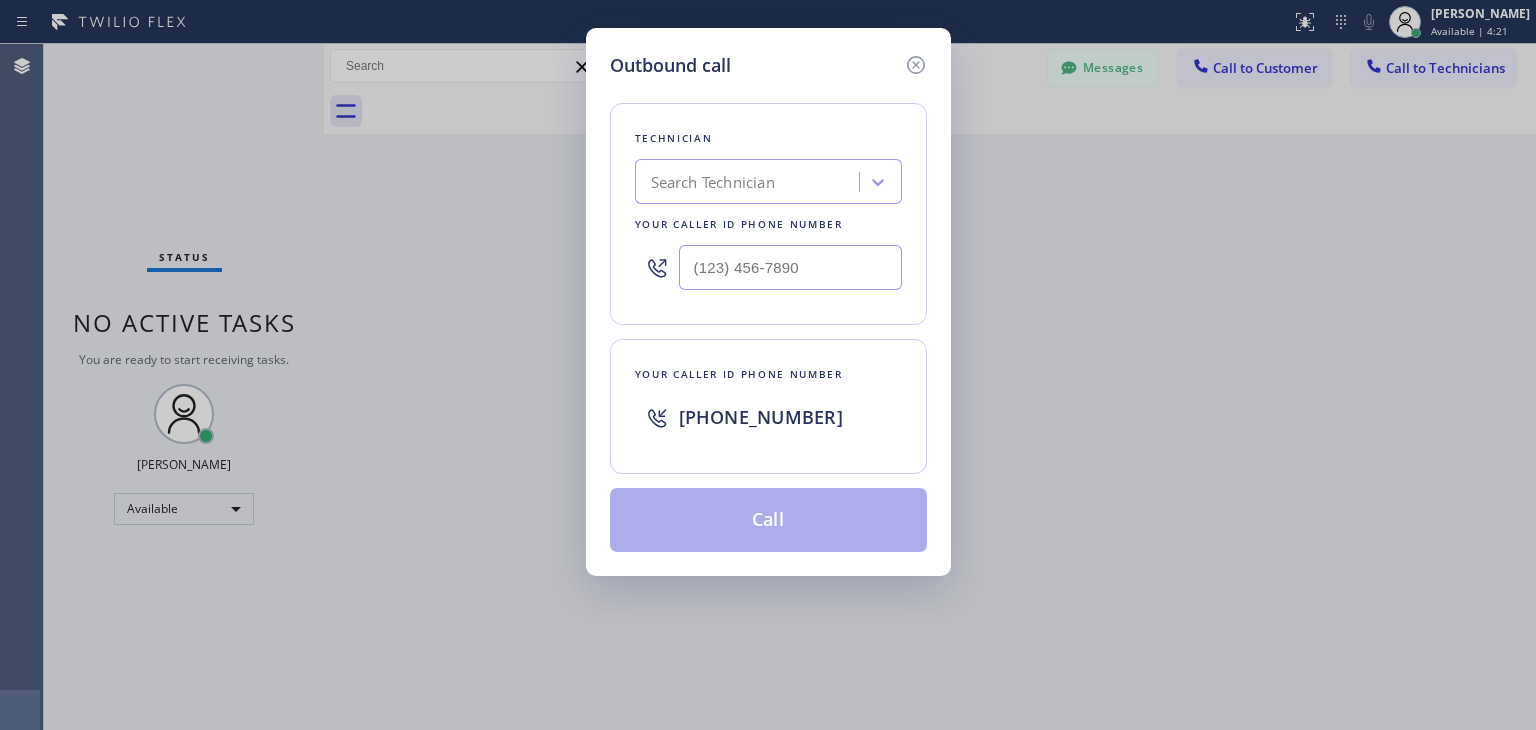 click on "Search Technician" at bounding box center [713, 182] 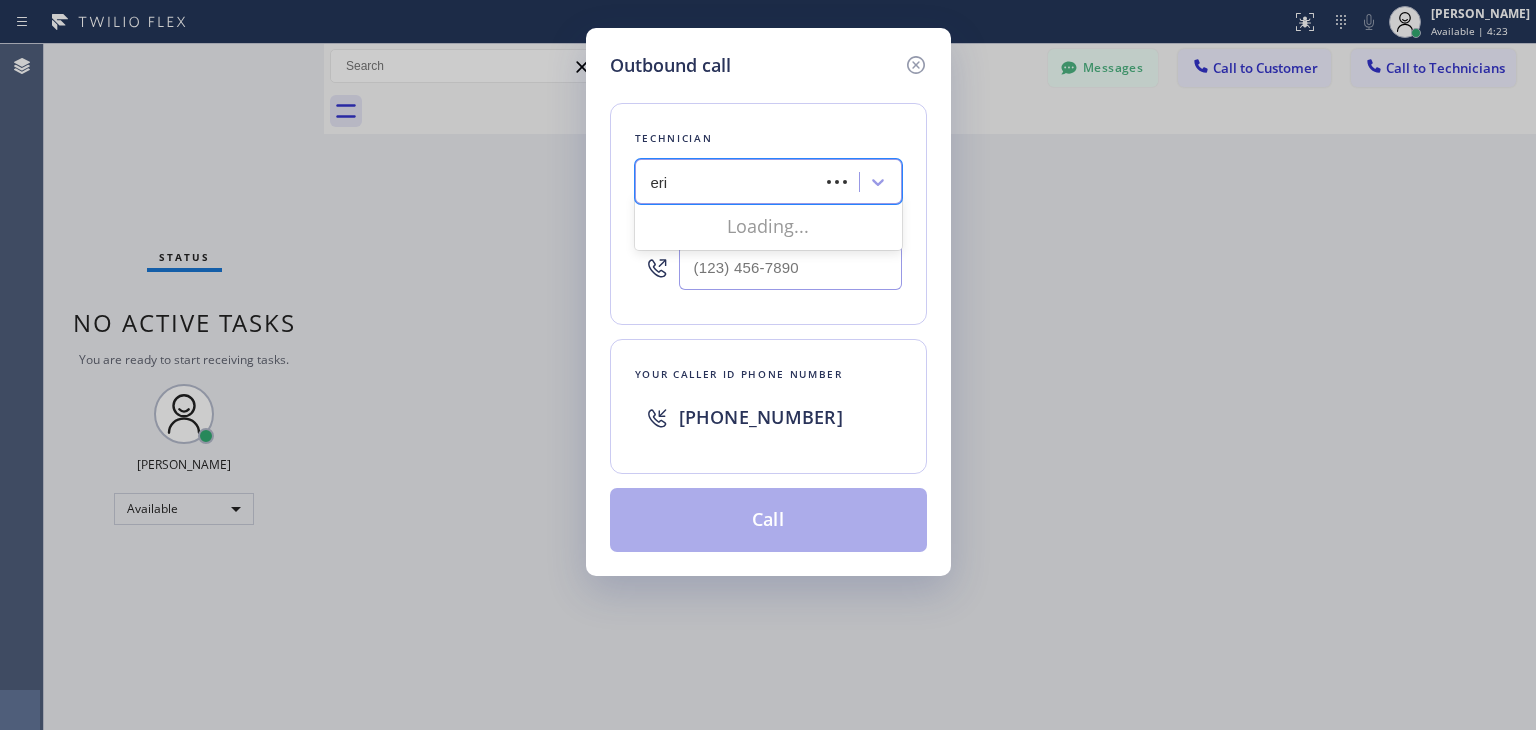 type on "[PERSON_NAME]" 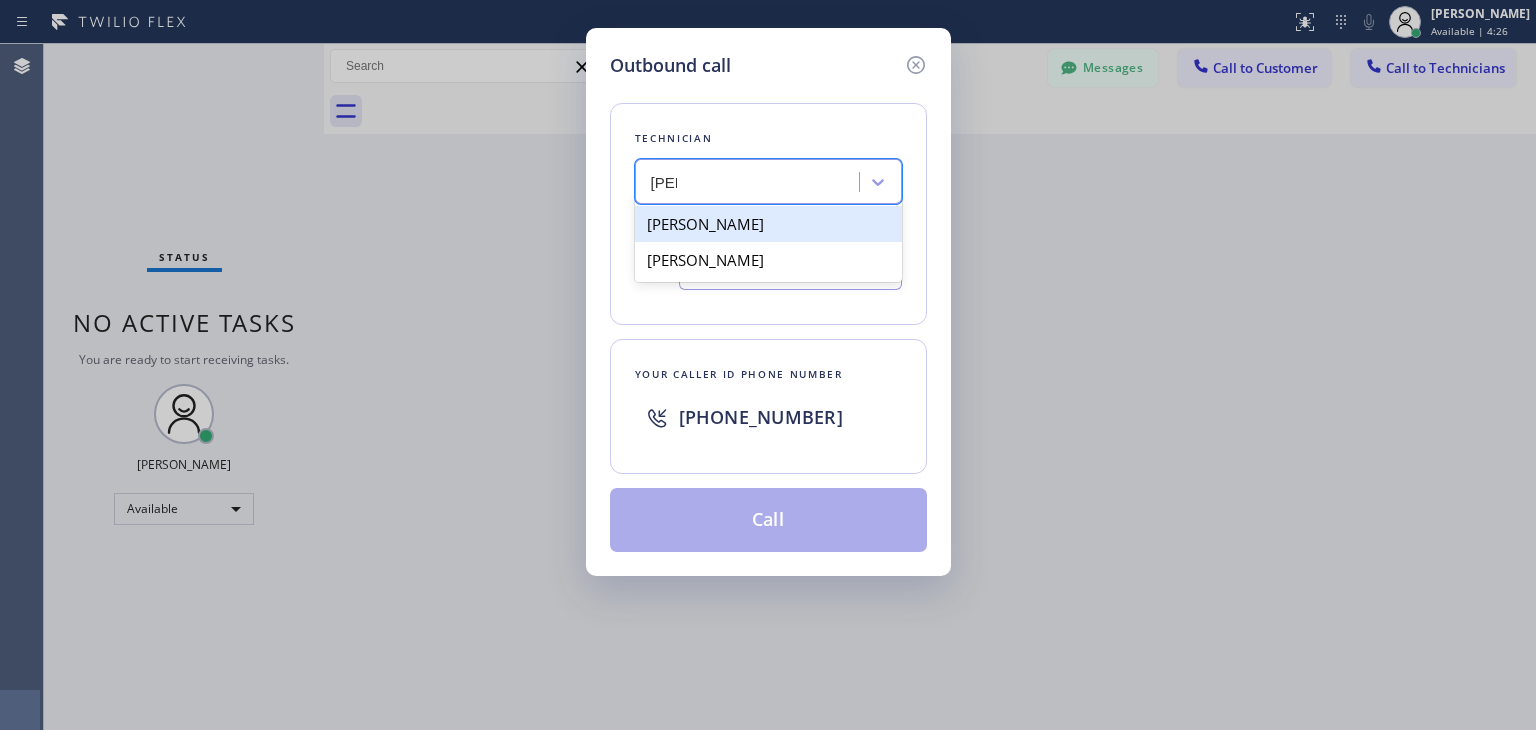 click on "[PERSON_NAME]" at bounding box center [768, 224] 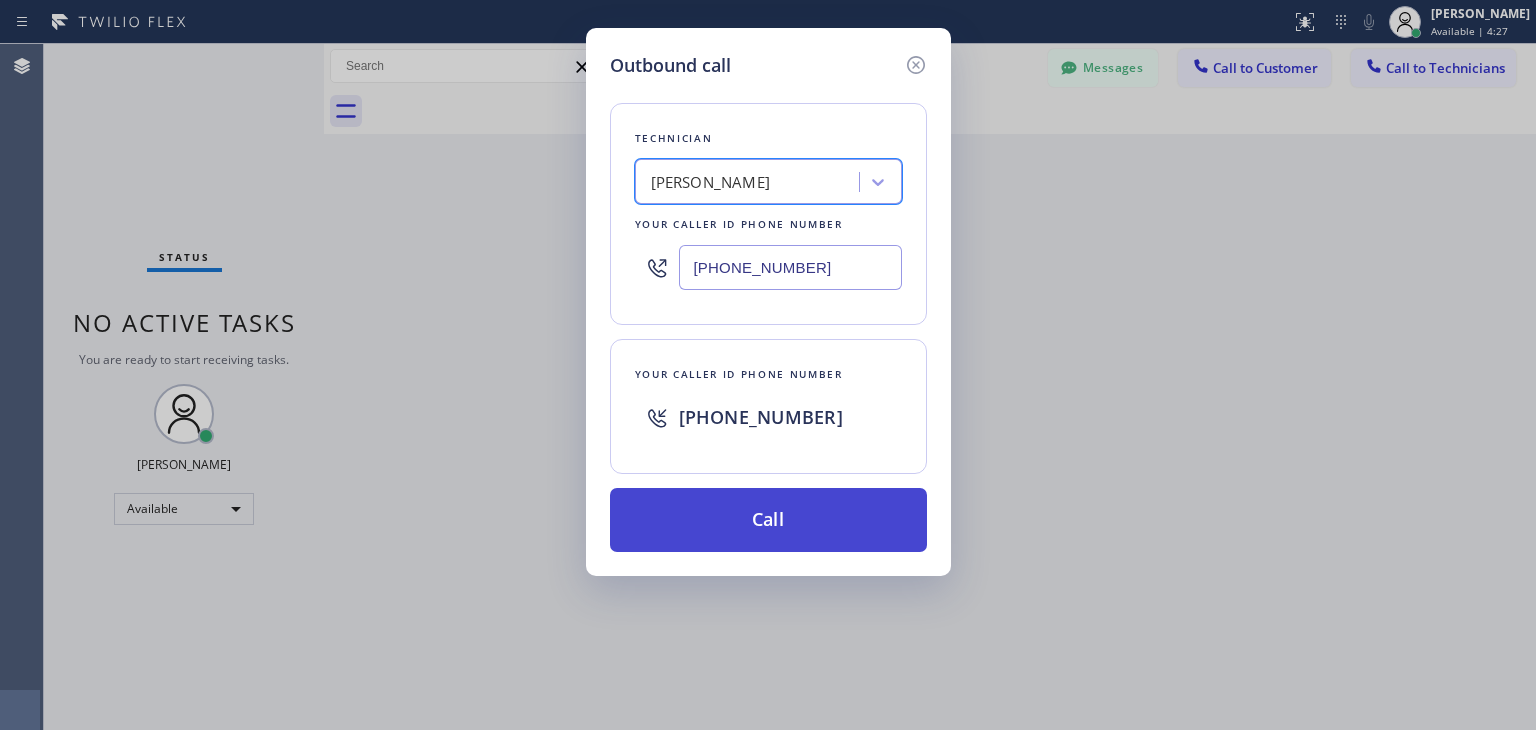 click on "Call" at bounding box center (768, 520) 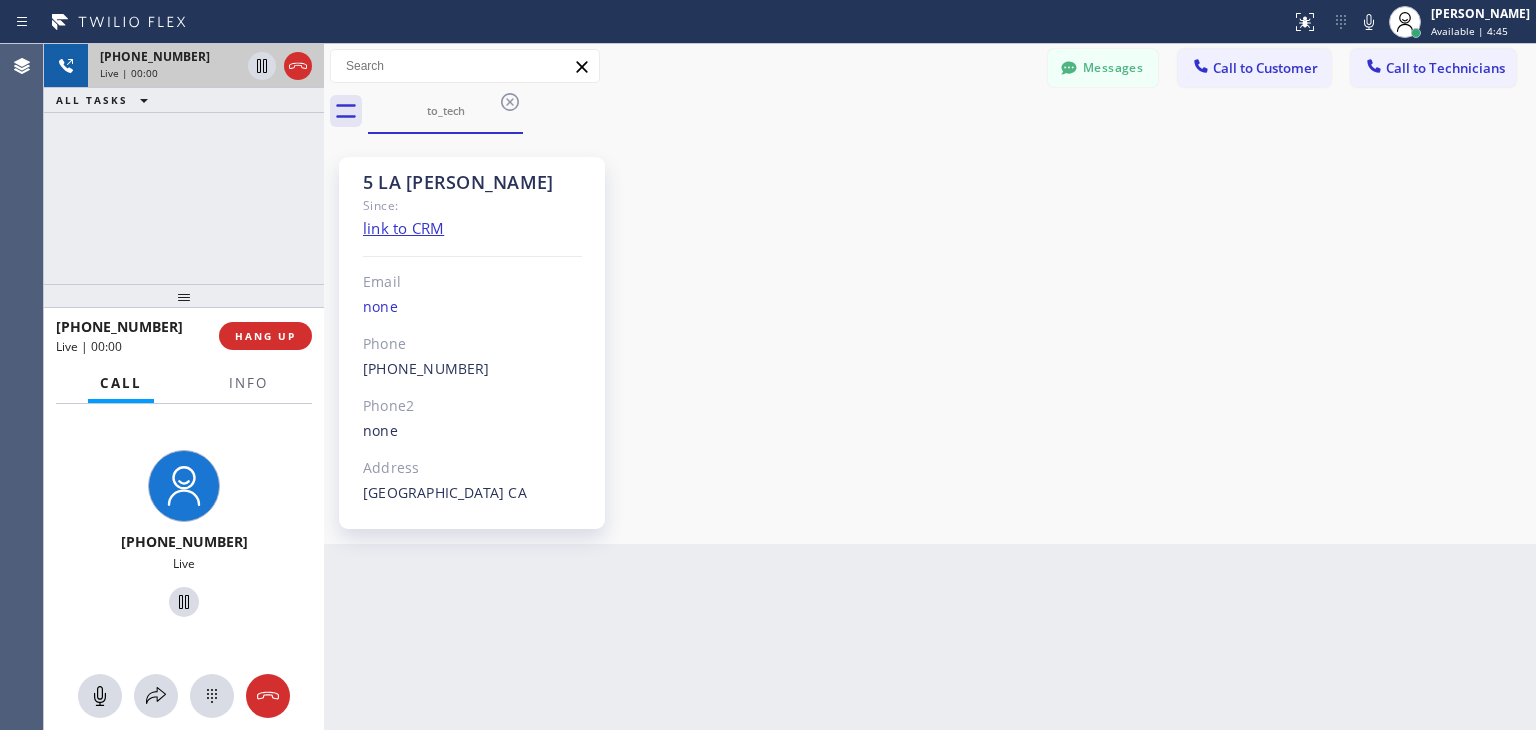 drag, startPoint x: 309, startPoint y: 73, endPoint x: 298, endPoint y: 76, distance: 11.401754 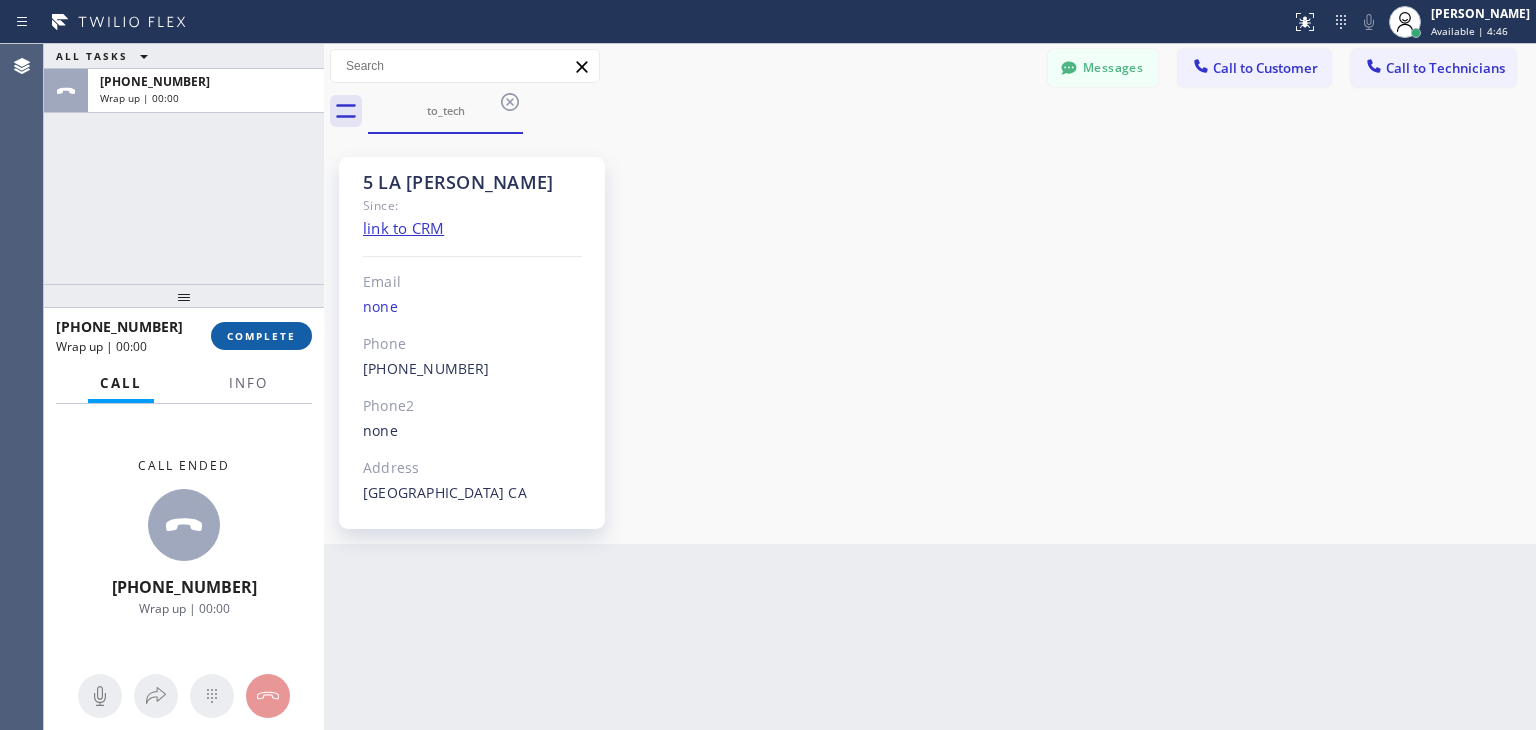 click on "COMPLETE" at bounding box center (261, 336) 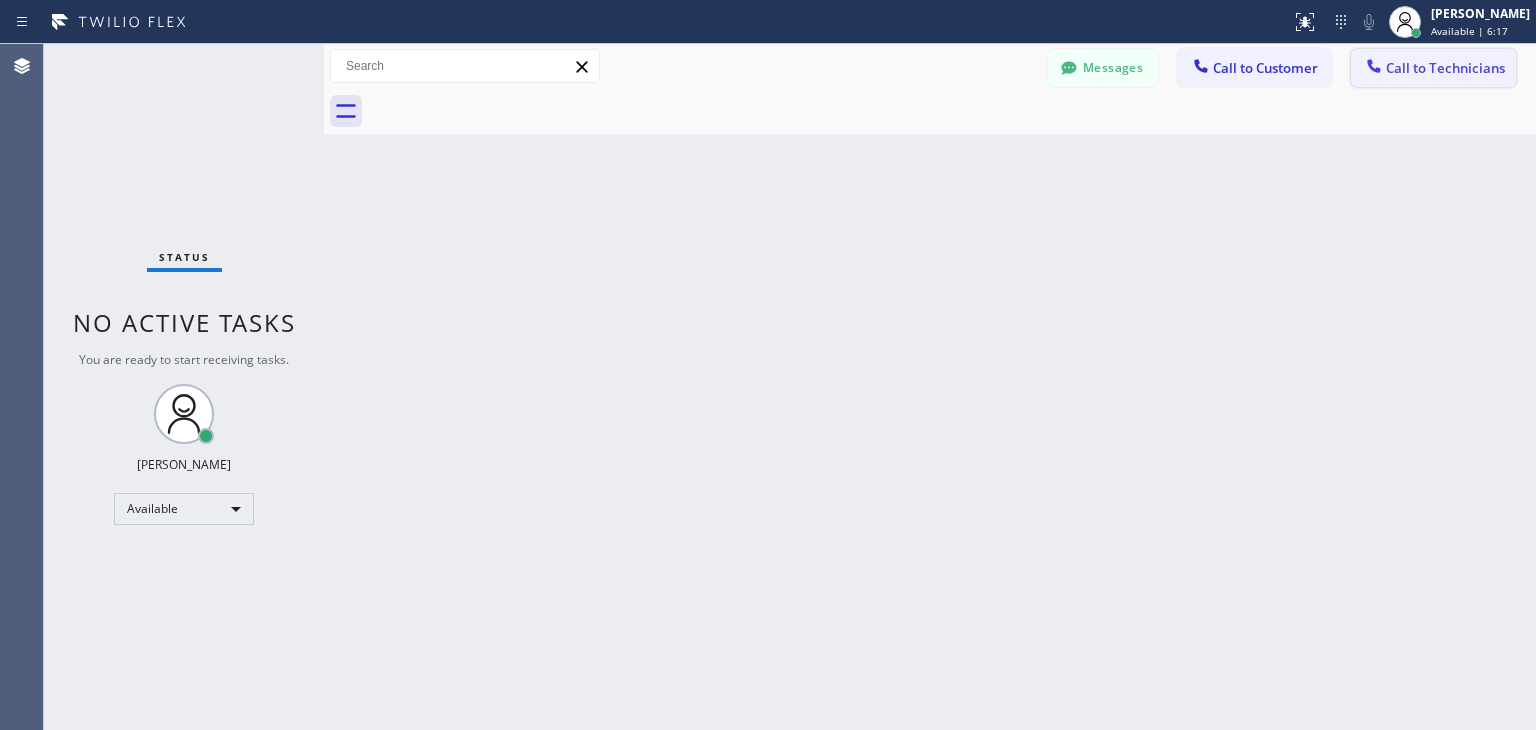 click 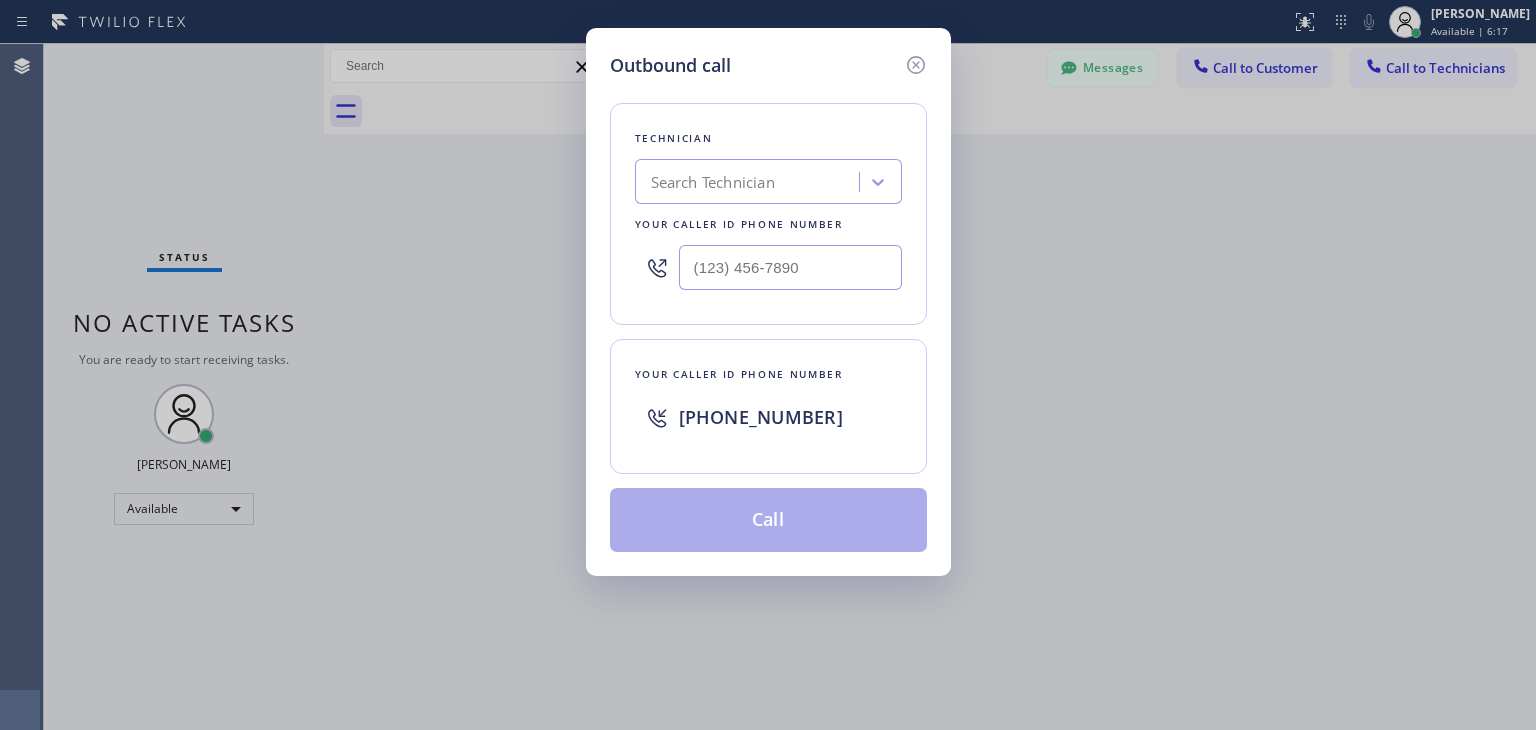 click on "Search Technician" at bounding box center [750, 182] 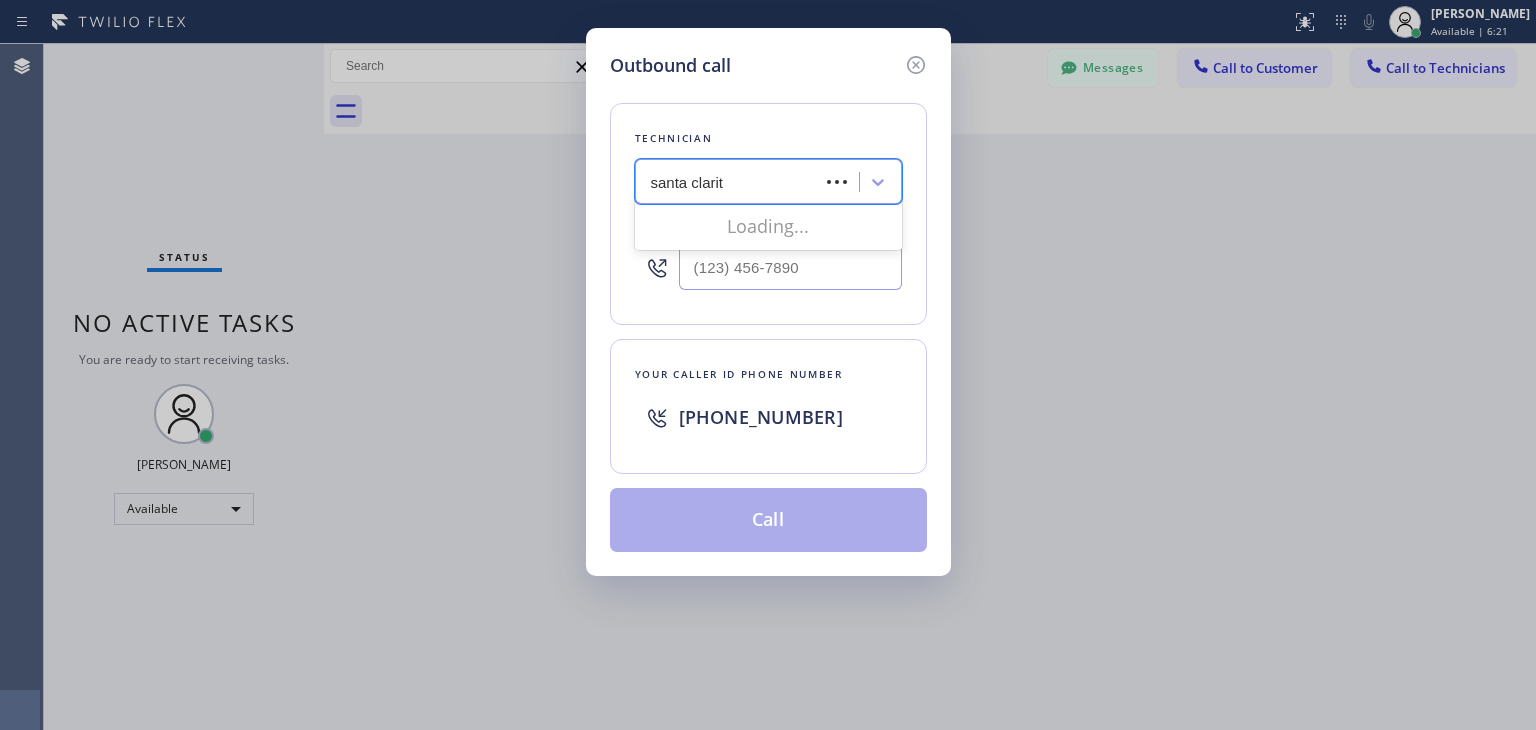 type on "santa clarita" 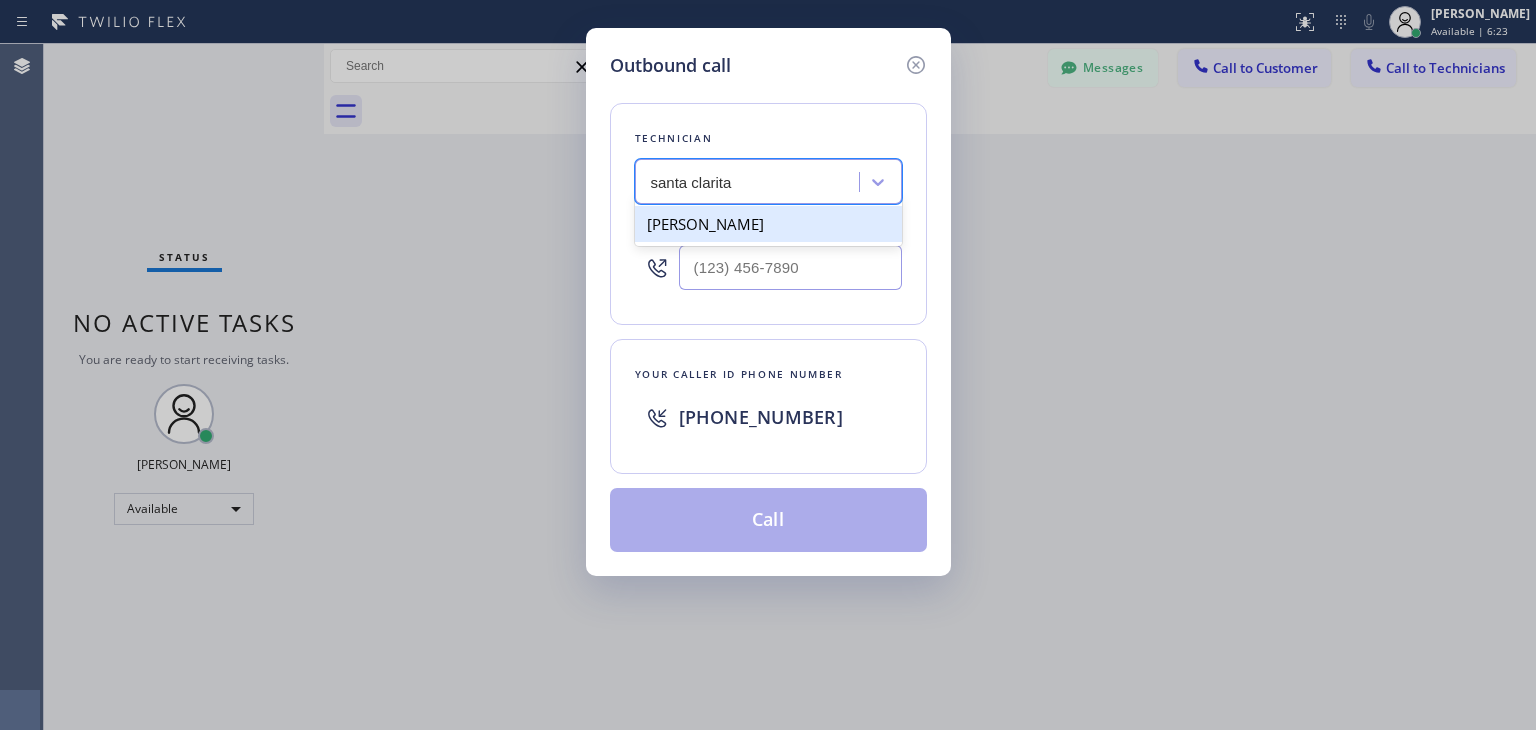 click on "[PERSON_NAME]" at bounding box center (768, 224) 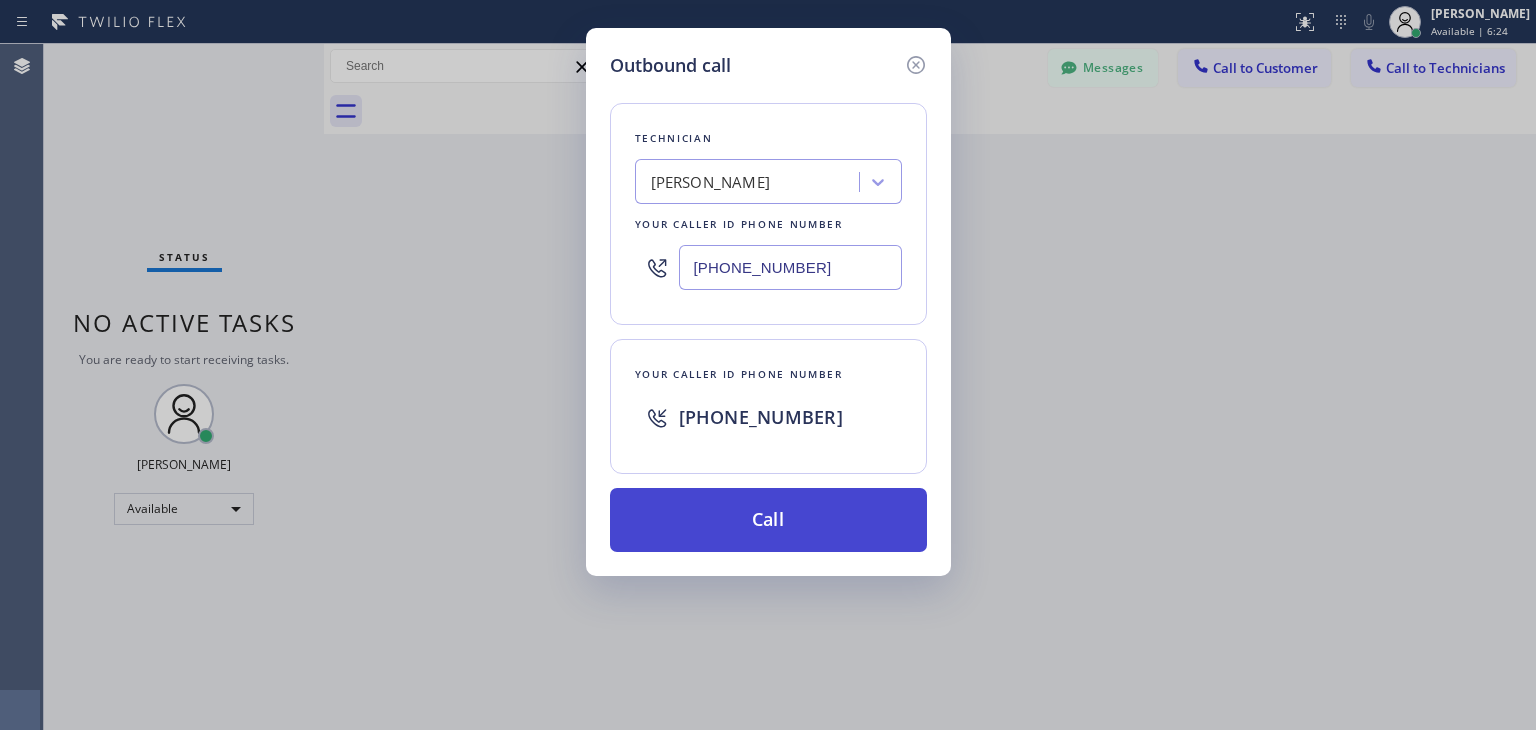 click on "Call" at bounding box center (768, 520) 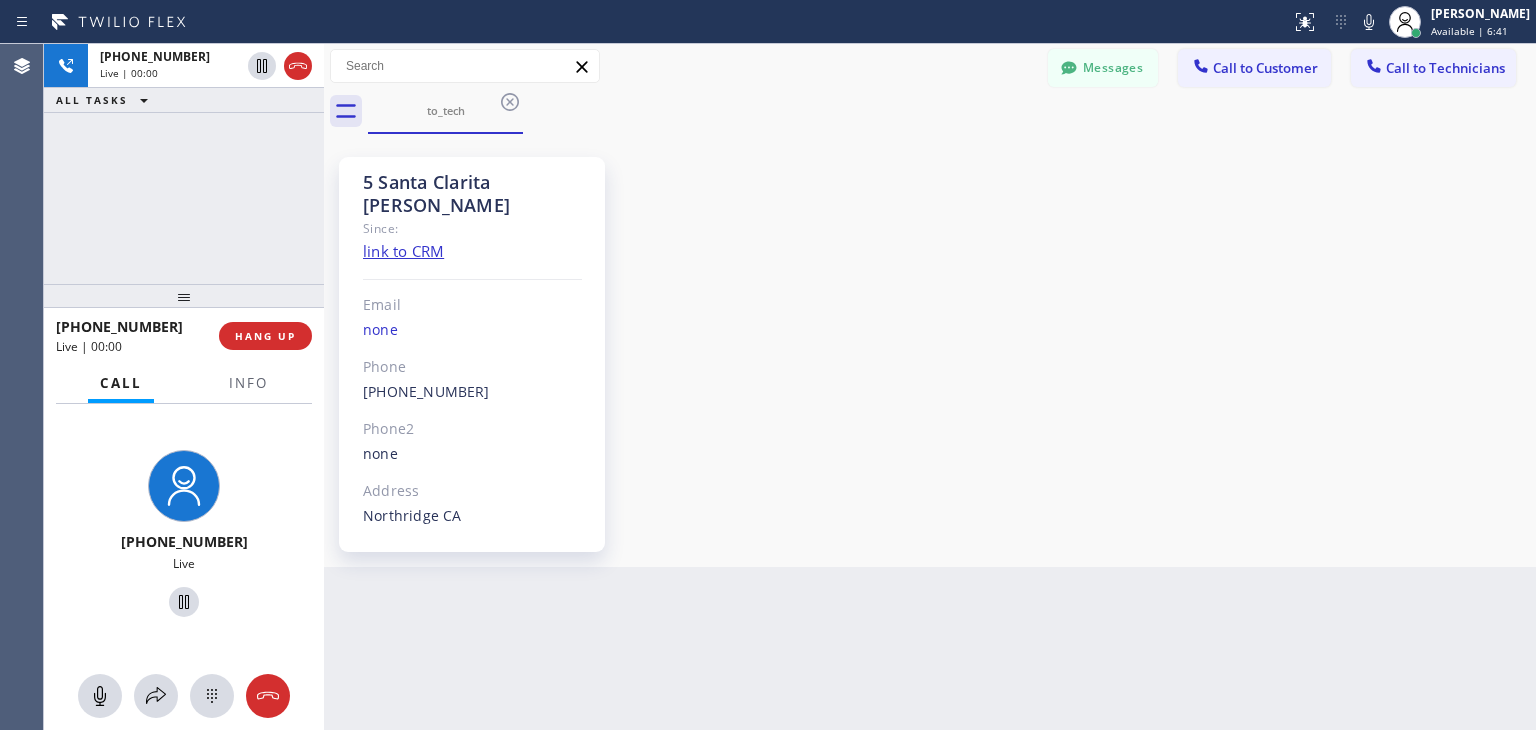 scroll, scrollTop: 2375, scrollLeft: 0, axis: vertical 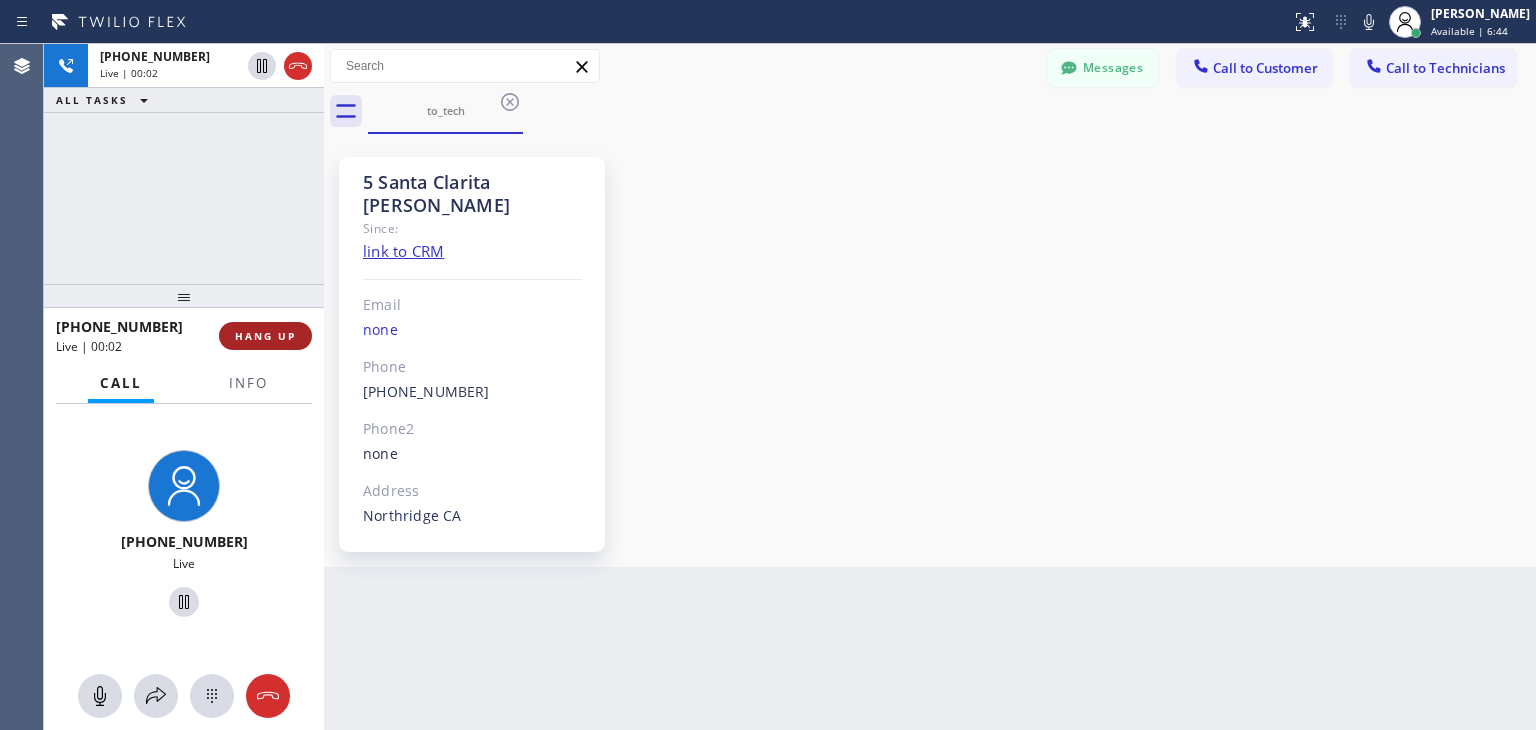 drag, startPoint x: 300, startPoint y: 340, endPoint x: 290, endPoint y: 304, distance: 37.363083 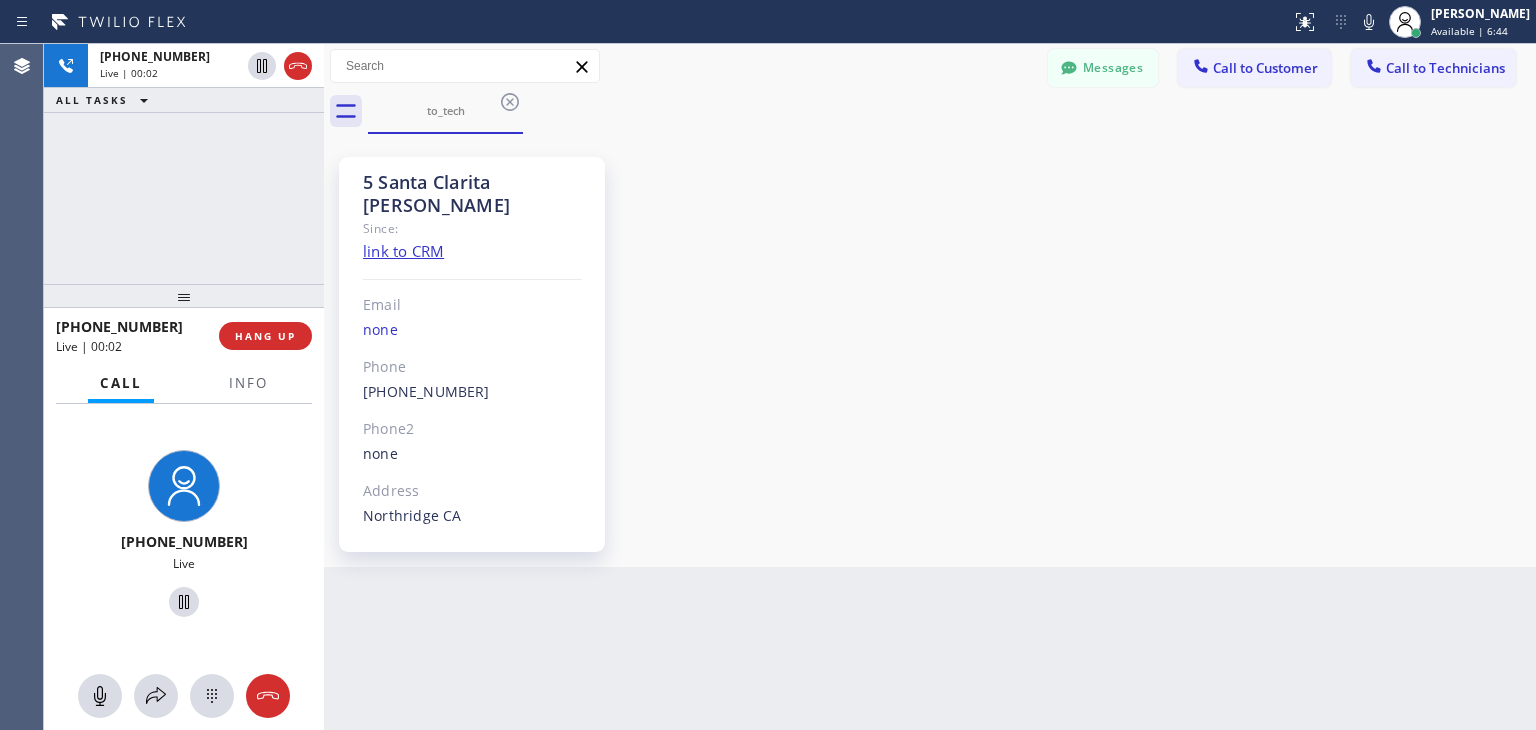 click on "HANG UP" at bounding box center (265, 336) 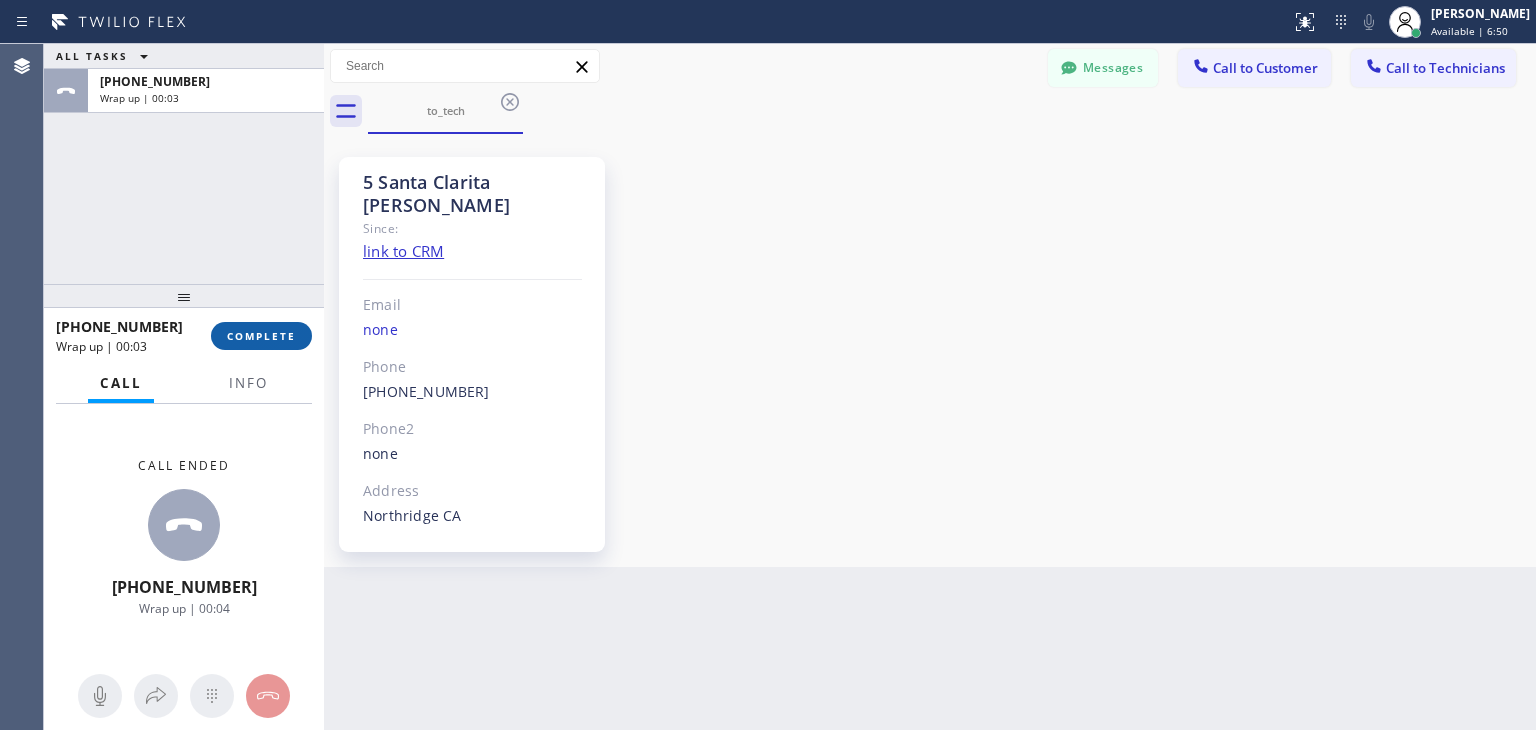 click on "COMPLETE" at bounding box center [261, 336] 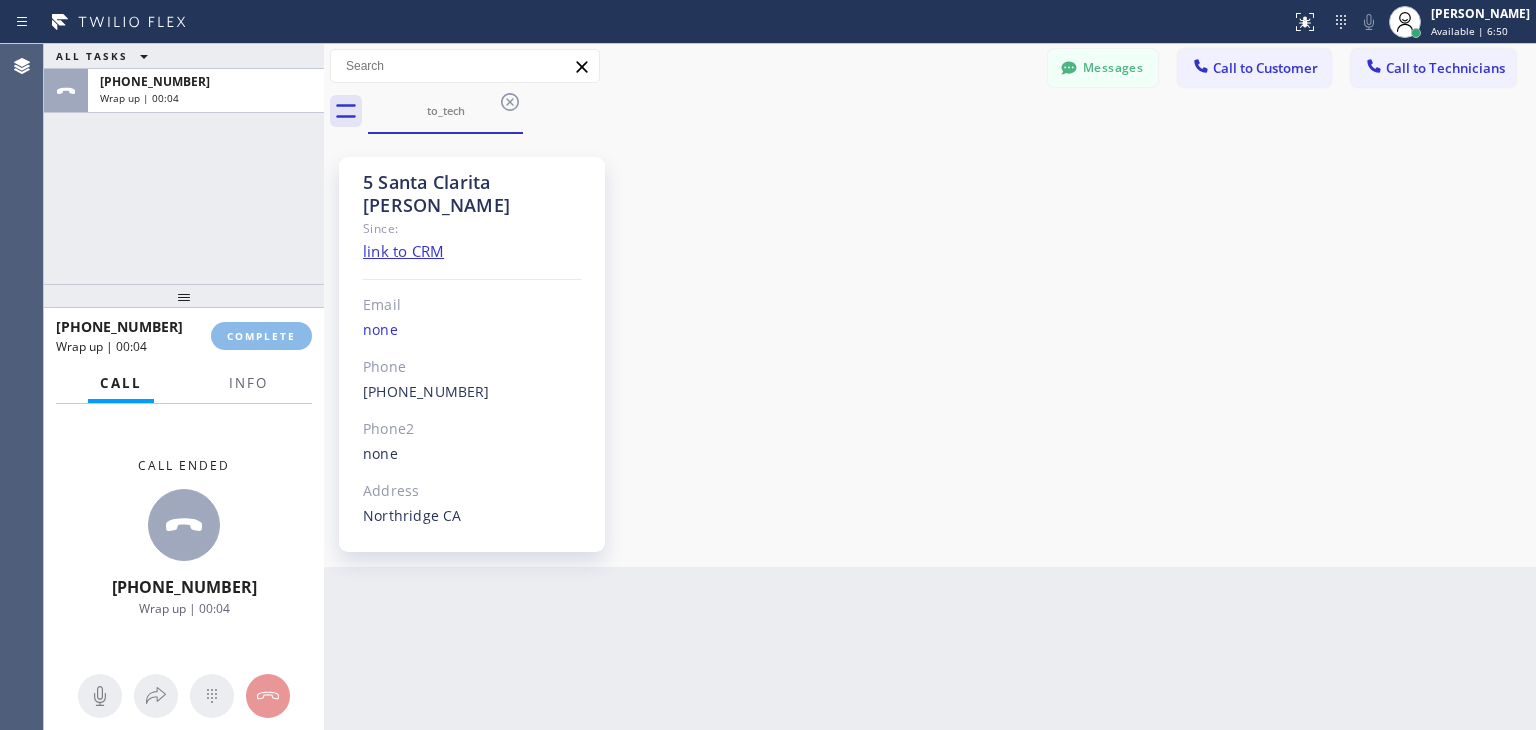 click on "Messages" at bounding box center [1103, 68] 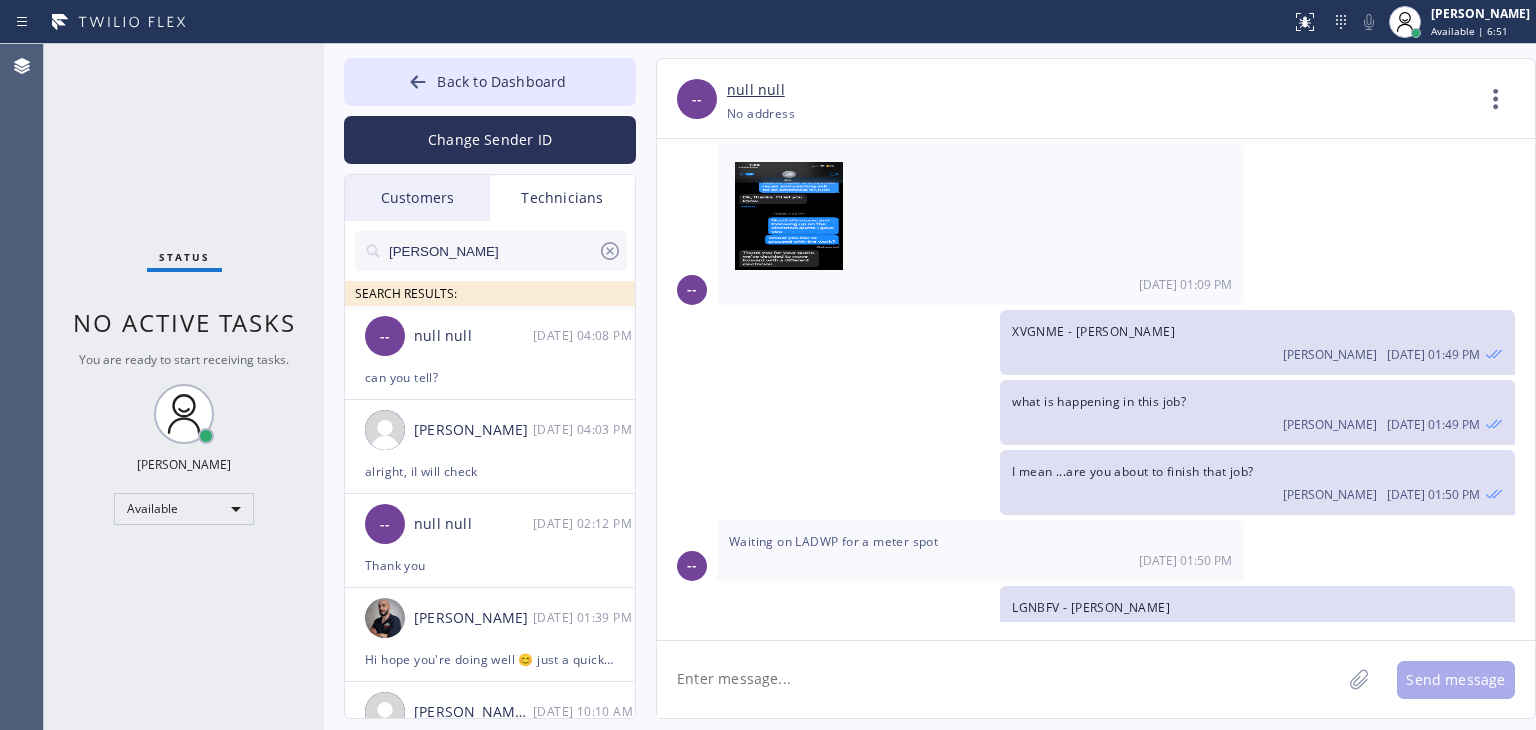 click on "[PERSON_NAME]" at bounding box center (492, 251) 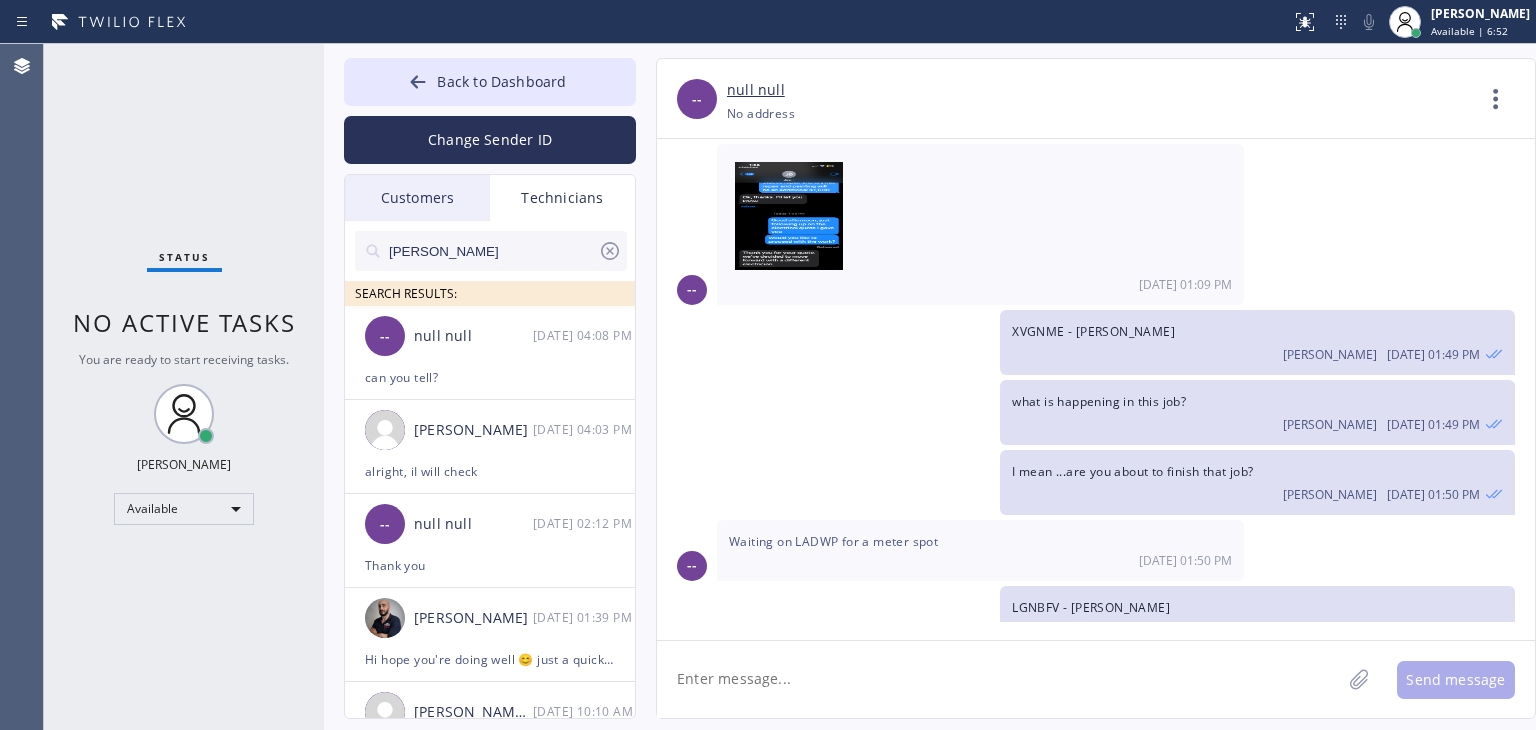 type on "j" 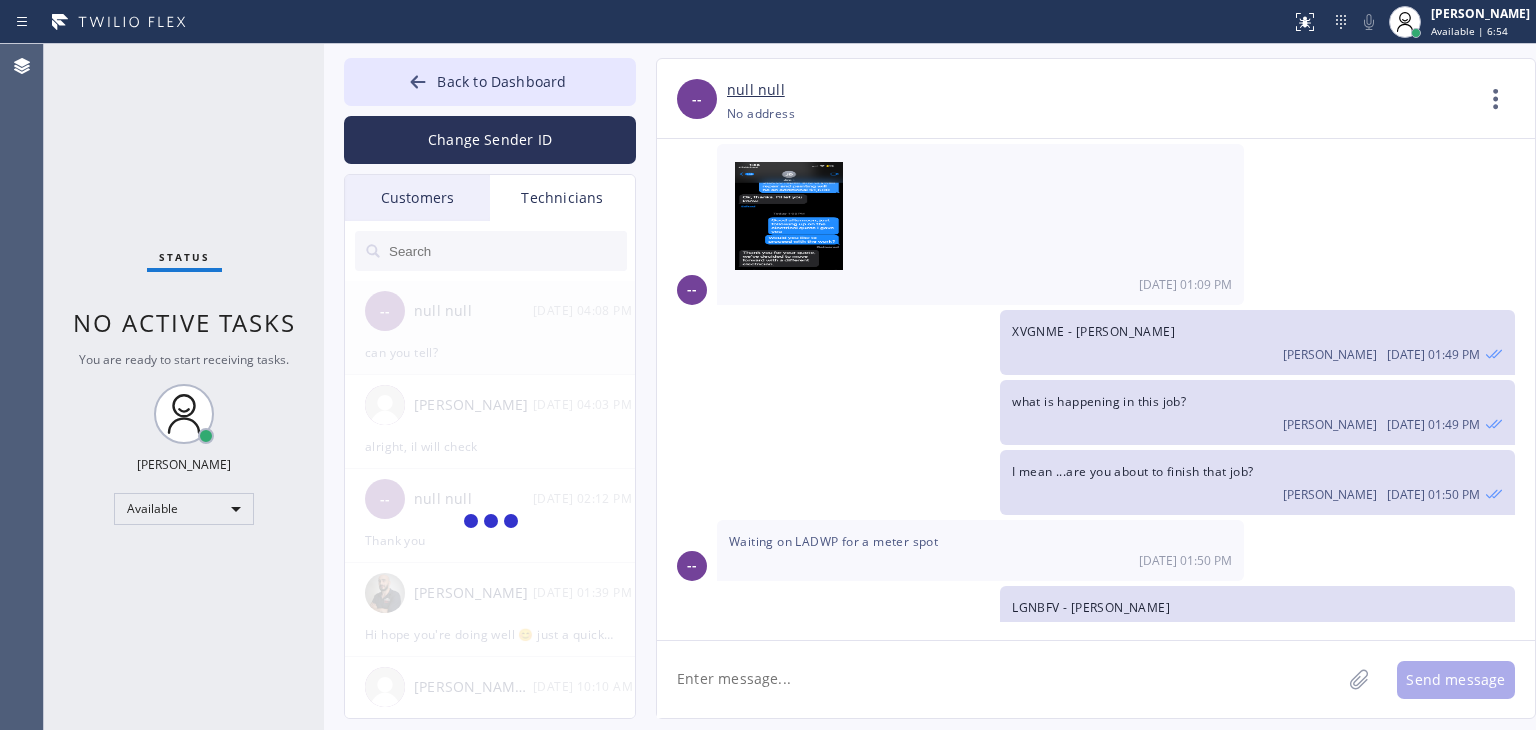 click at bounding box center [491, 522] 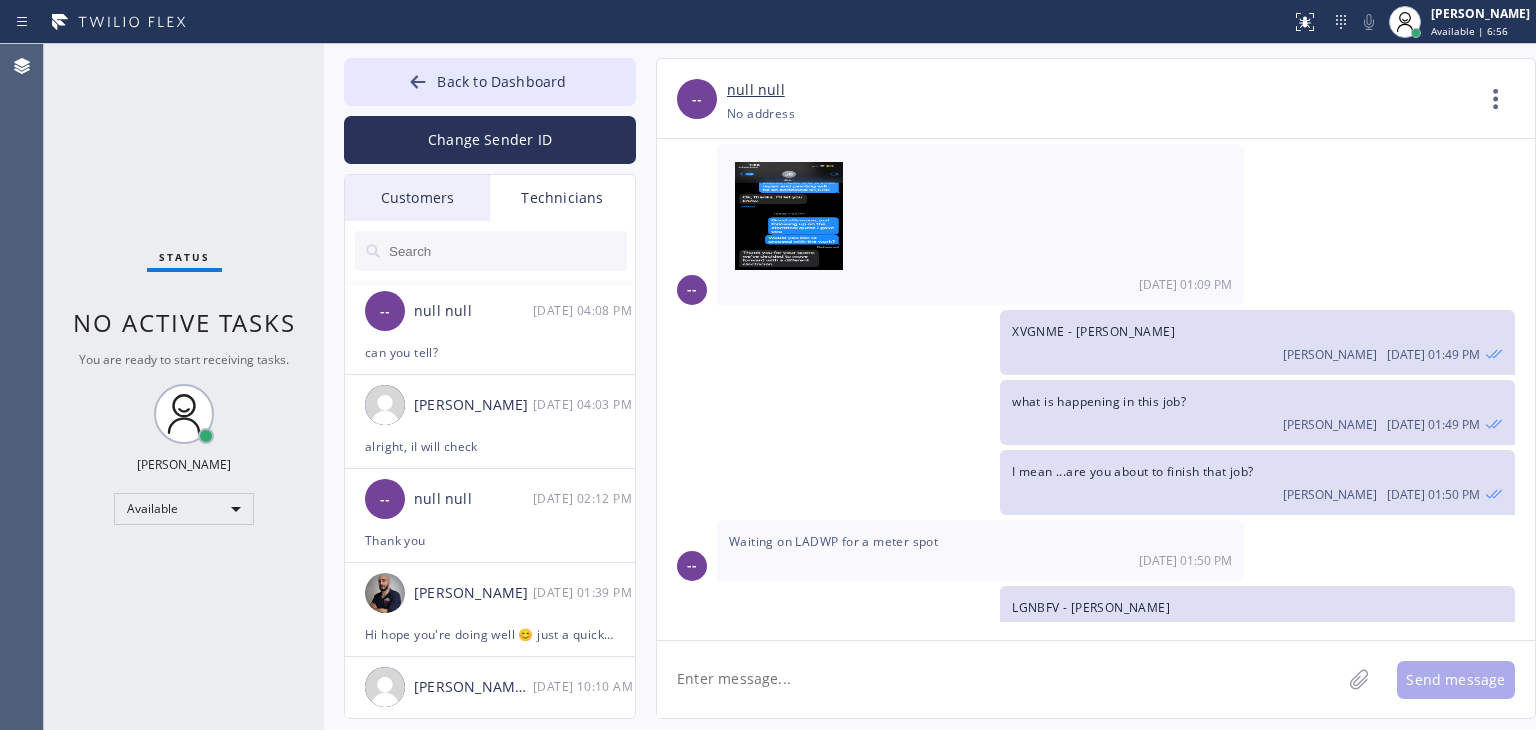 click at bounding box center [507, 251] 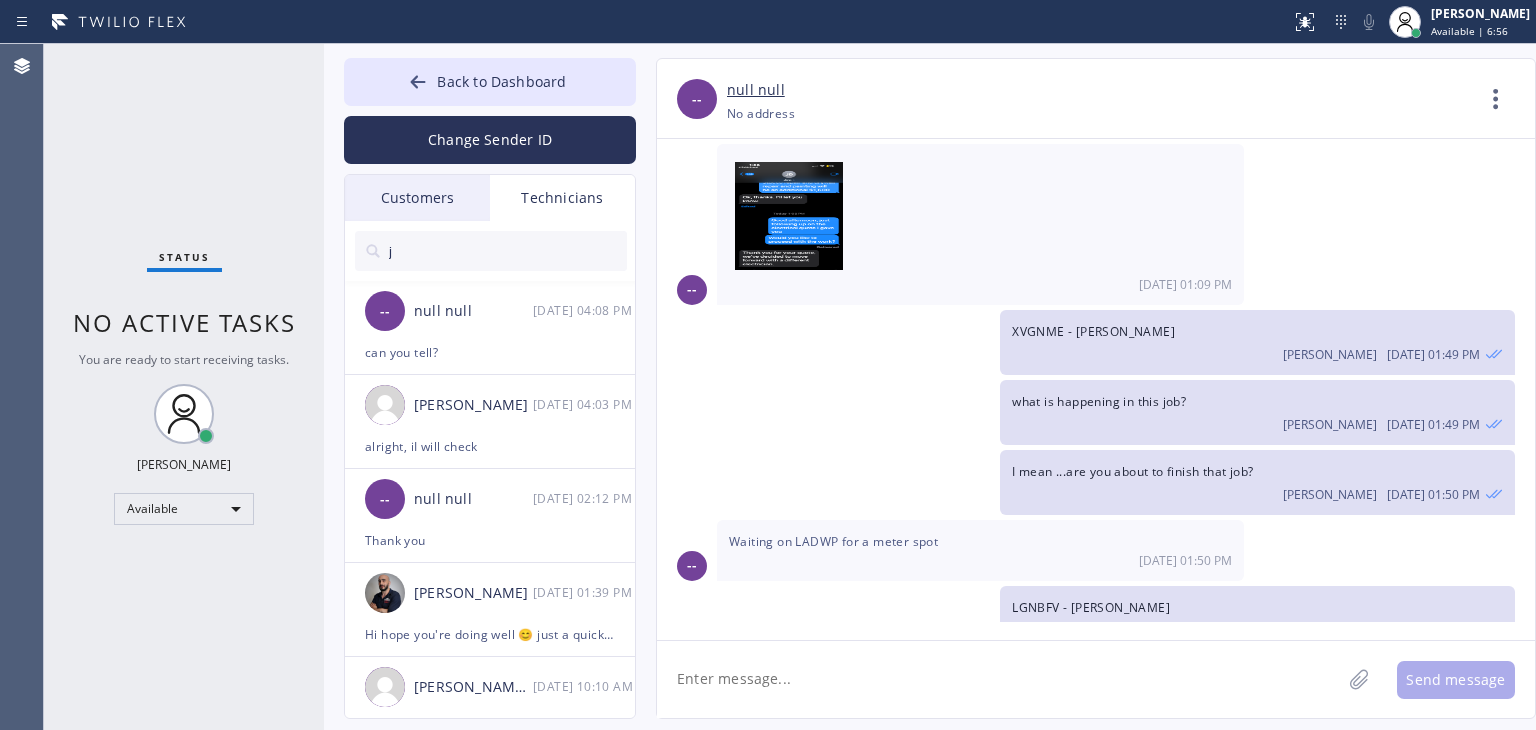 click on "j" at bounding box center [507, 251] 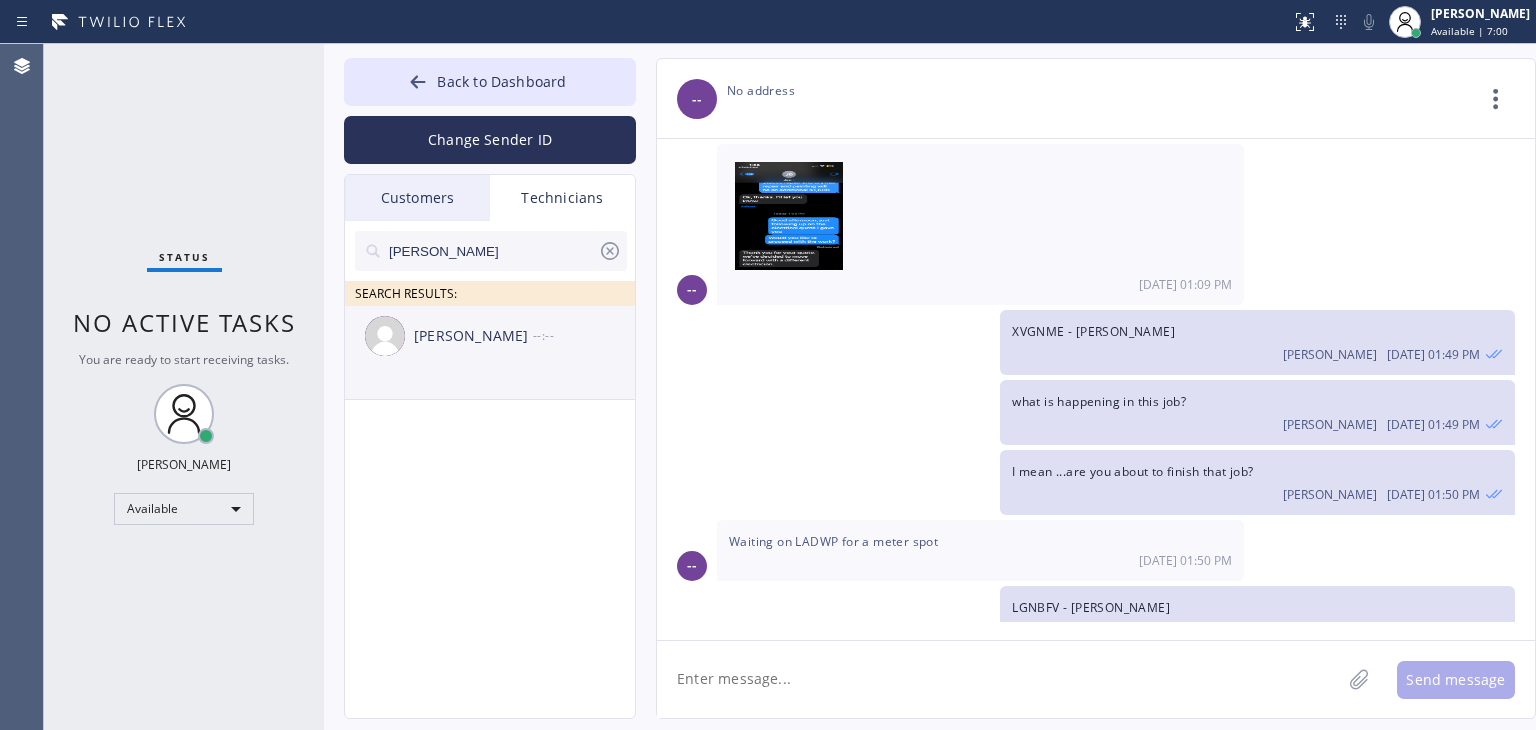 type on "[PERSON_NAME]" 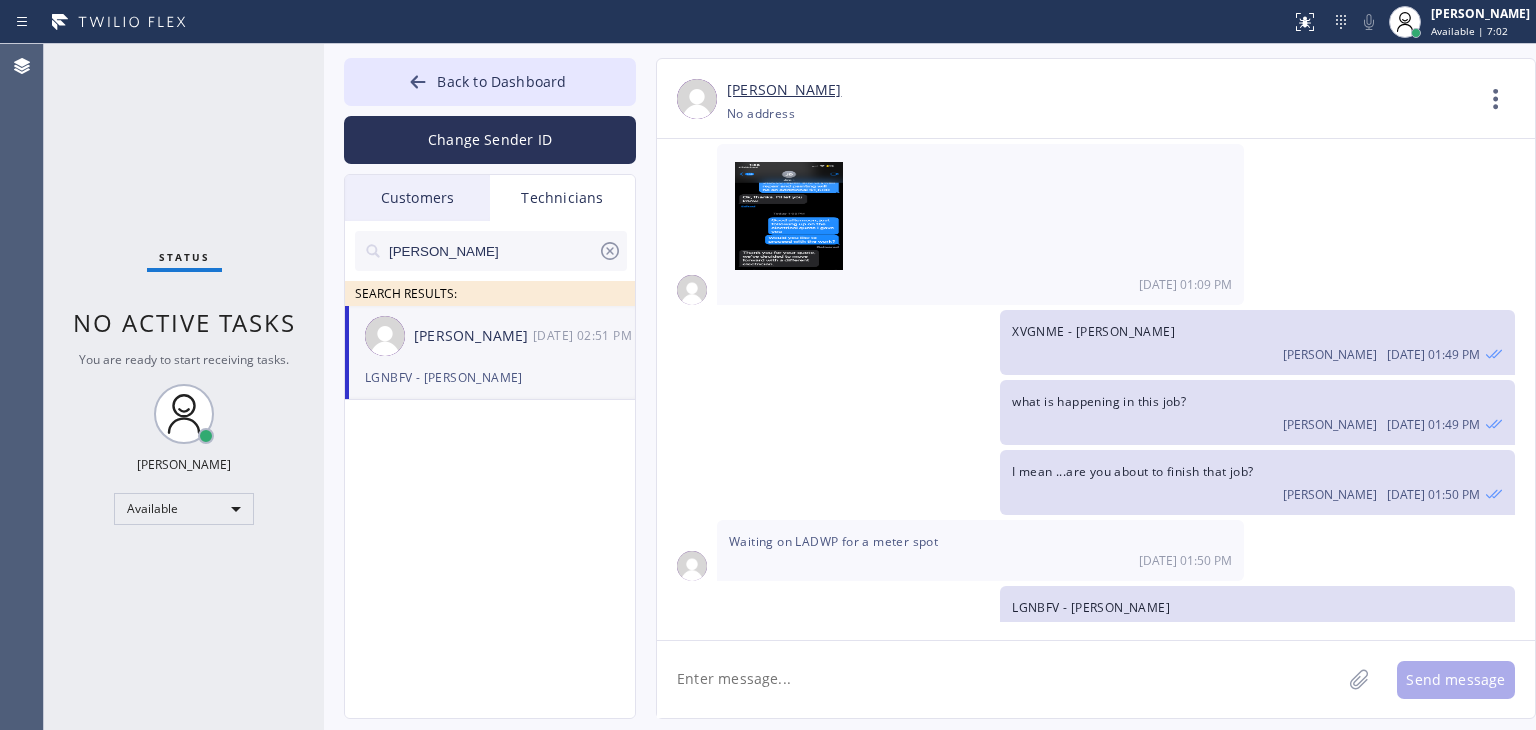 click 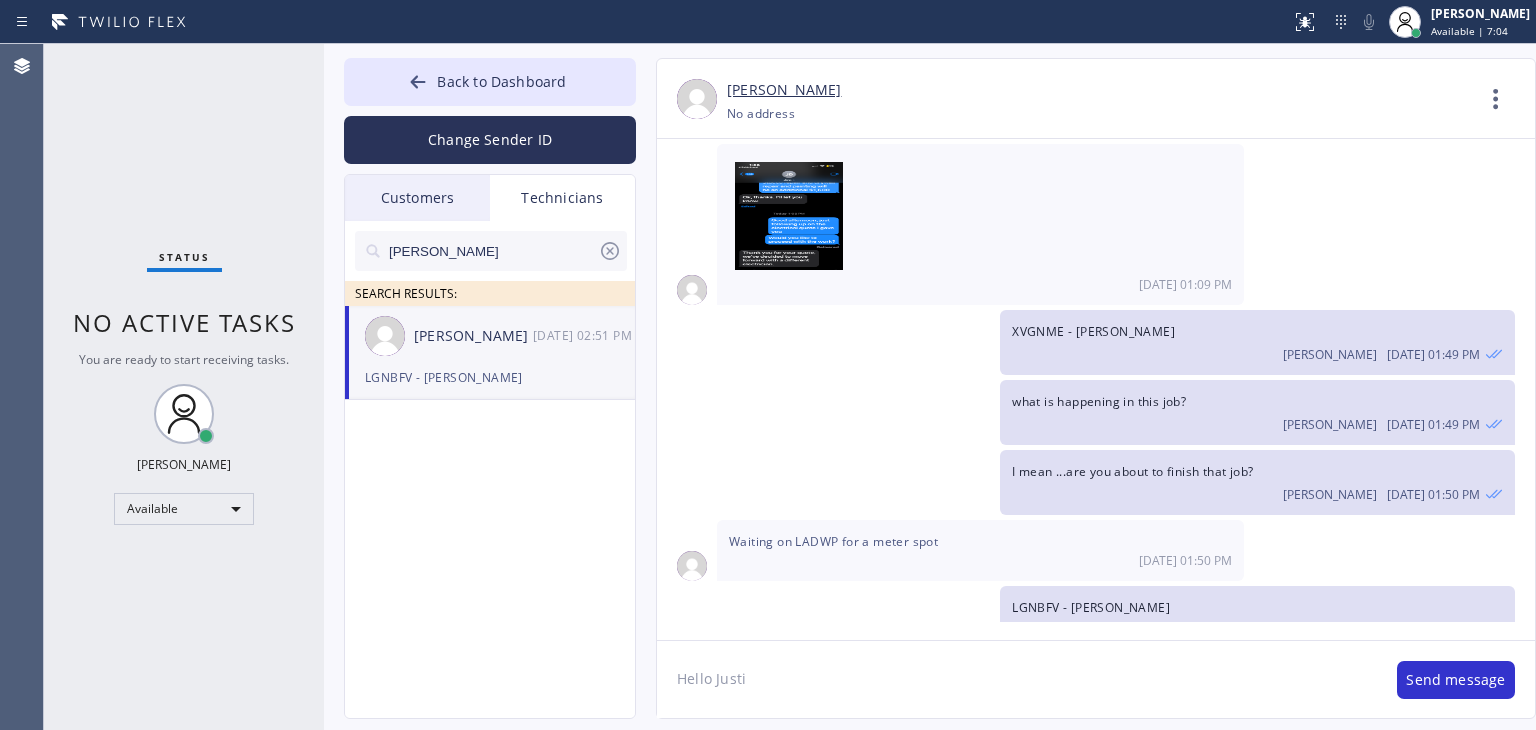 type on "Hello [PERSON_NAME]" 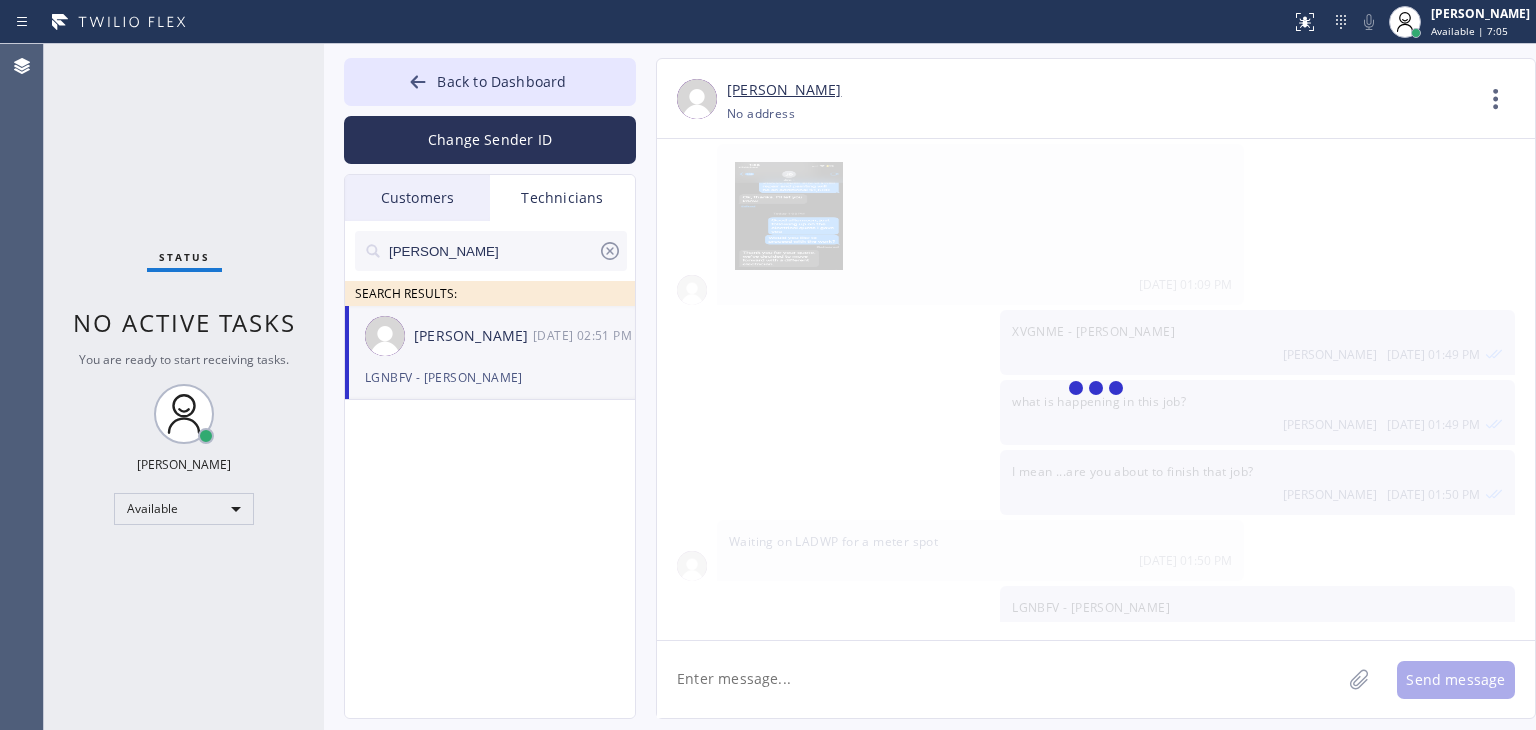 scroll, scrollTop: 2489, scrollLeft: 0, axis: vertical 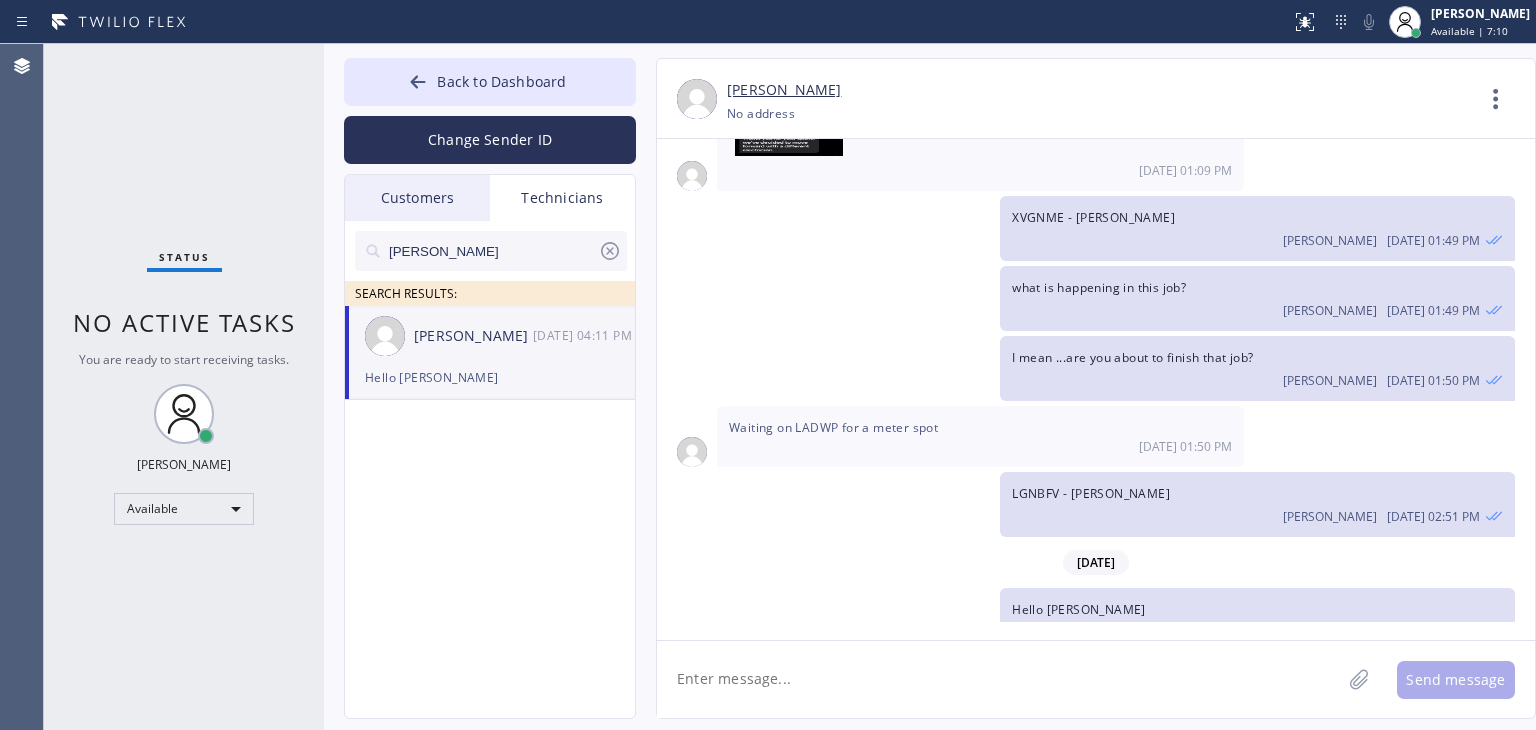 paste on "5TGAL1" 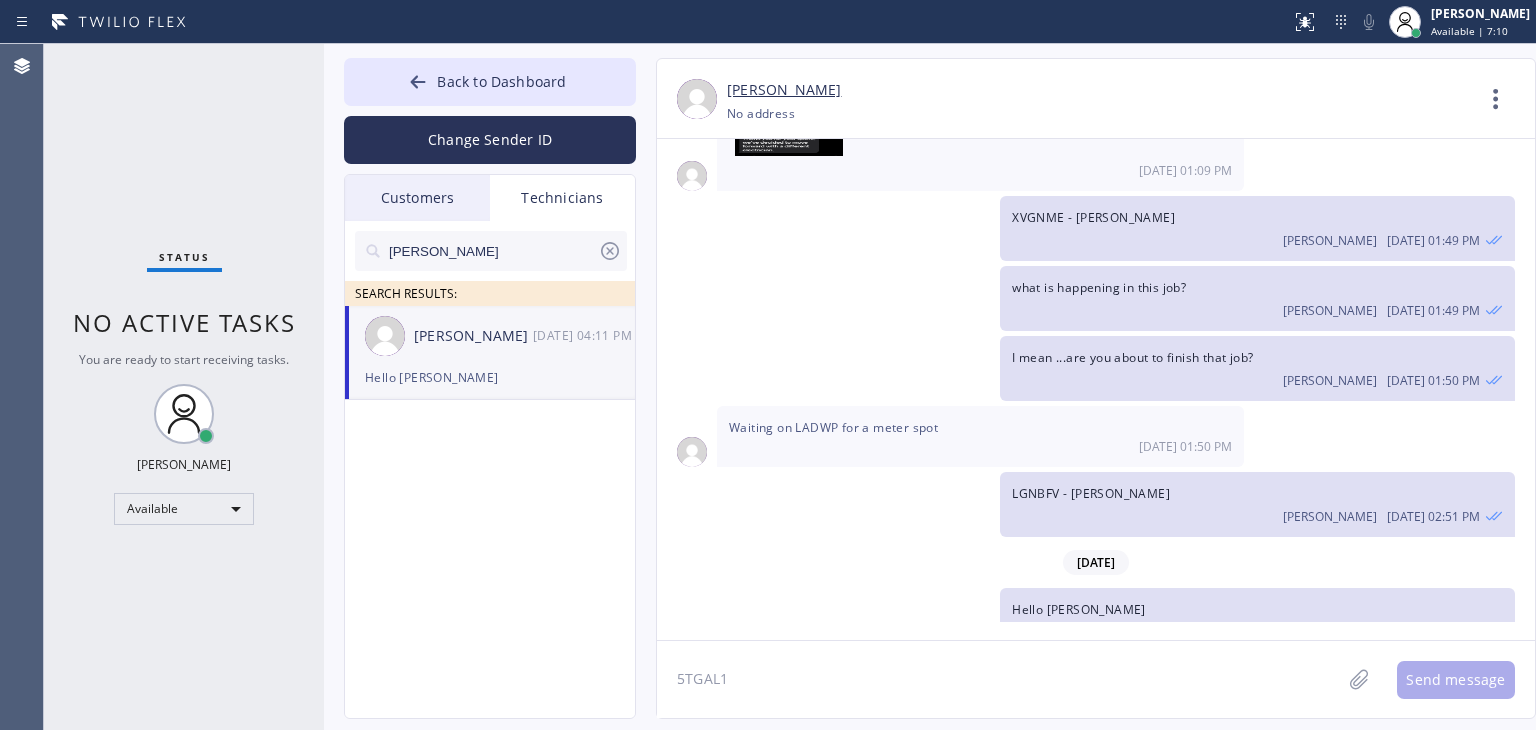 click on "Hello [PERSON_NAME] [DATE] 04:11 PM" at bounding box center (1086, 620) 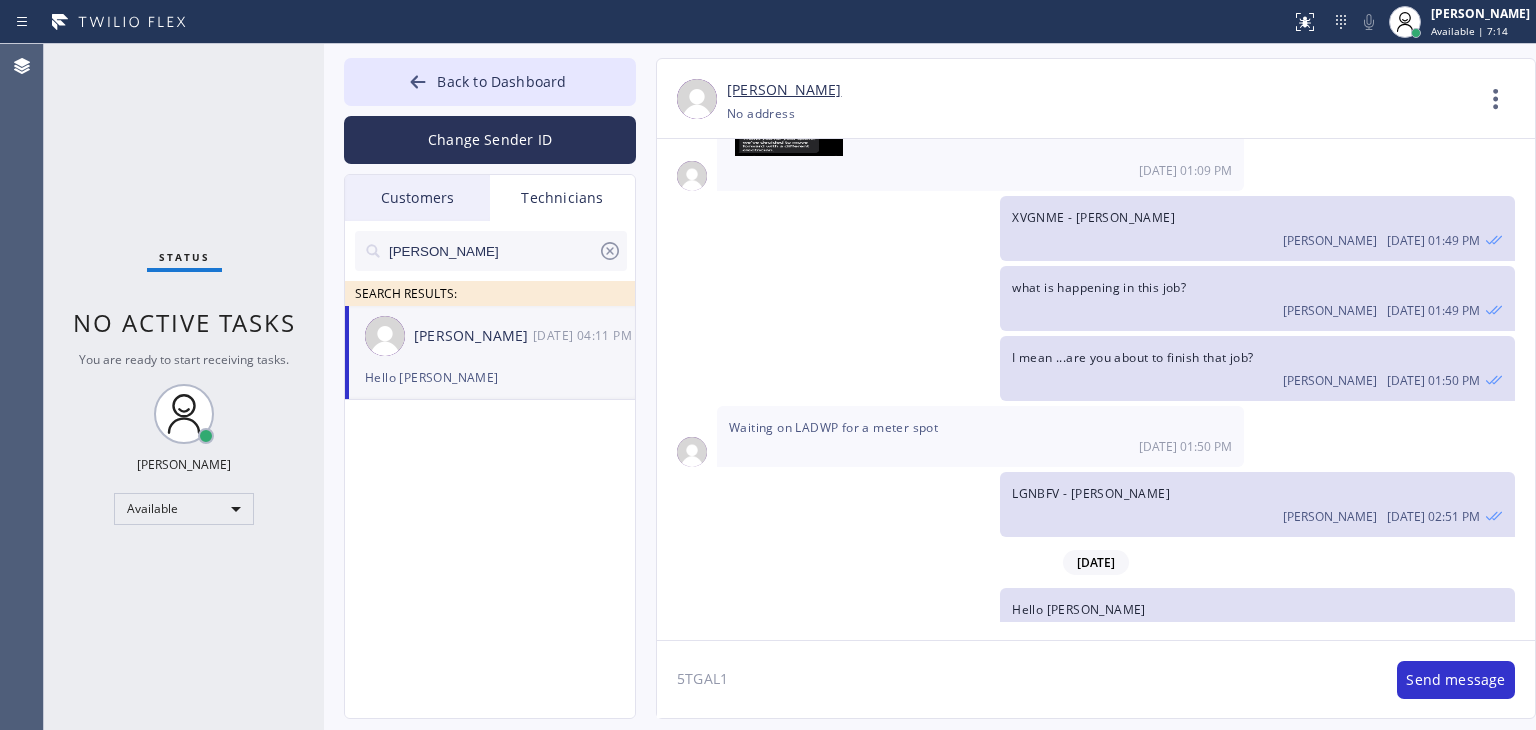 click on "5TGAL1" 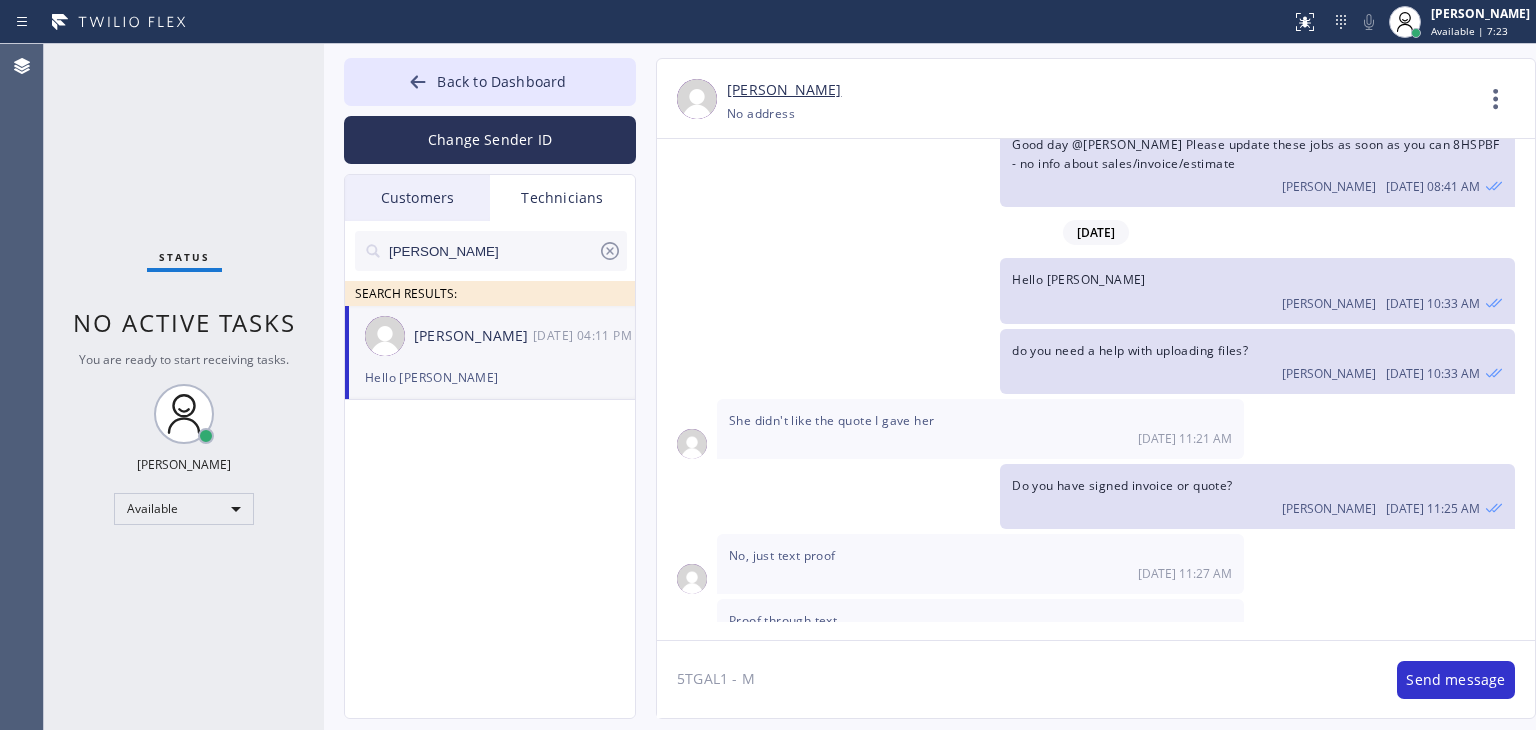scroll, scrollTop: 0, scrollLeft: 0, axis: both 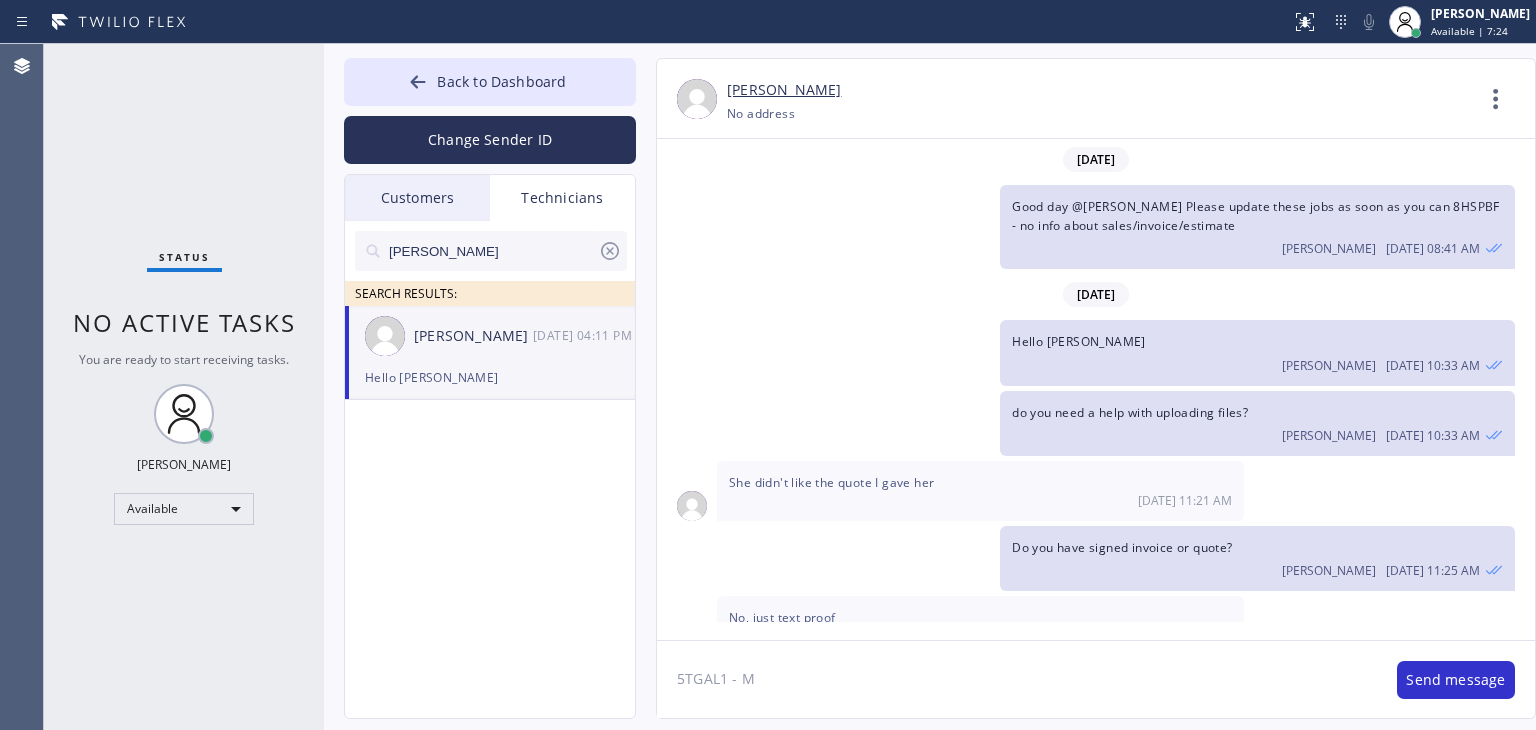type on "5TGAL1 - M" 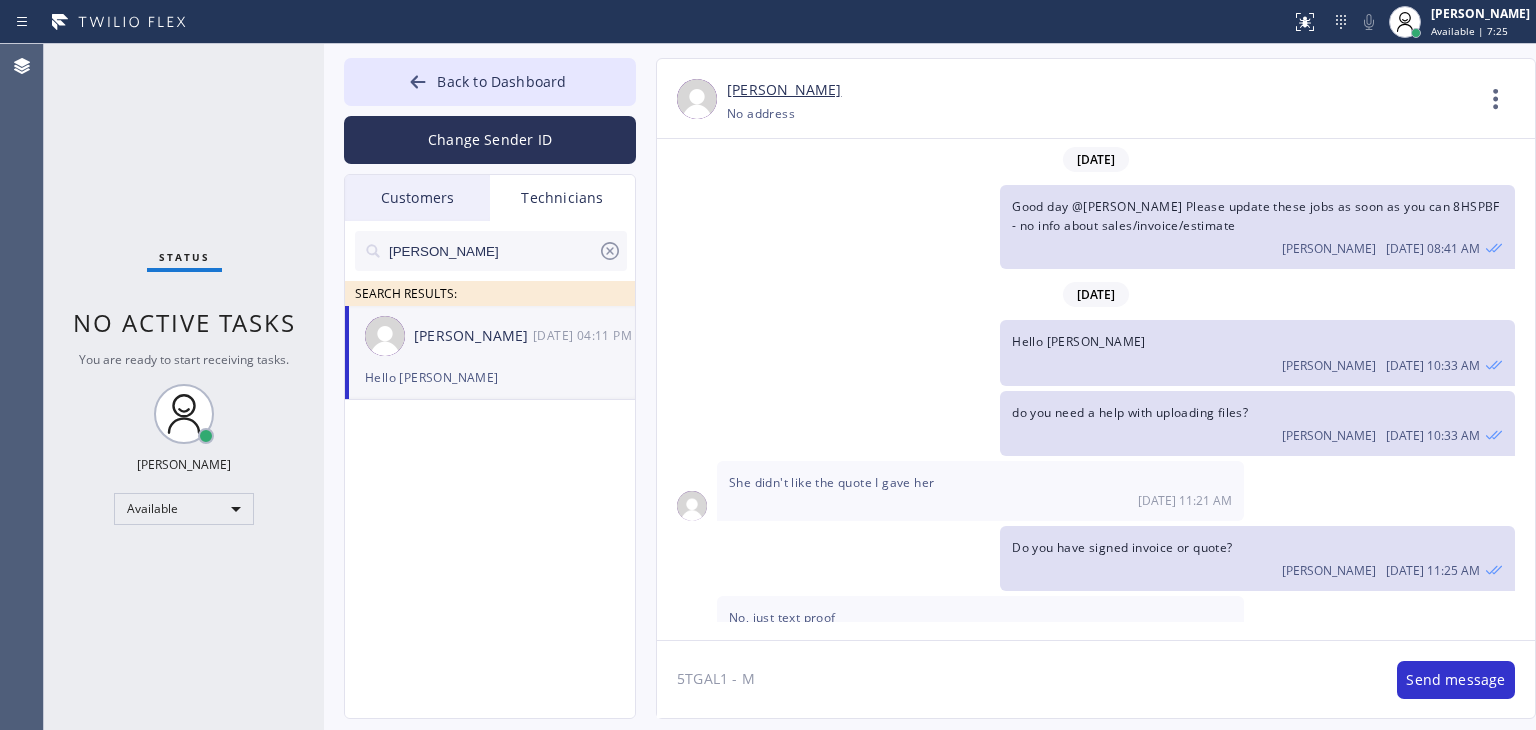 drag, startPoint x: 912, startPoint y: 260, endPoint x: 815, endPoint y: 288, distance: 100.96039 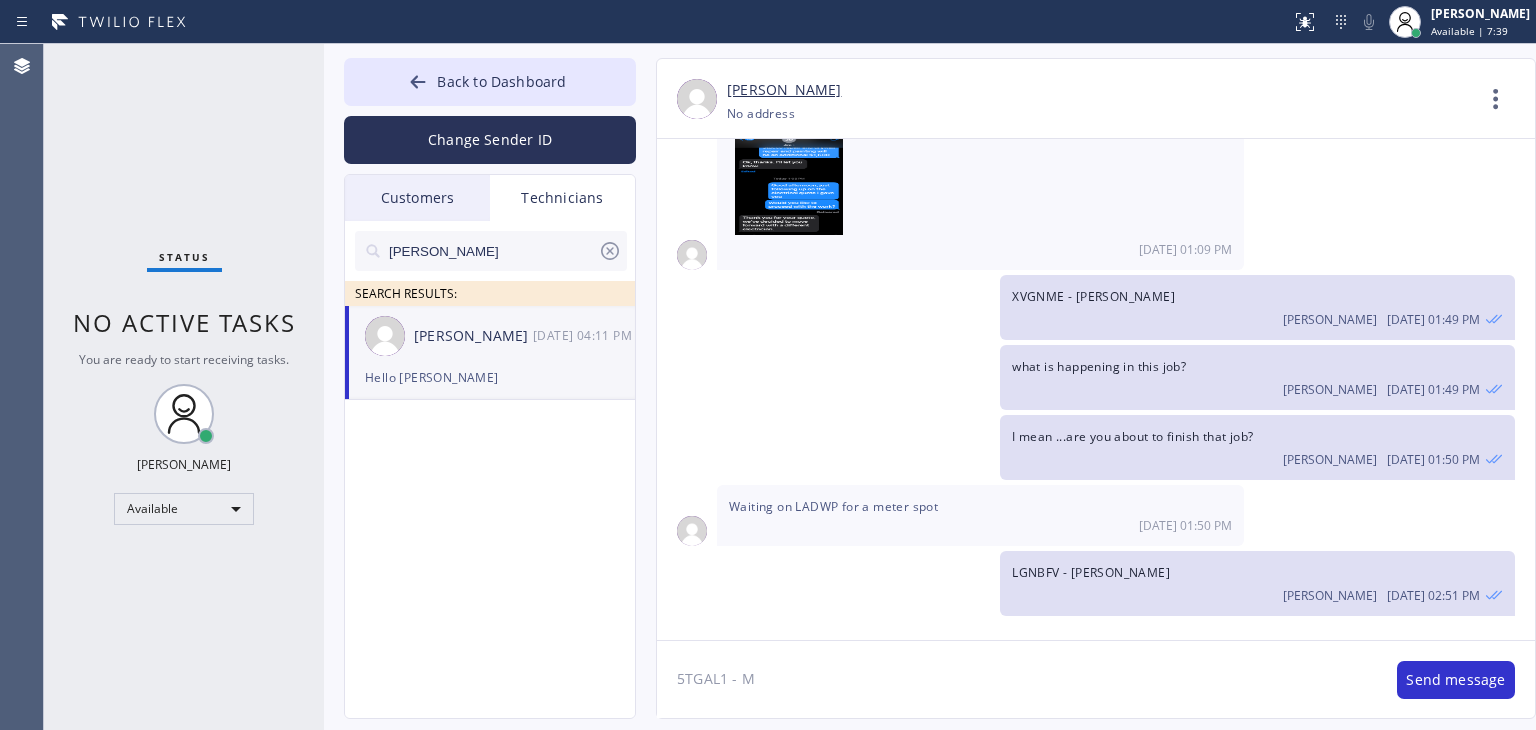 scroll, scrollTop: 2489, scrollLeft: 0, axis: vertical 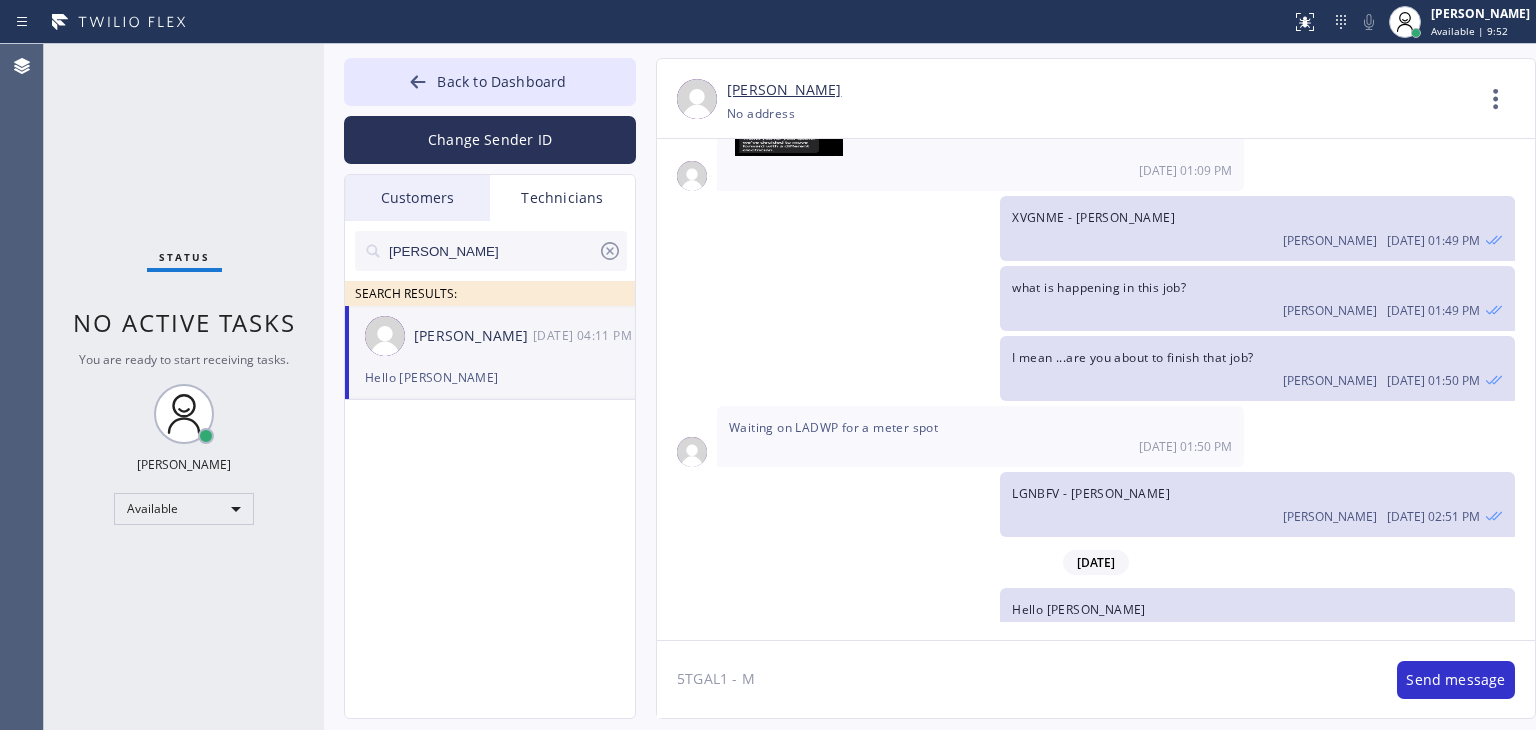 click on "[PERSON_NAME]" at bounding box center (491, 251) 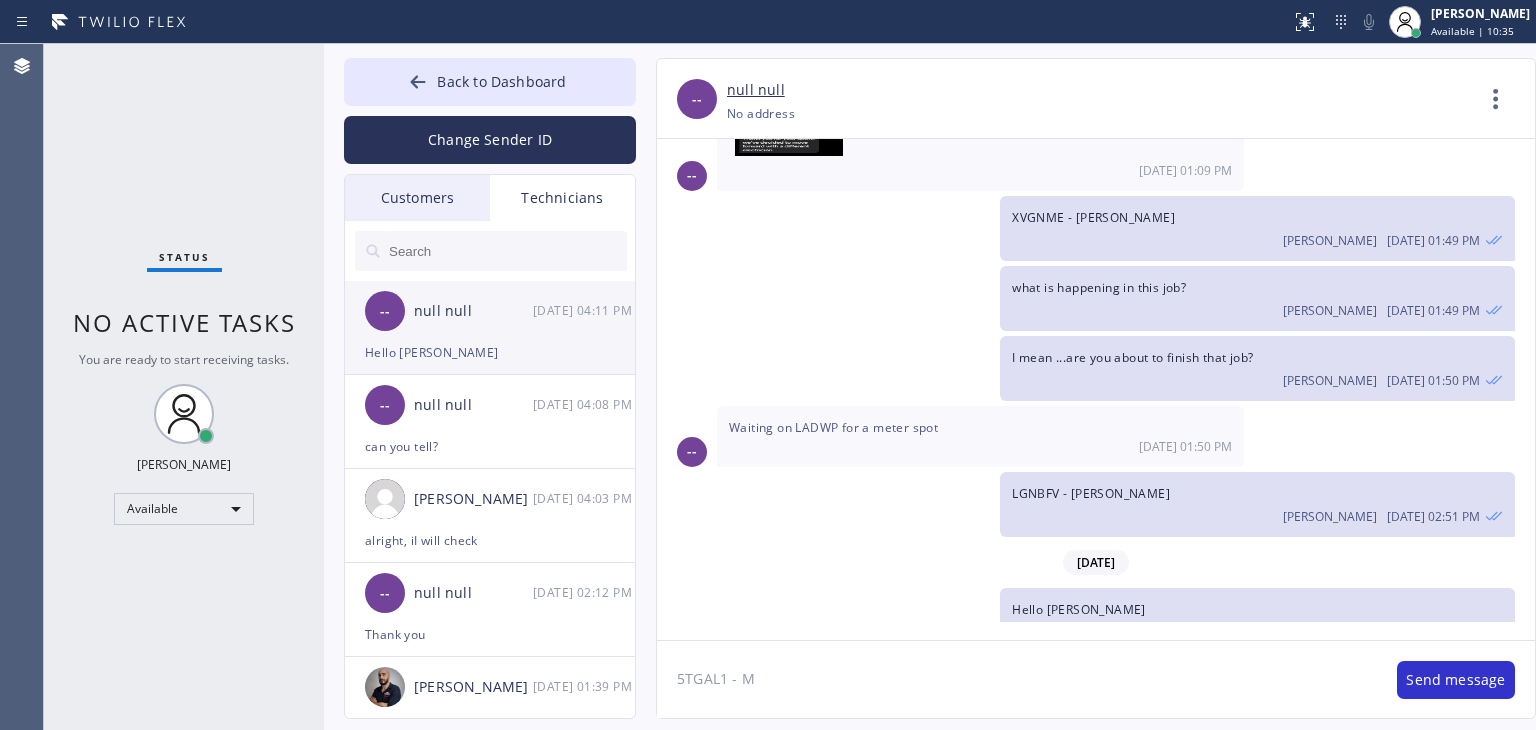 click on "-- null null [DATE] 04:11 PM" at bounding box center [491, 311] 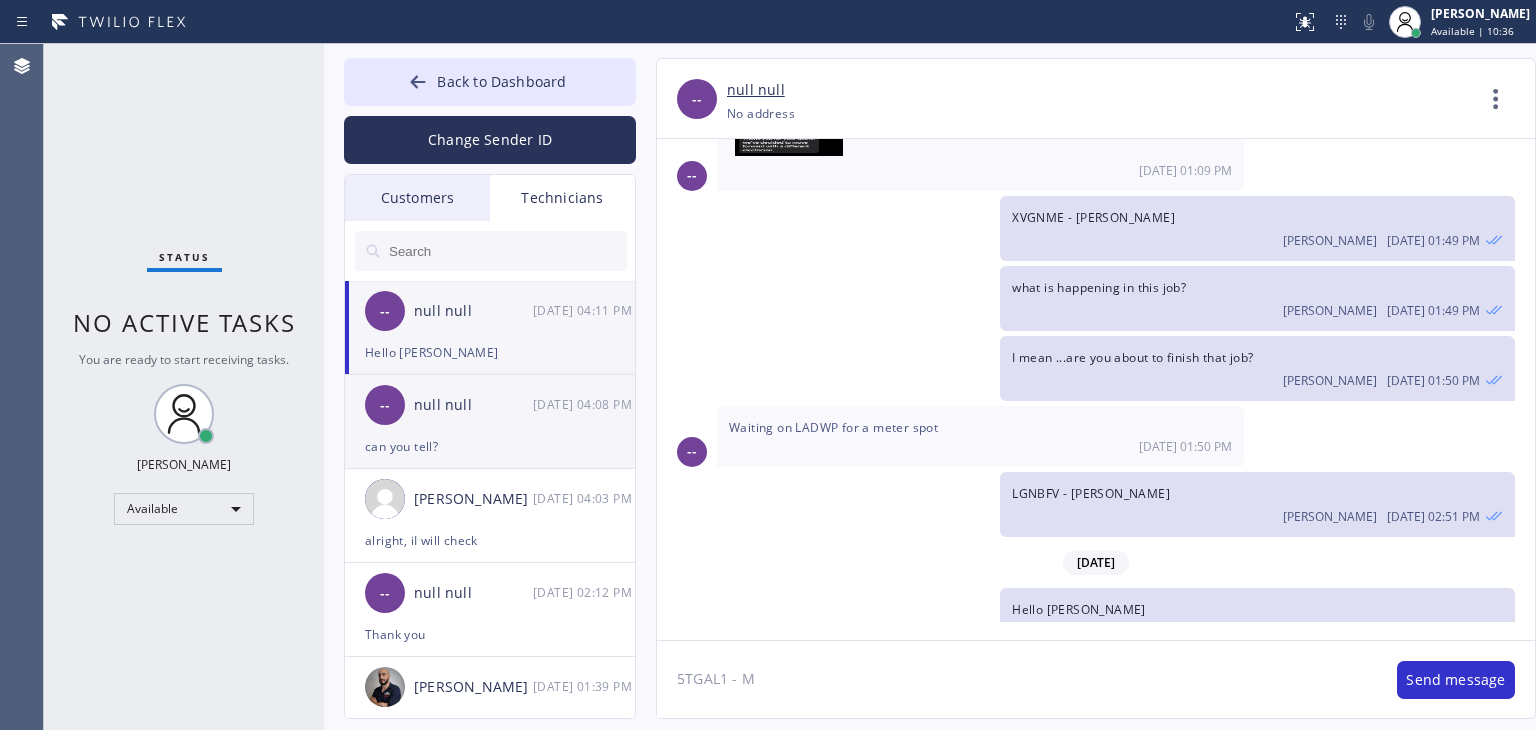 click on "-- null null [DATE] 04:08 PM" at bounding box center (491, 405) 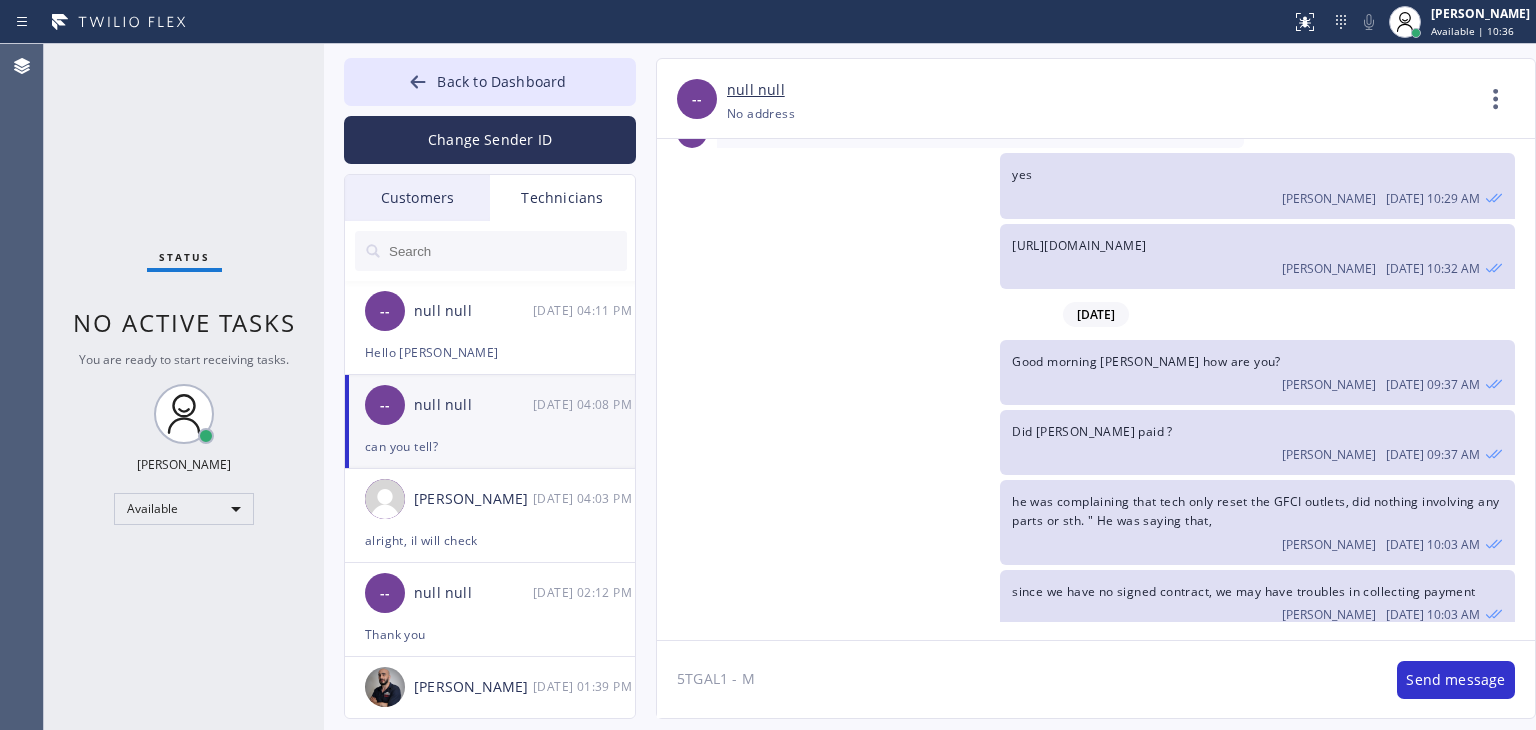 scroll, scrollTop: 5234, scrollLeft: 0, axis: vertical 